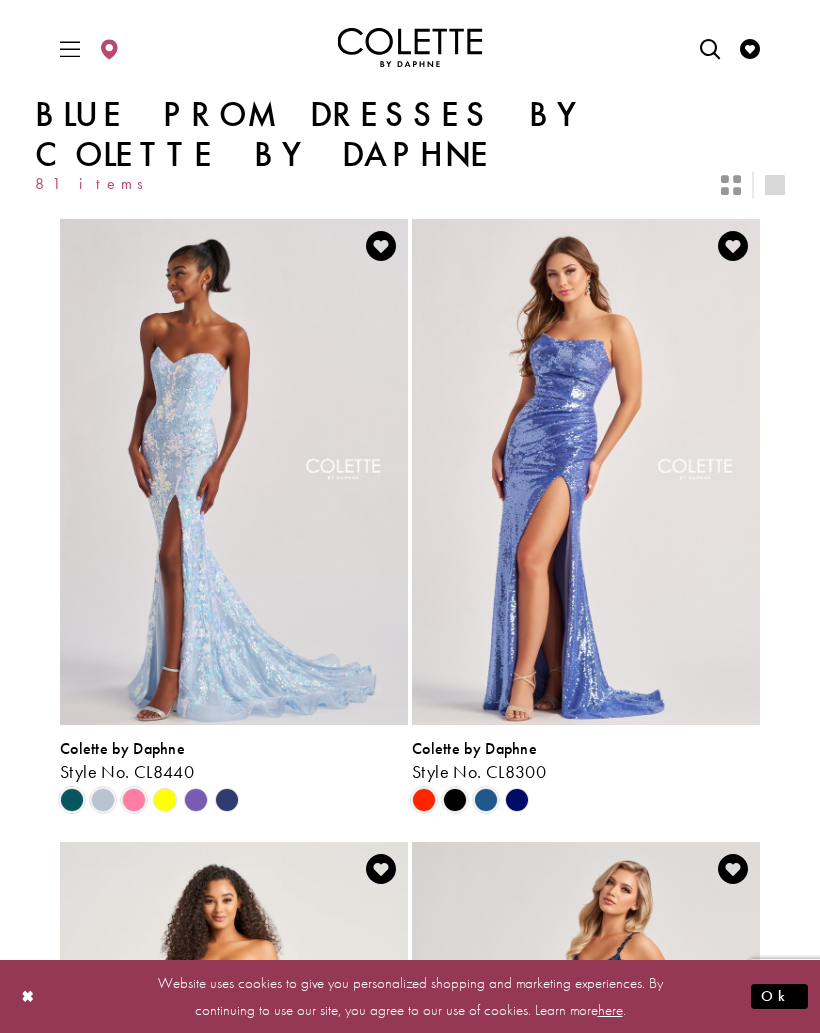 scroll, scrollTop: 0, scrollLeft: 0, axis: both 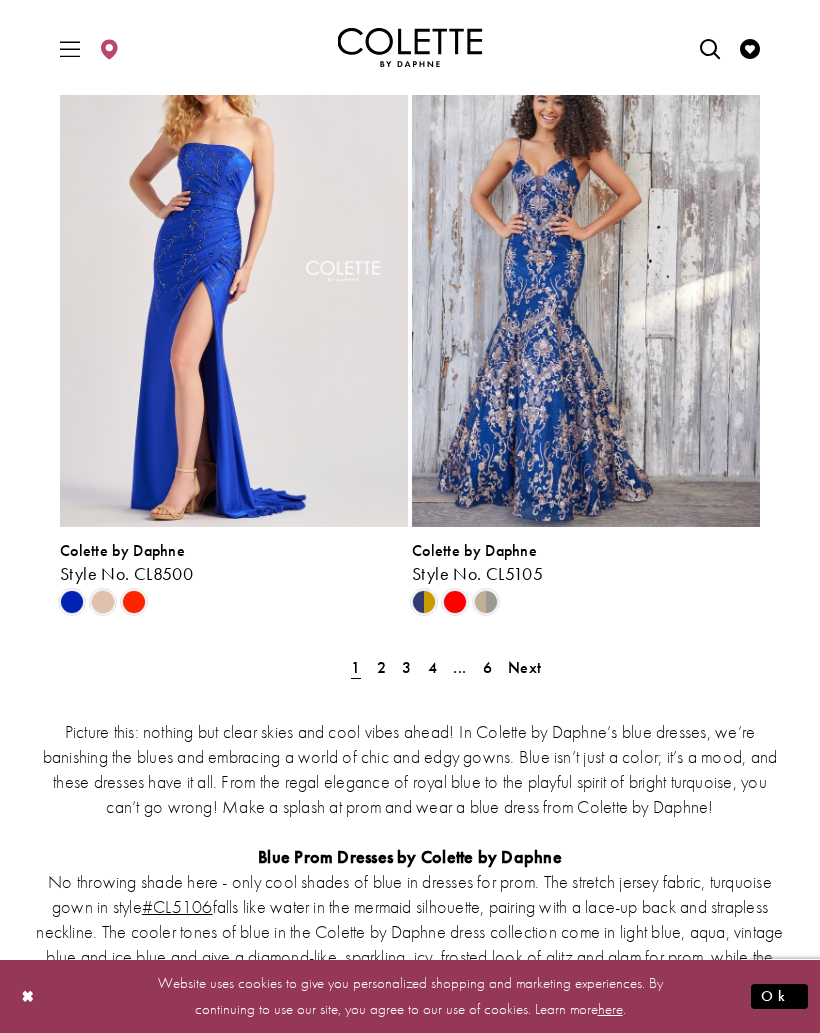 click on "2" at bounding box center (381, 667) 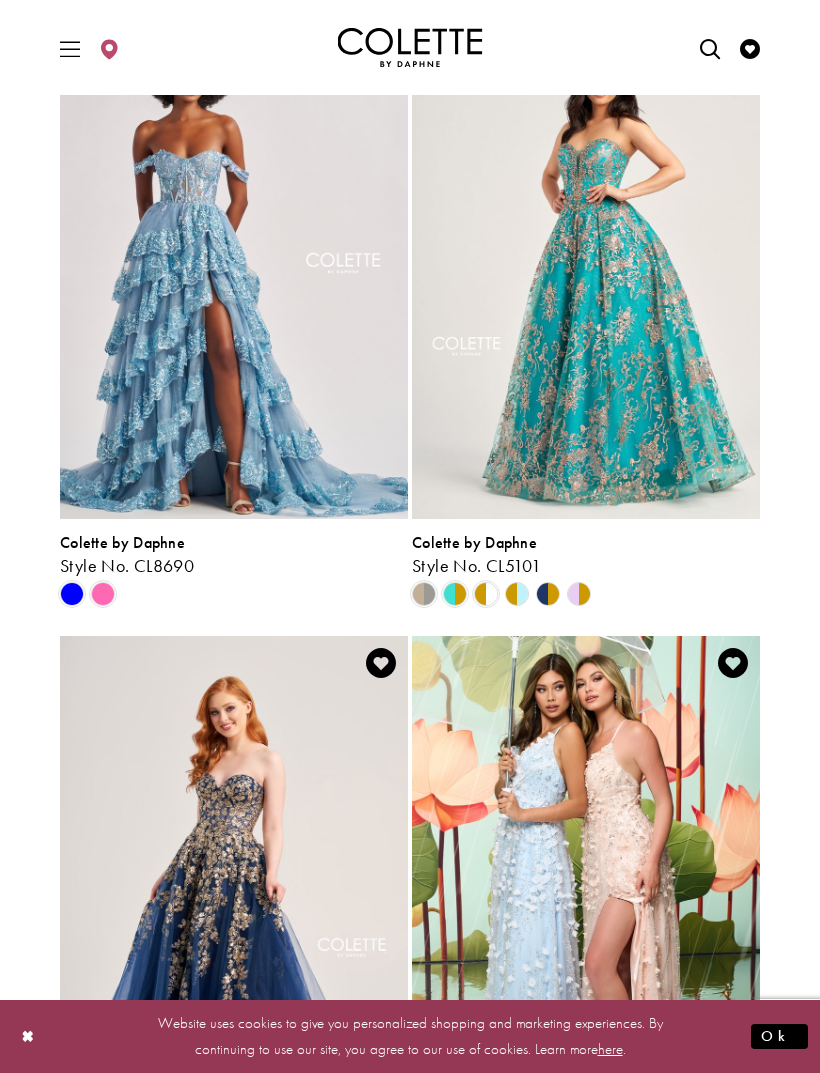 scroll, scrollTop: 209, scrollLeft: 0, axis: vertical 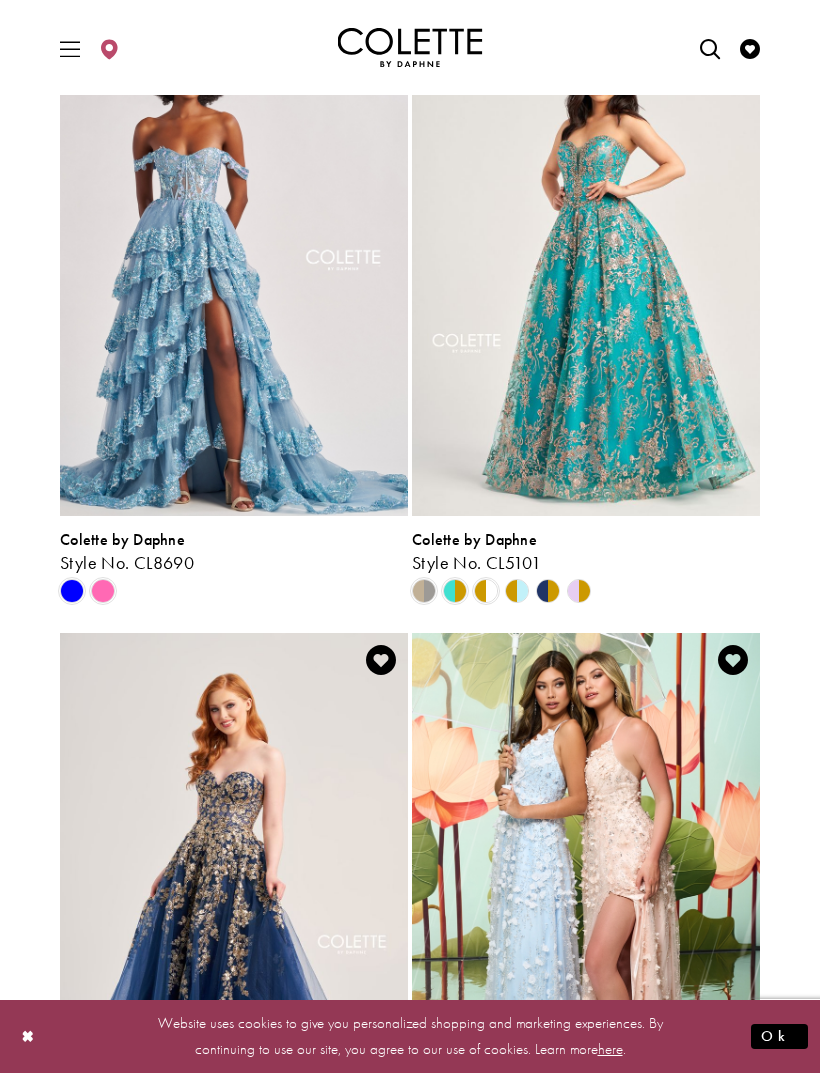 click at bounding box center (424, 591) 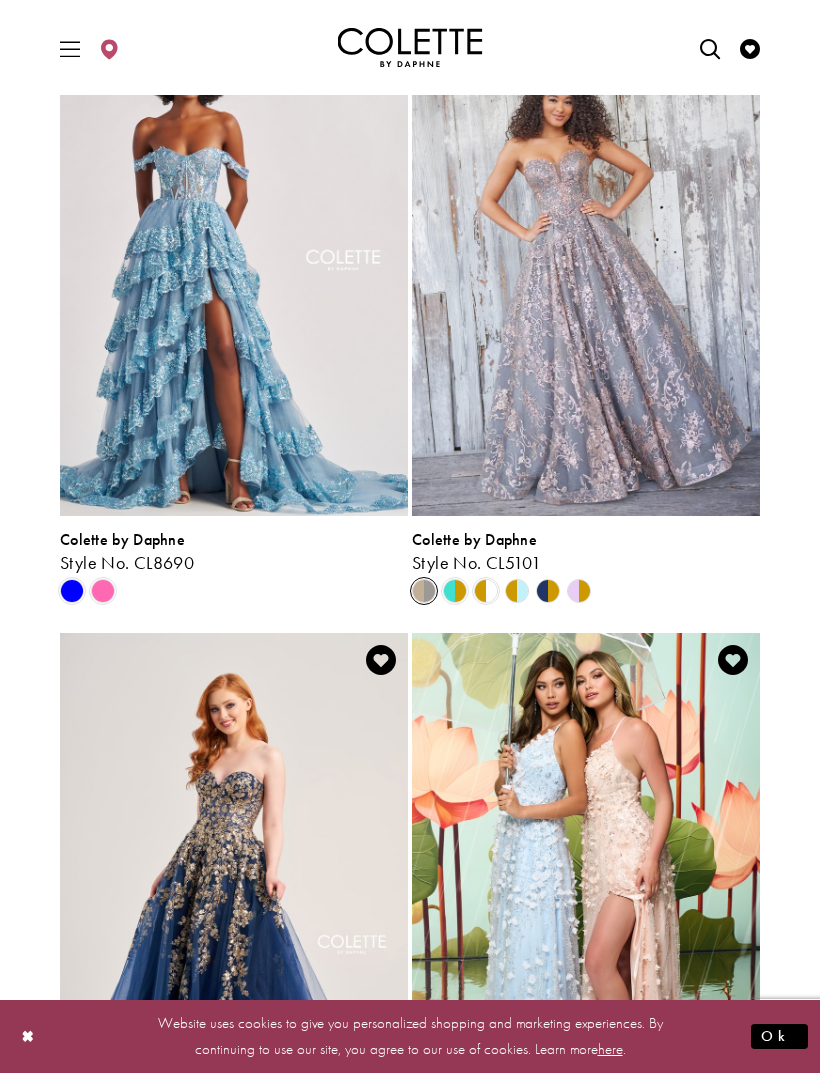 click at bounding box center [455, 591] 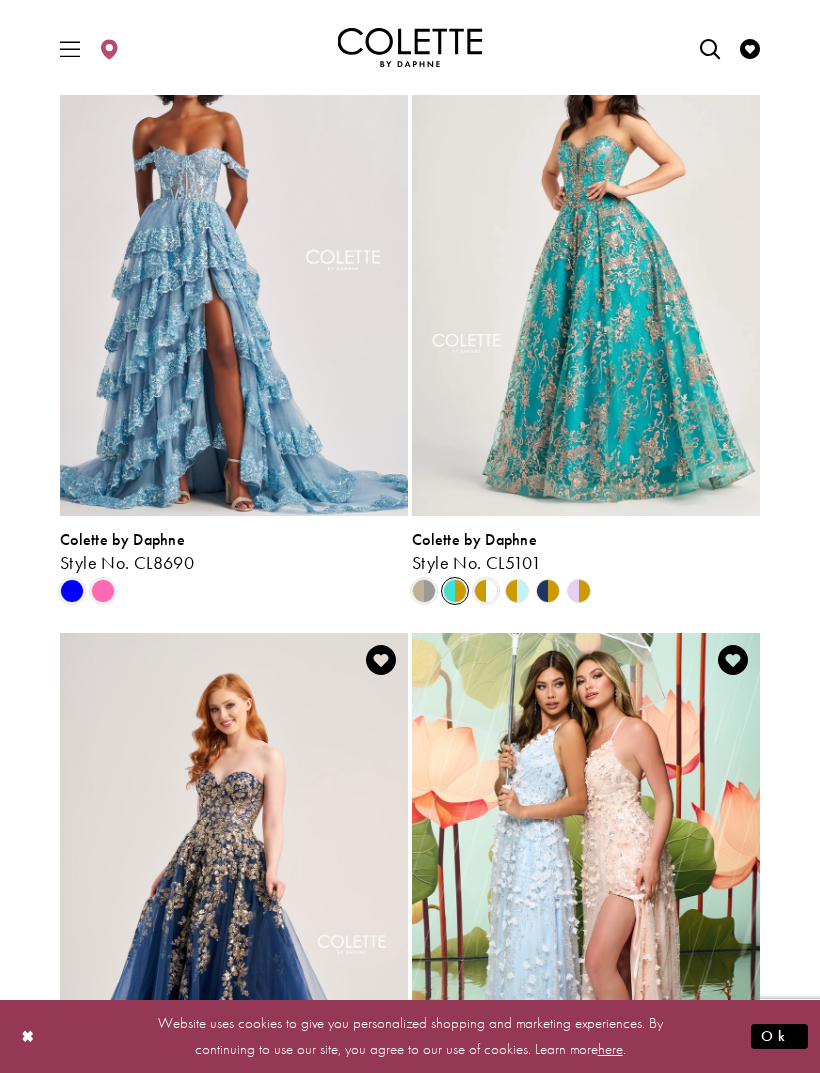 click at bounding box center [486, 591] 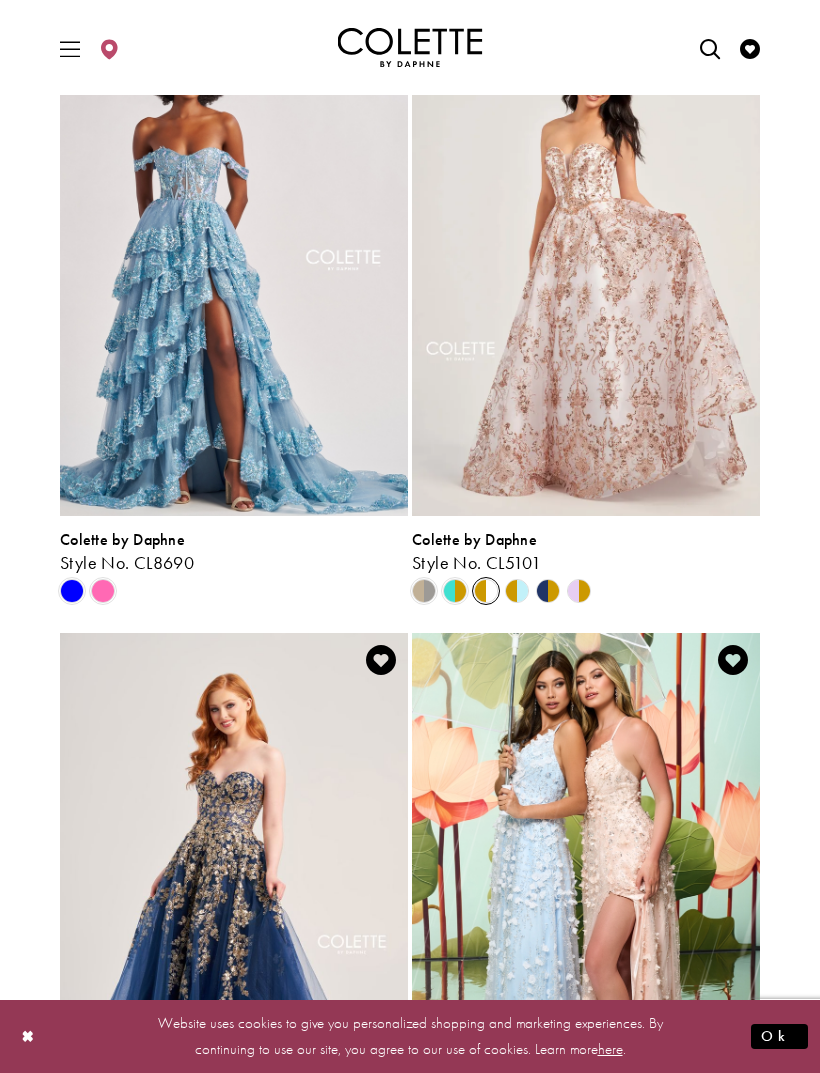 click 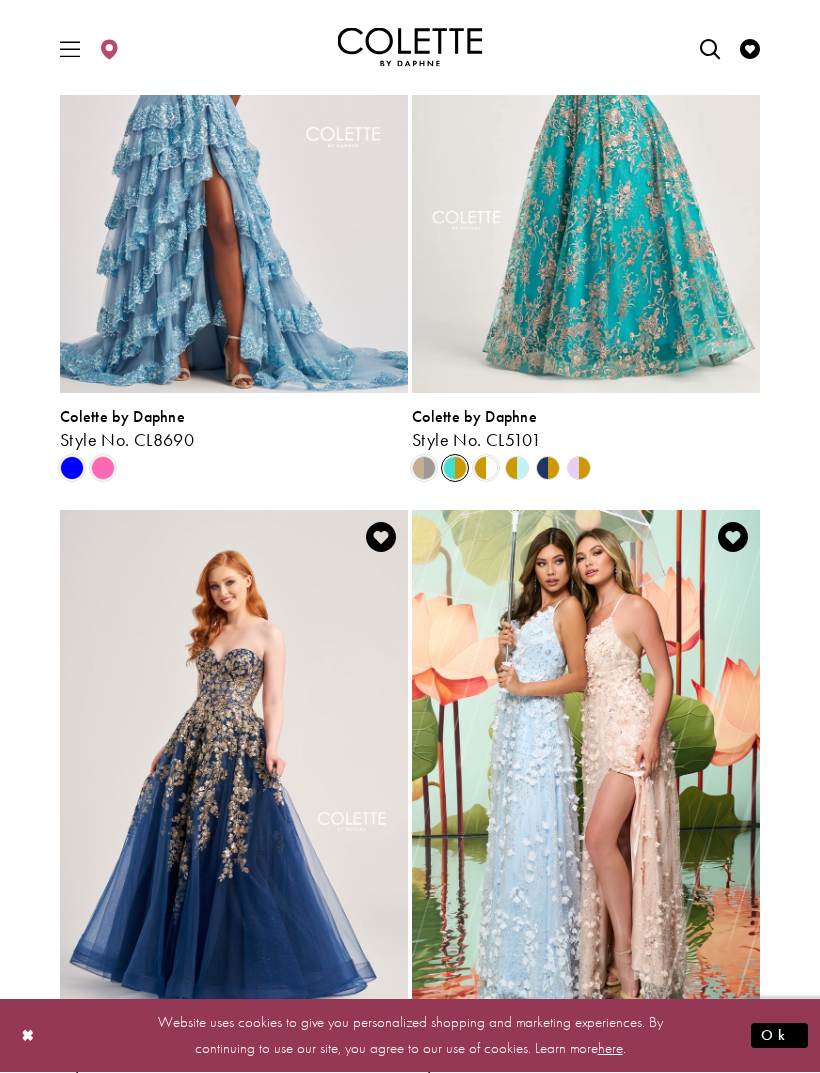 scroll, scrollTop: 329, scrollLeft: 0, axis: vertical 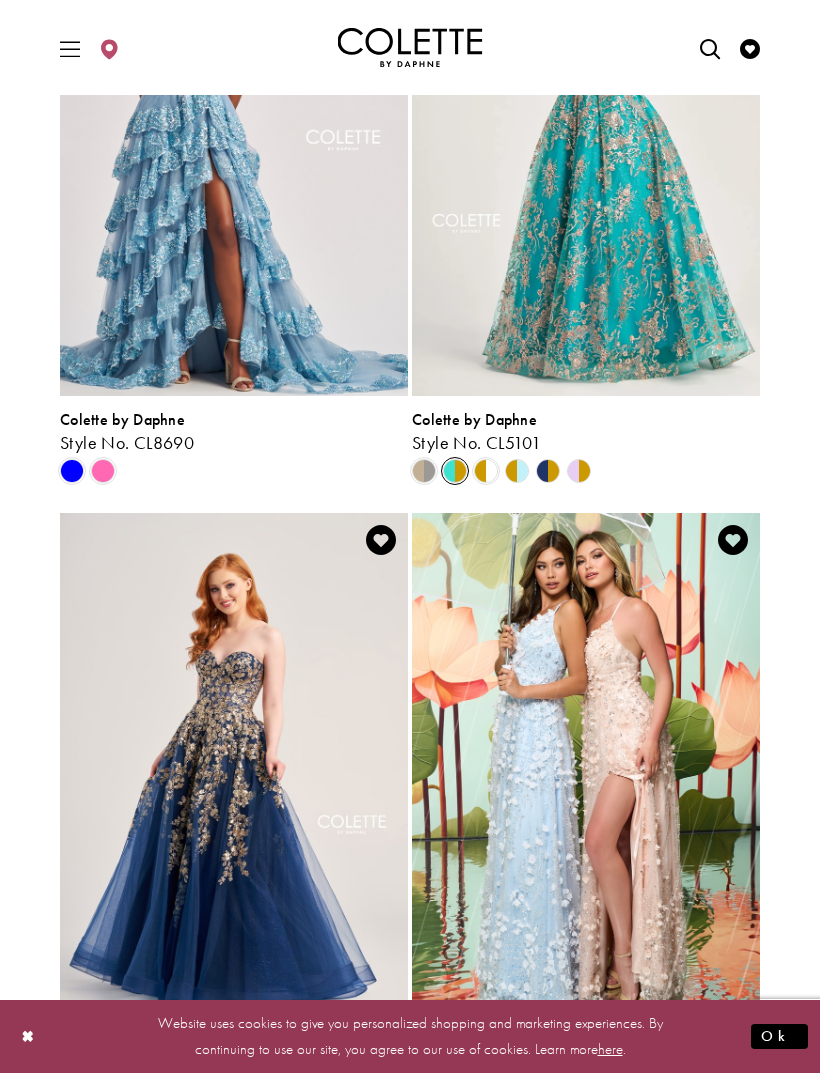 click at bounding box center (548, 471) 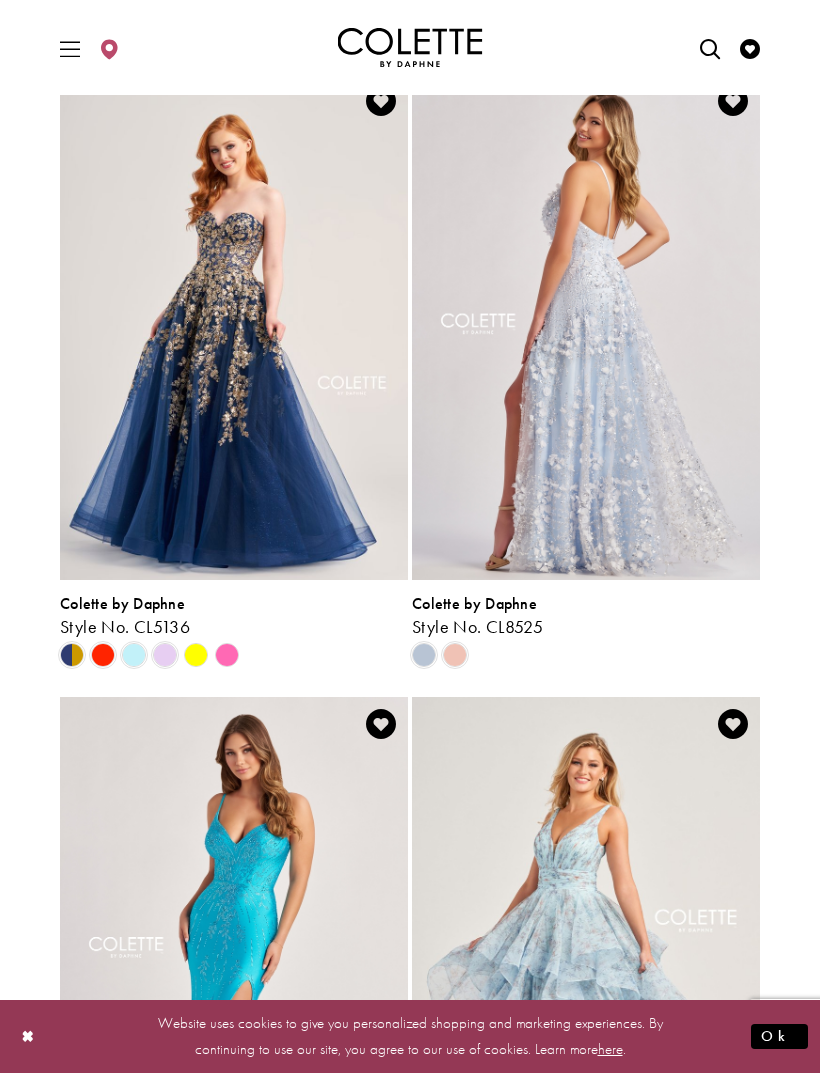 scroll, scrollTop: 769, scrollLeft: 0, axis: vertical 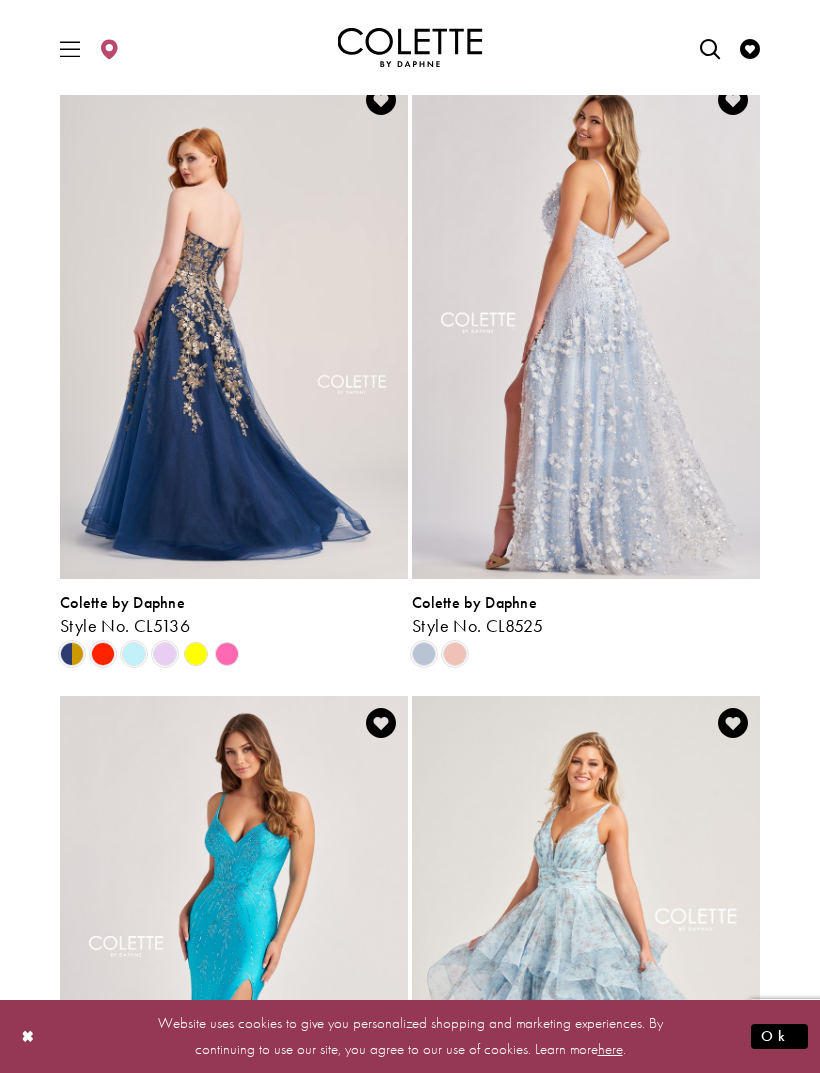 click at bounding box center (103, 654) 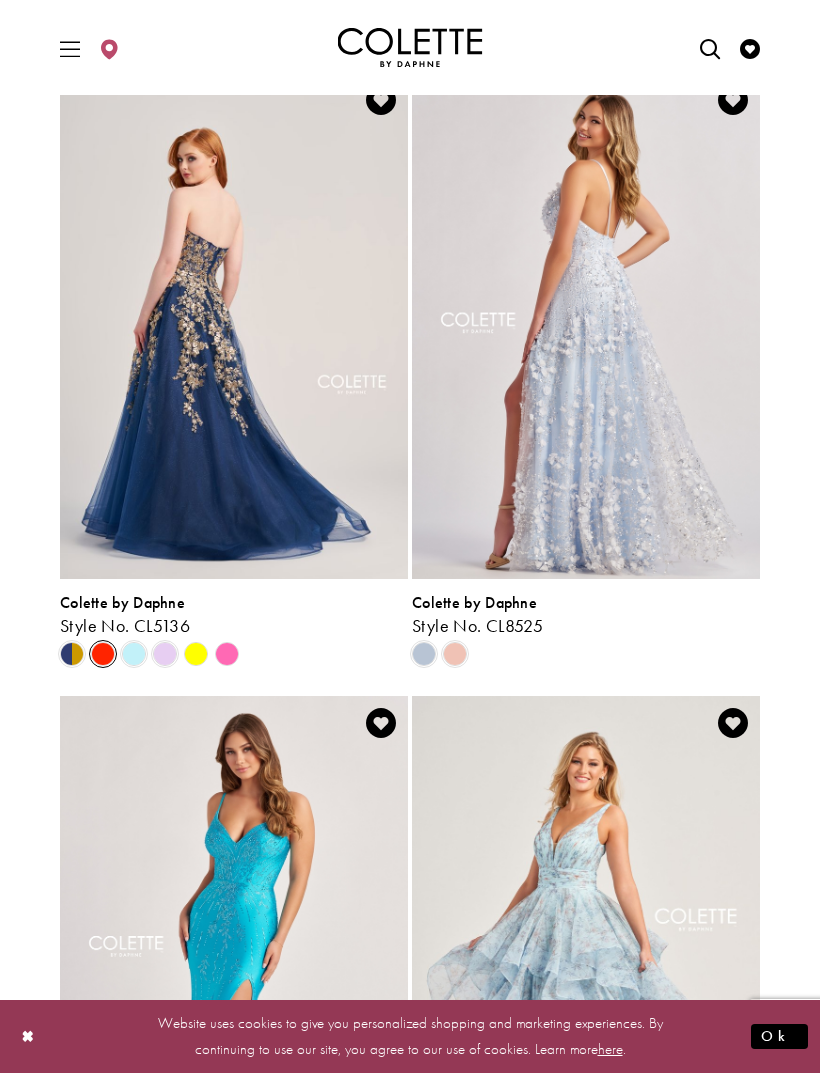 click at bounding box center [103, 654] 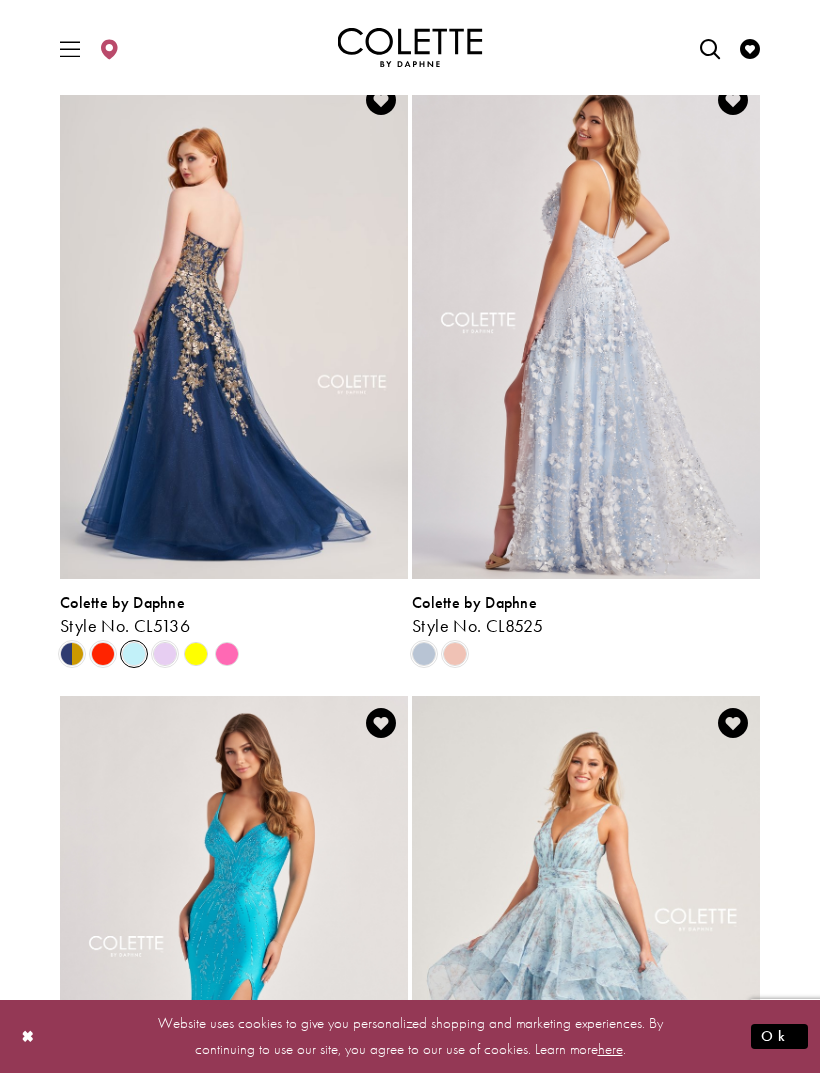 click at bounding box center (165, 654) 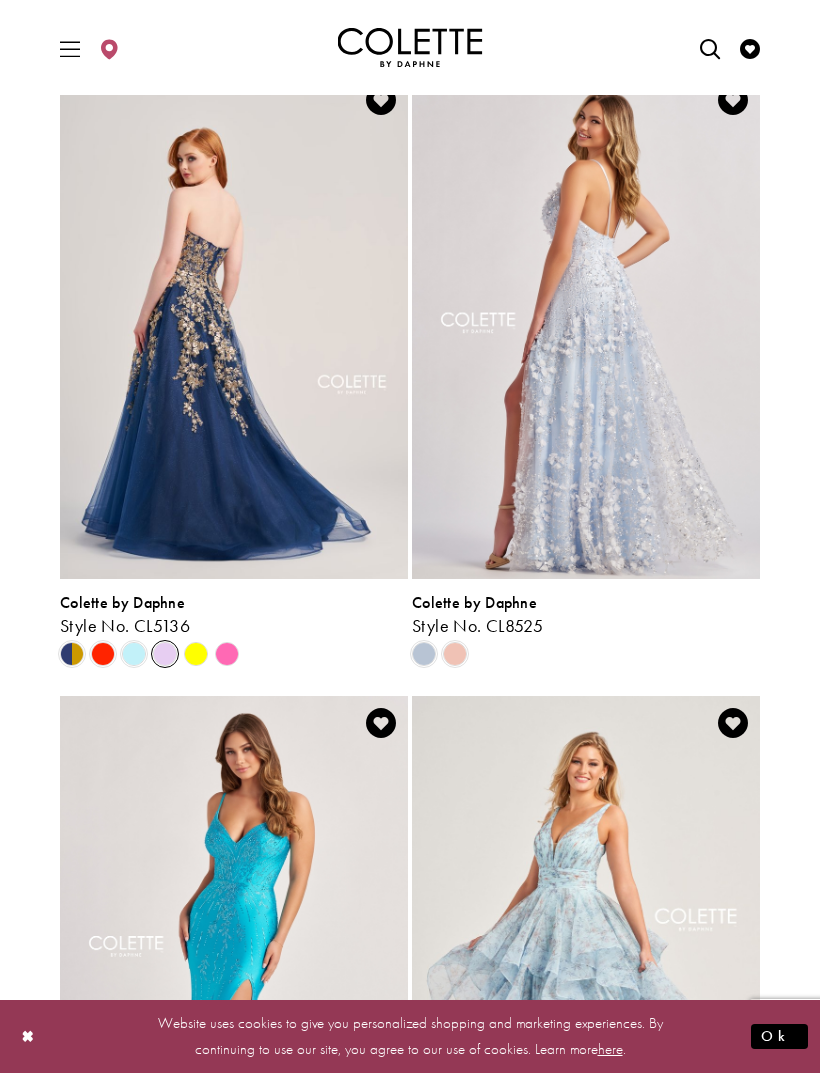 click at bounding box center [165, 654] 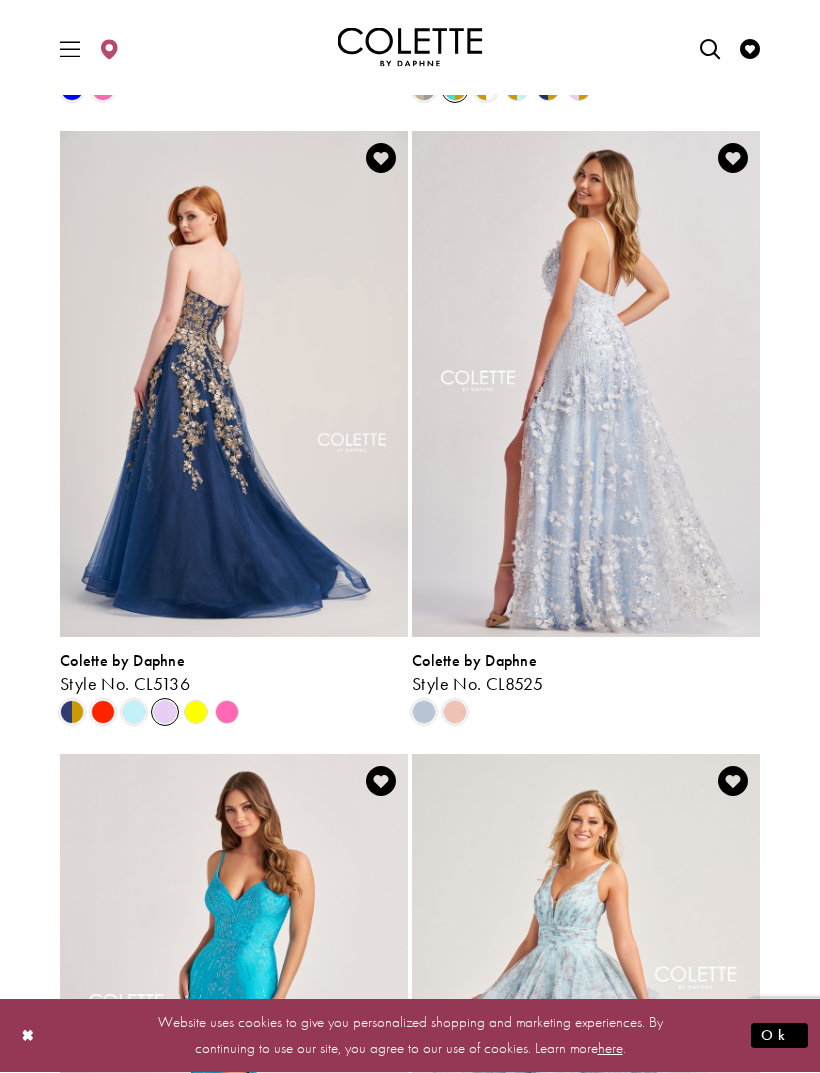 scroll, scrollTop: 704, scrollLeft: 0, axis: vertical 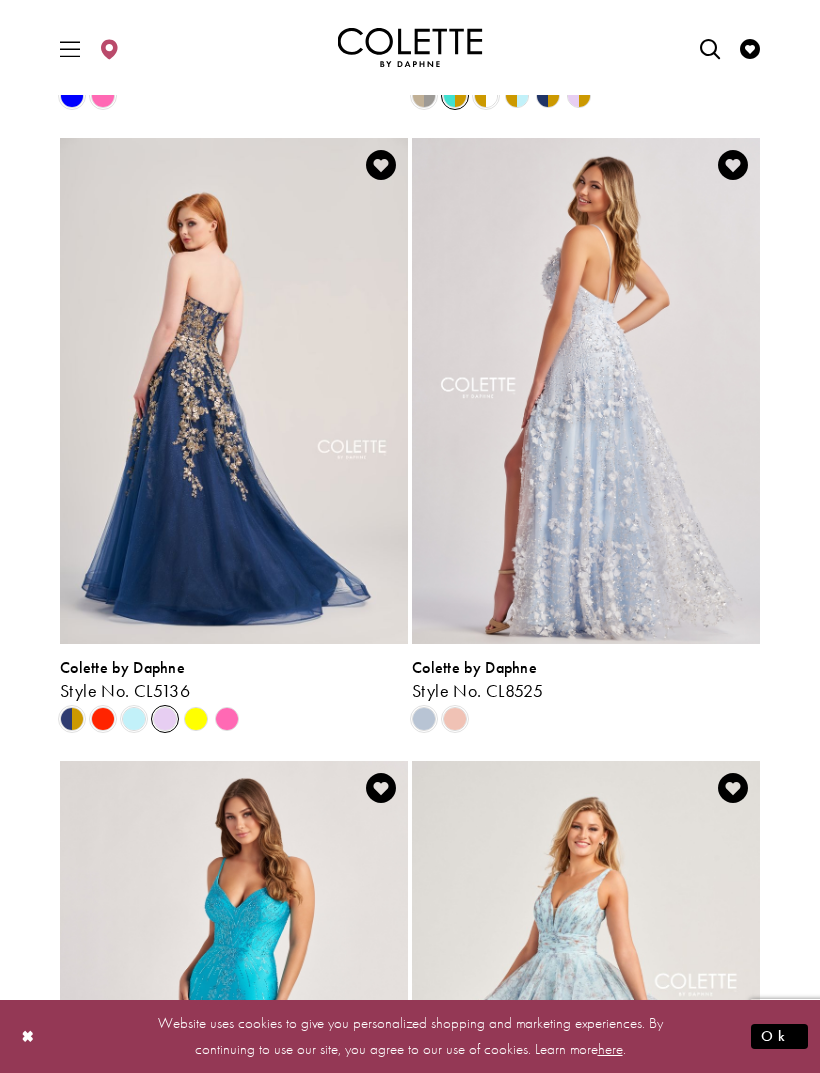 click at bounding box center [234, 391] 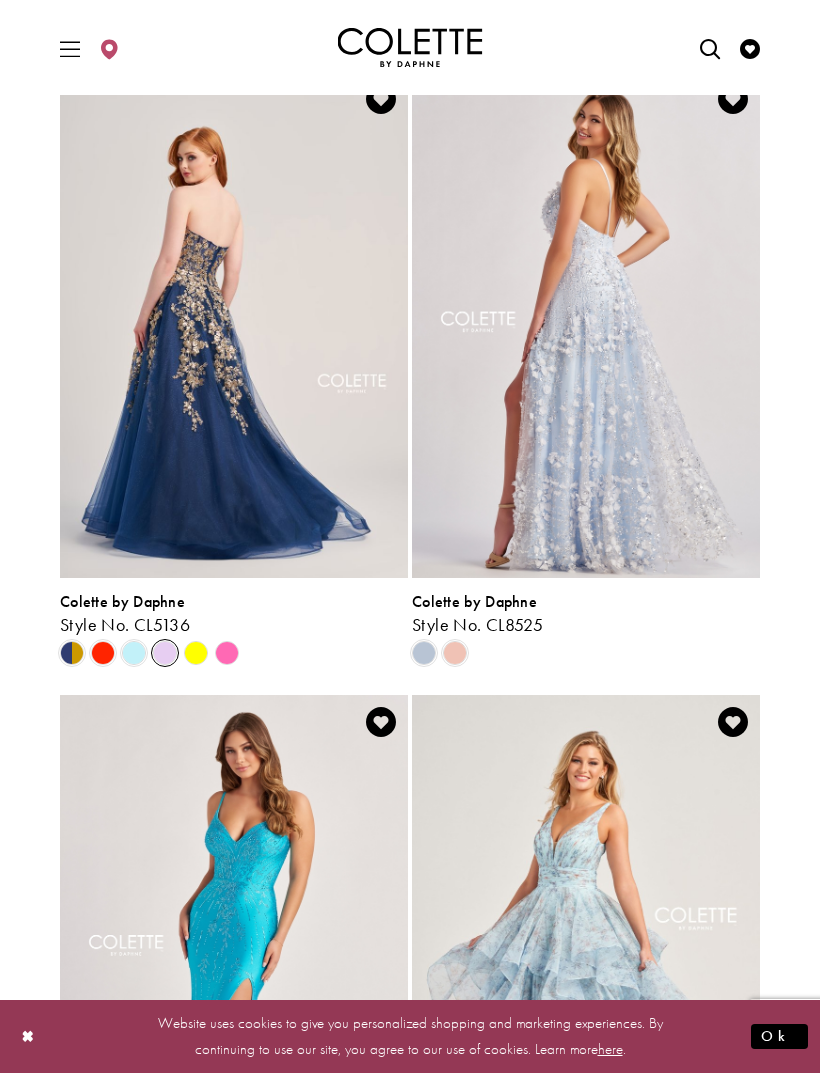 click at bounding box center (455, 653) 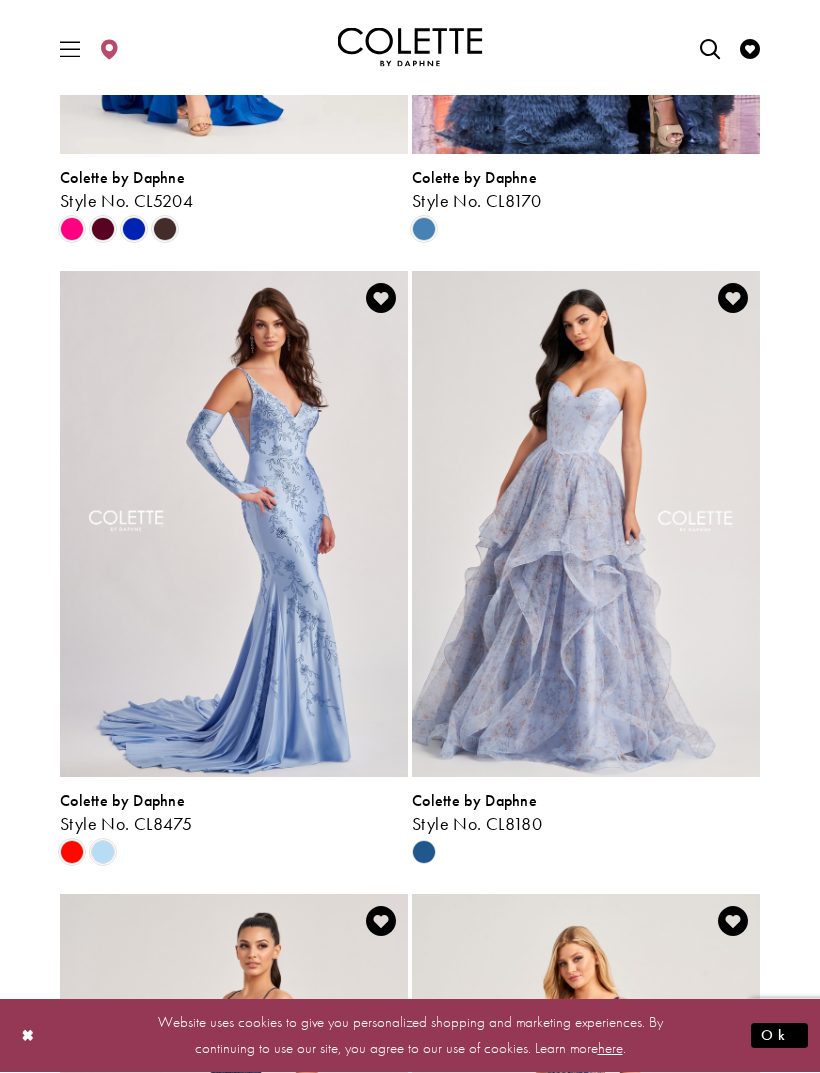 scroll, scrollTop: 2442, scrollLeft: 0, axis: vertical 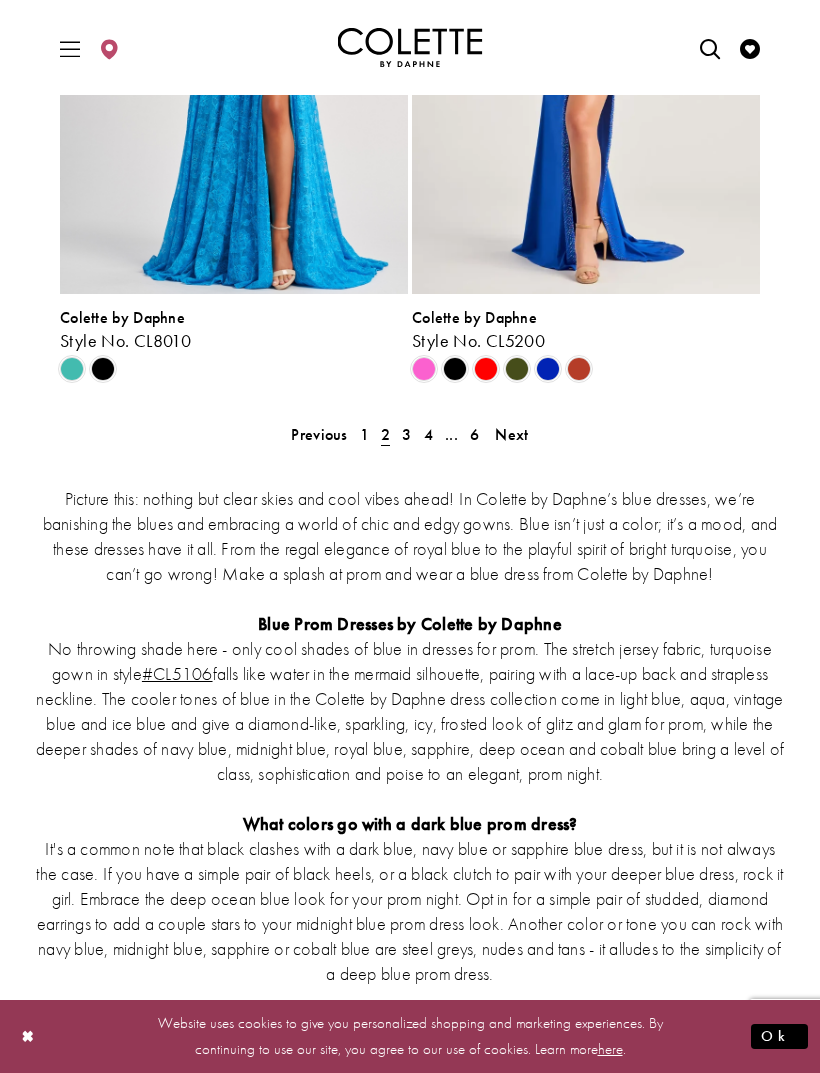 click on "Next" at bounding box center [511, 434] 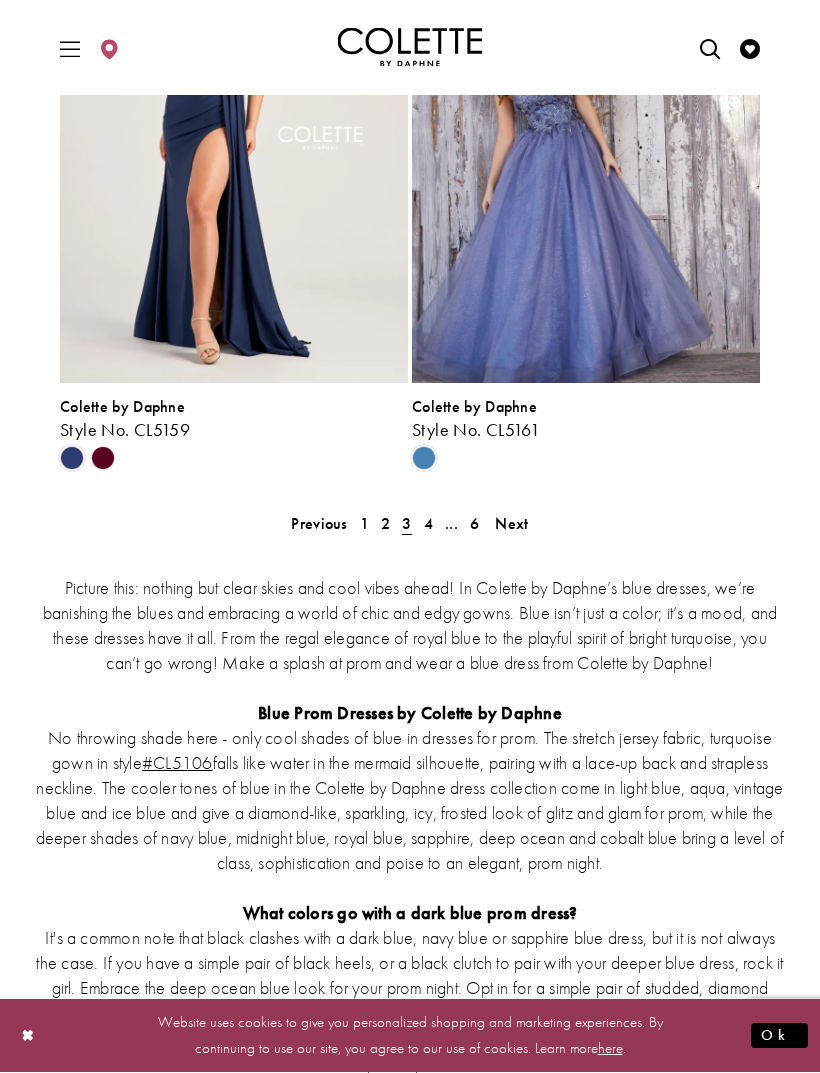 scroll, scrollTop: 4082, scrollLeft: 0, axis: vertical 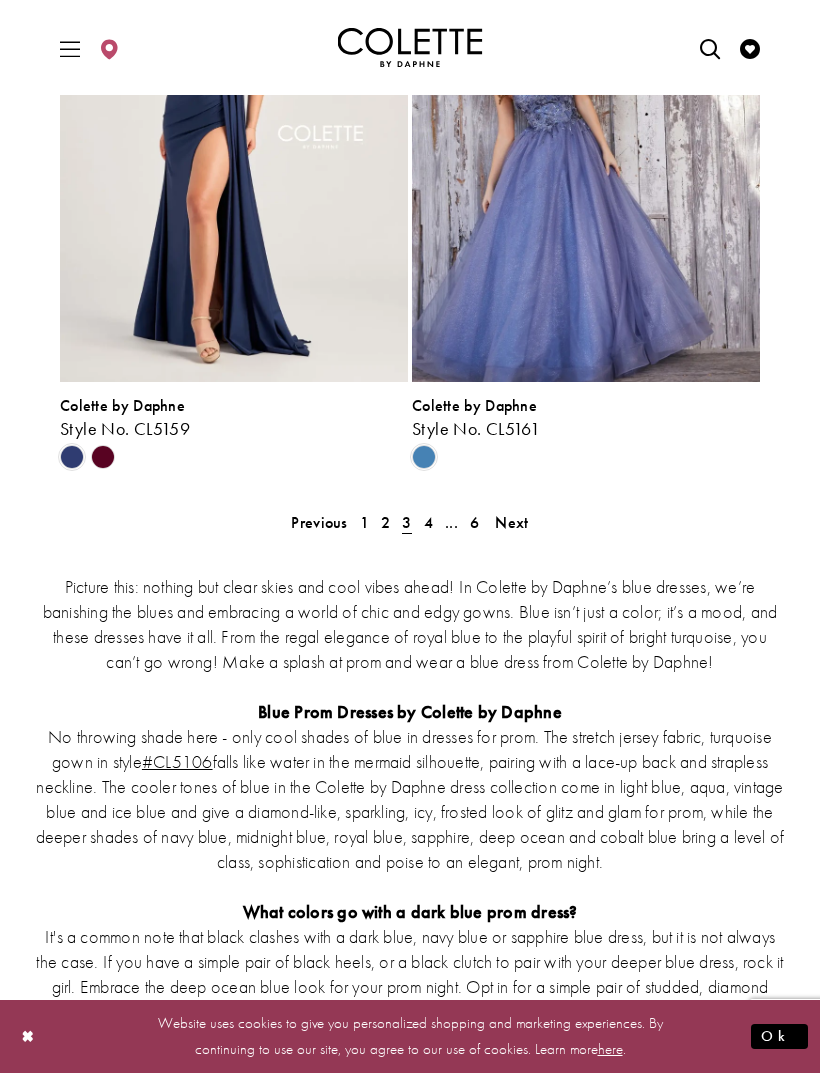 click on "Next" at bounding box center [511, 522] 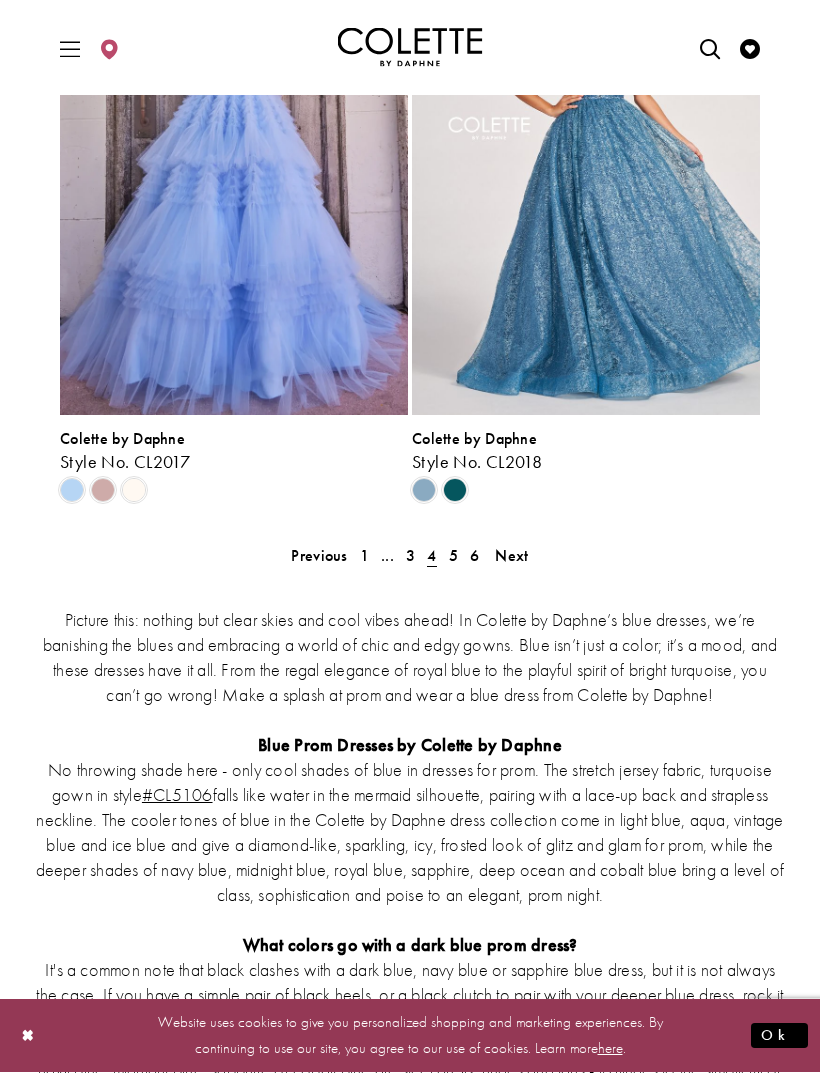 scroll, scrollTop: 4048, scrollLeft: 0, axis: vertical 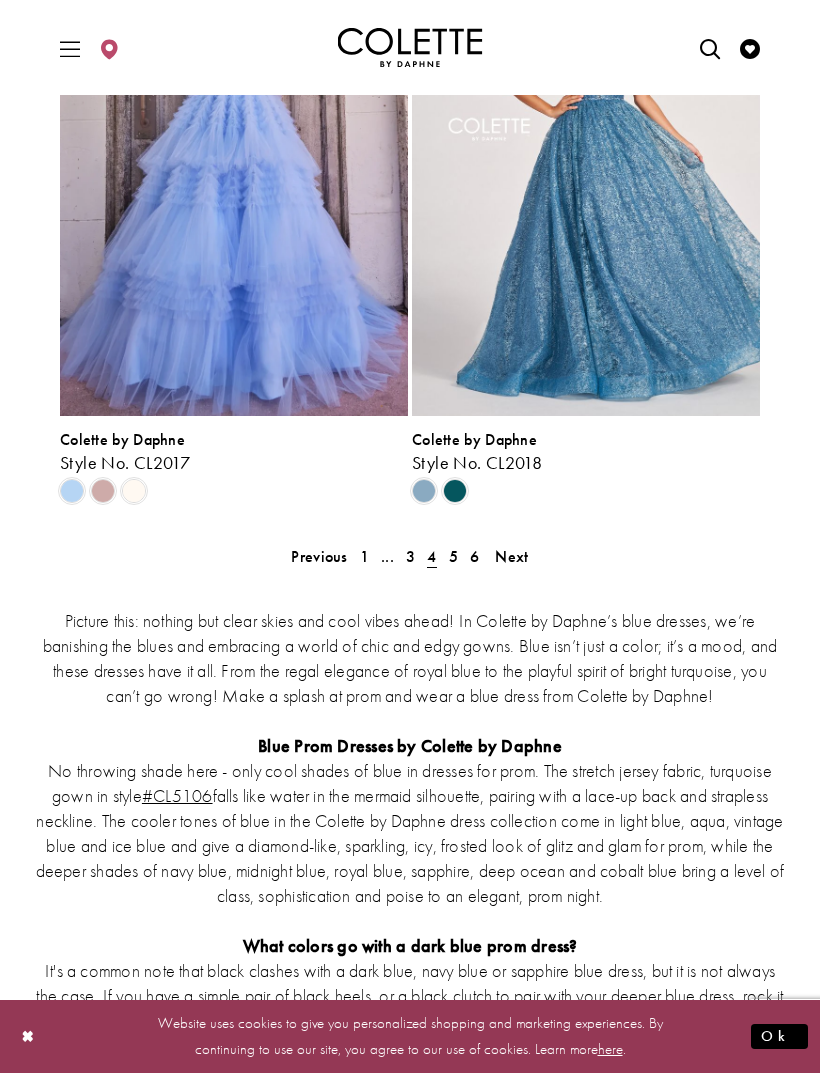 click on "Next" at bounding box center (511, 556) 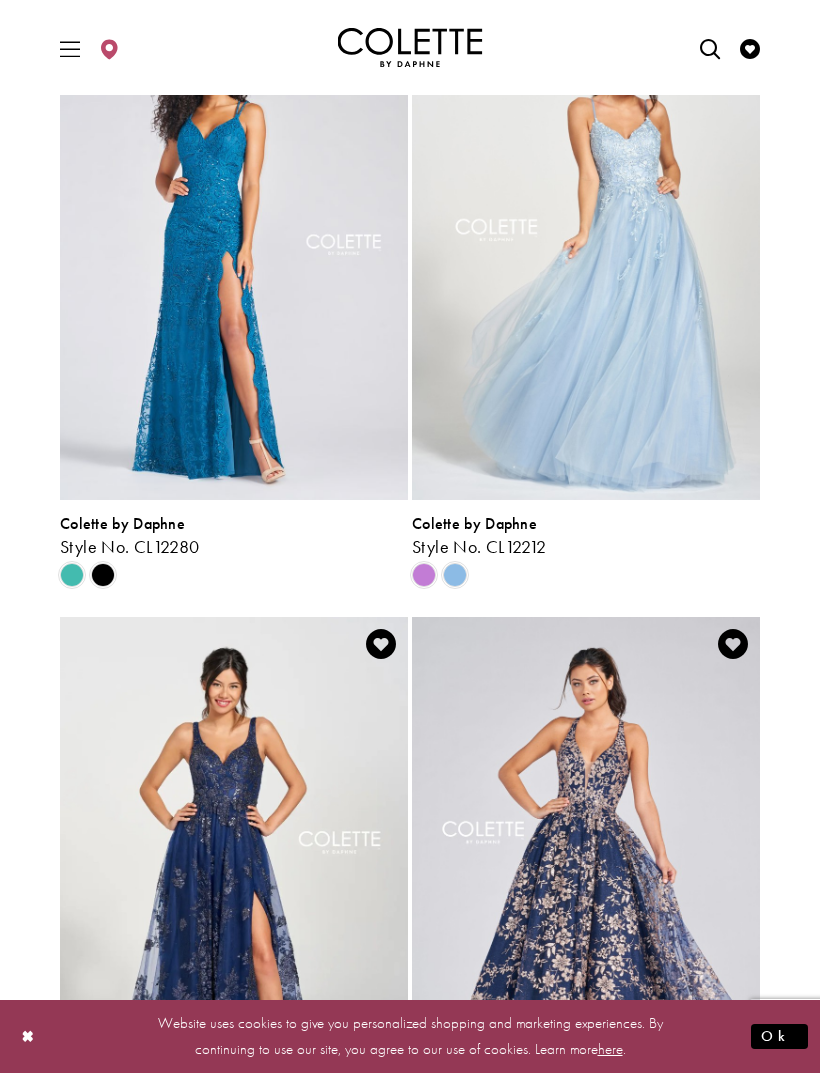 scroll, scrollTop: 3342, scrollLeft: 0, axis: vertical 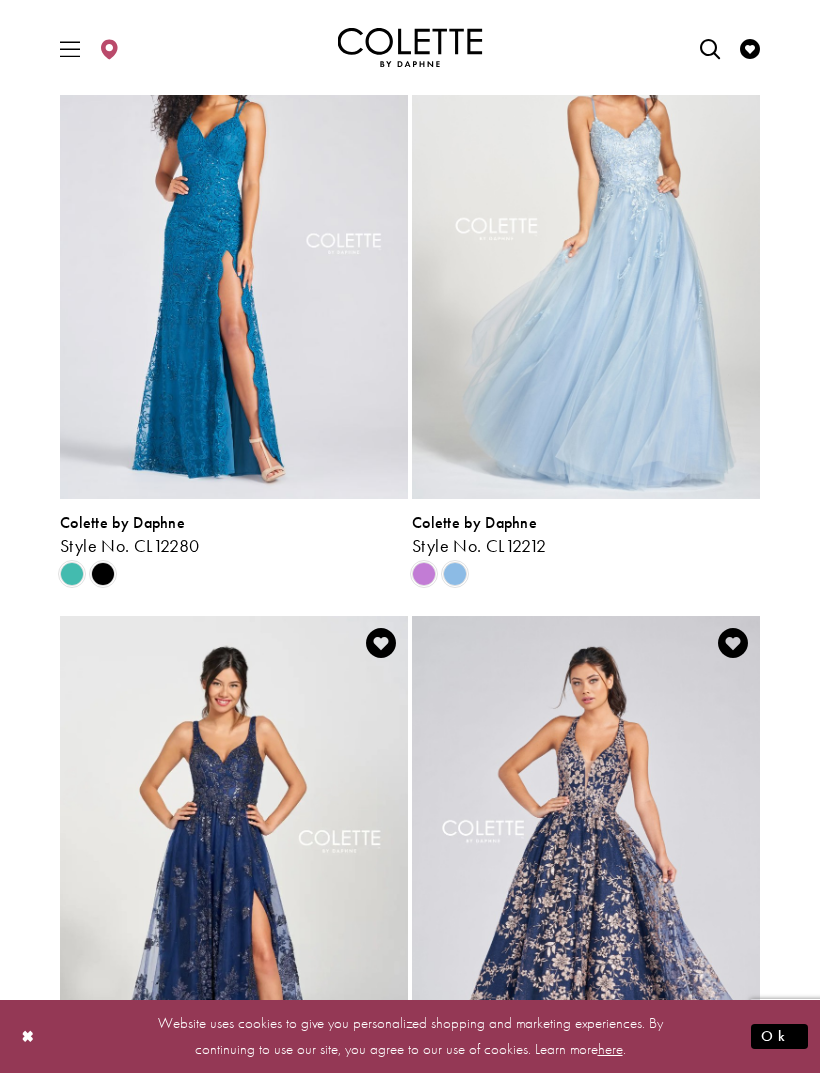 click at bounding box center [424, 574] 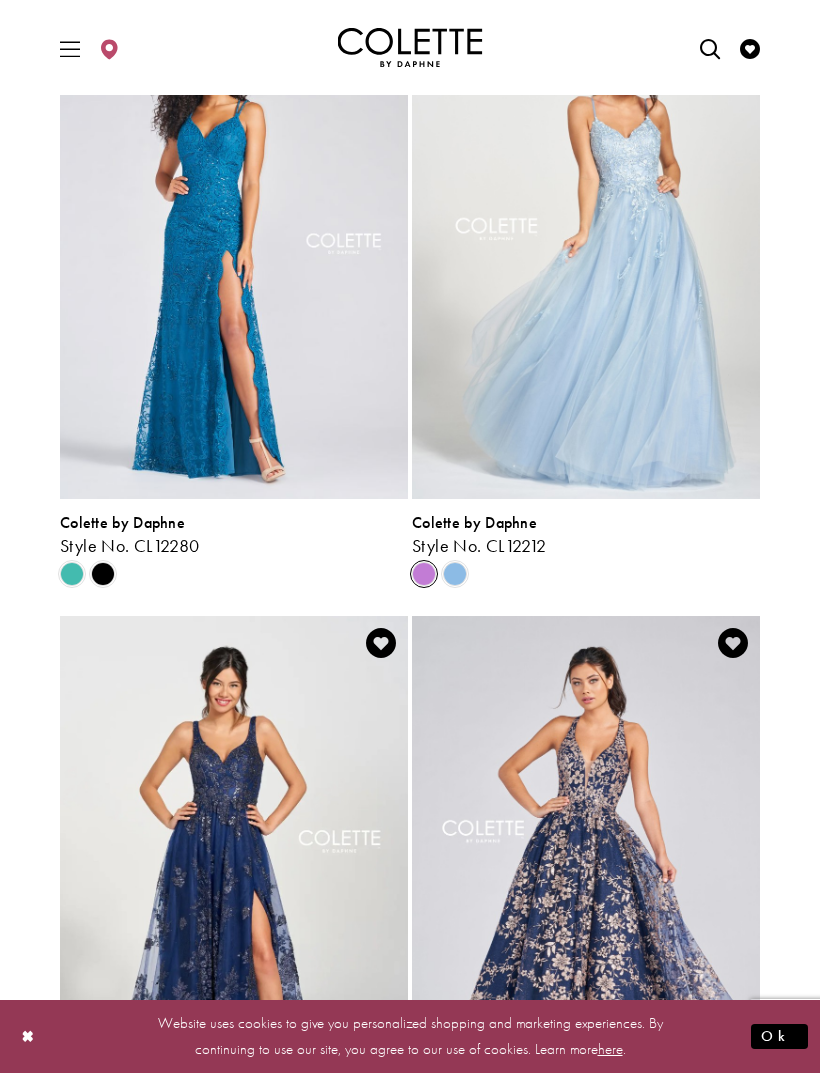 click at bounding box center [424, 574] 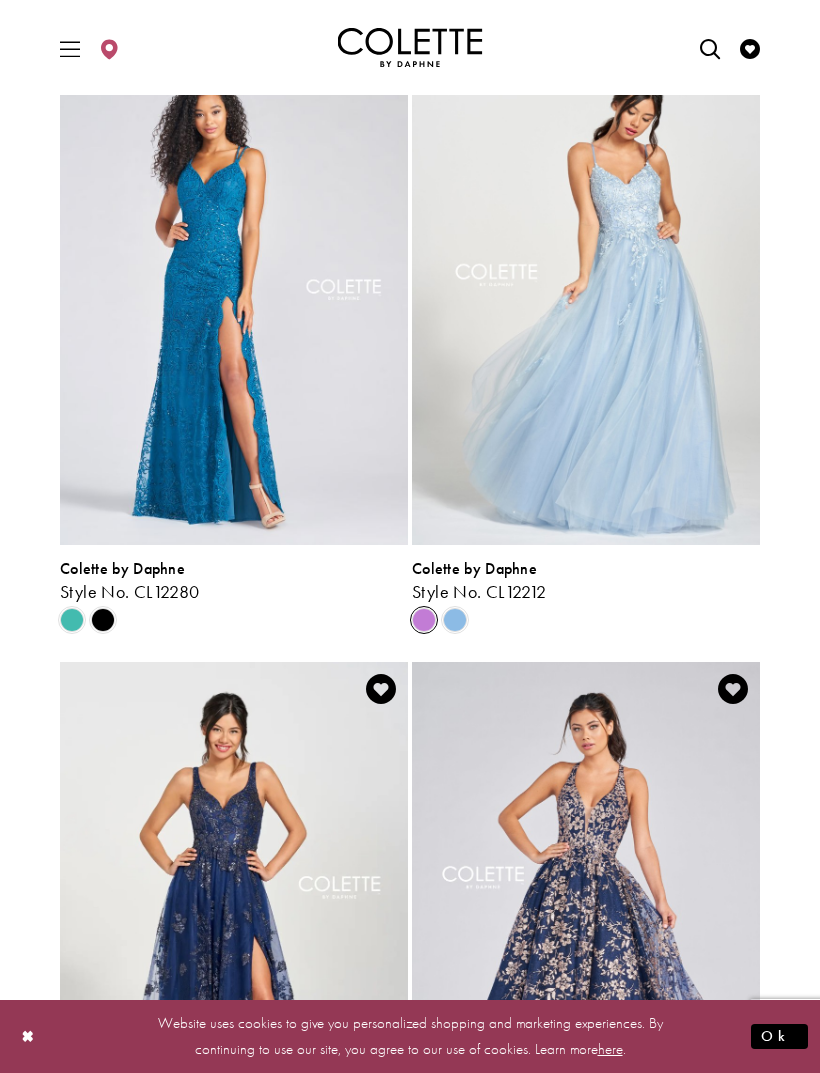 scroll, scrollTop: 3296, scrollLeft: 0, axis: vertical 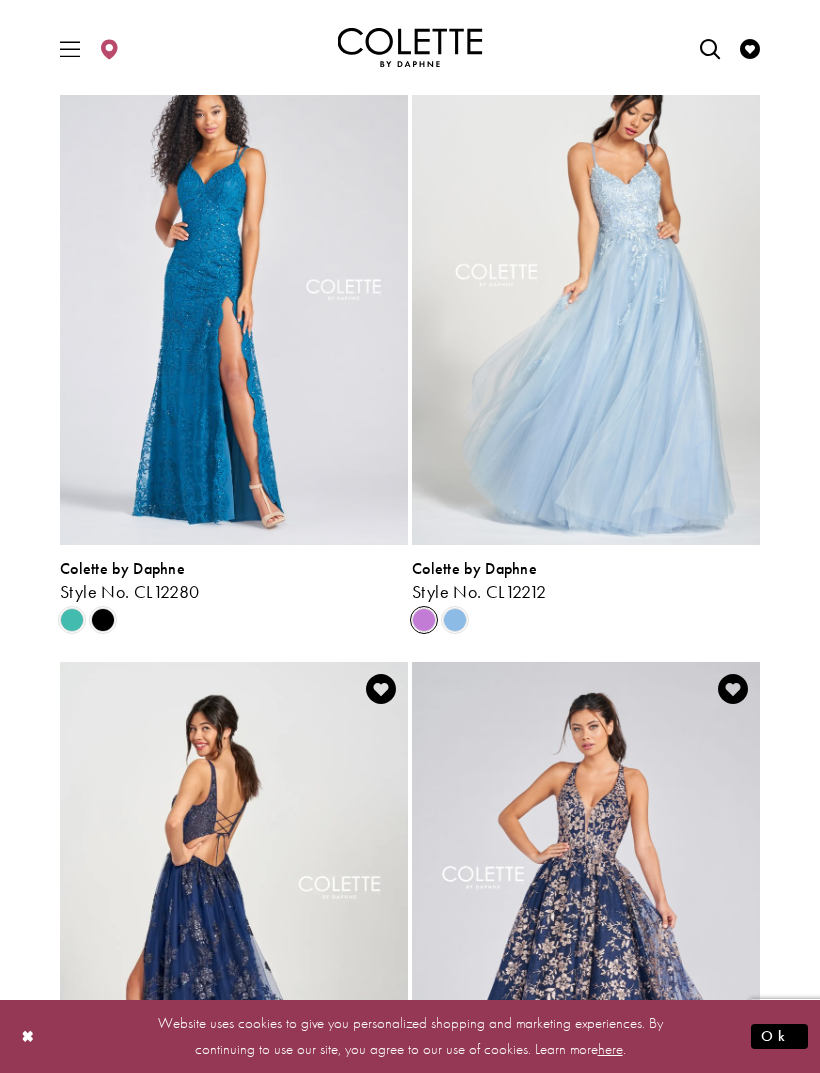 click on "Style No. CL12212" at bounding box center [479, 591] 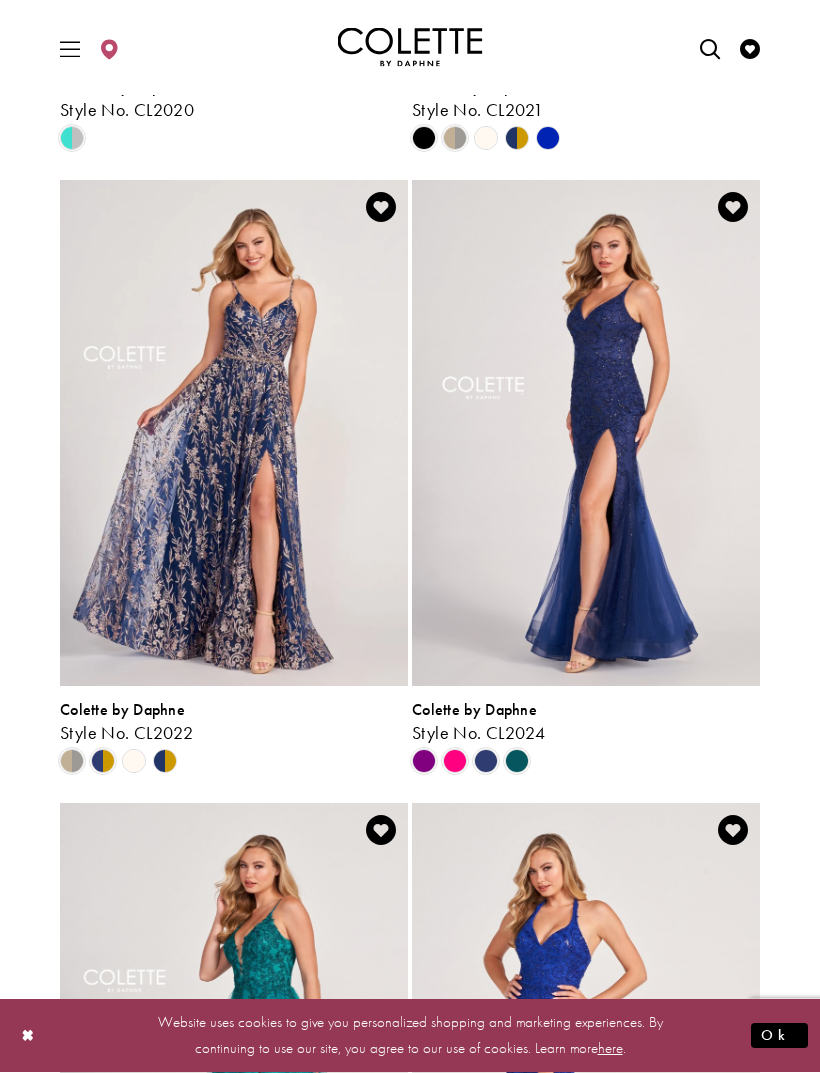 scroll, scrollTop: 677, scrollLeft: 0, axis: vertical 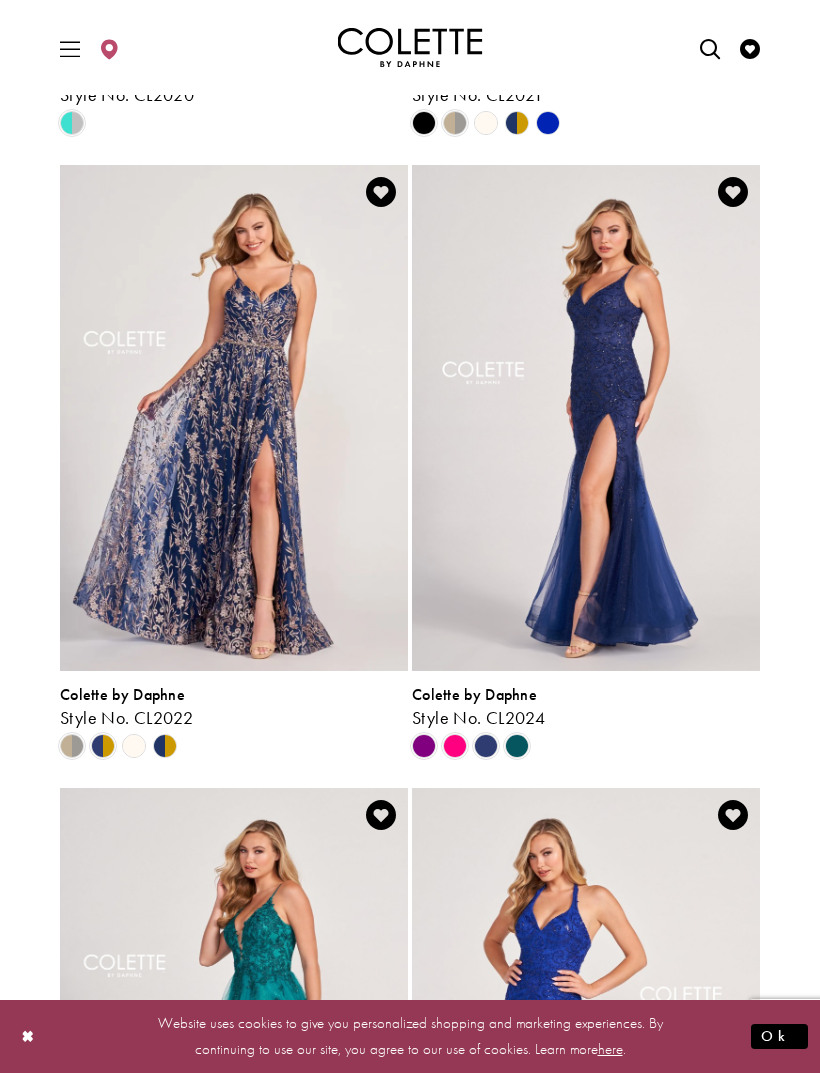 click 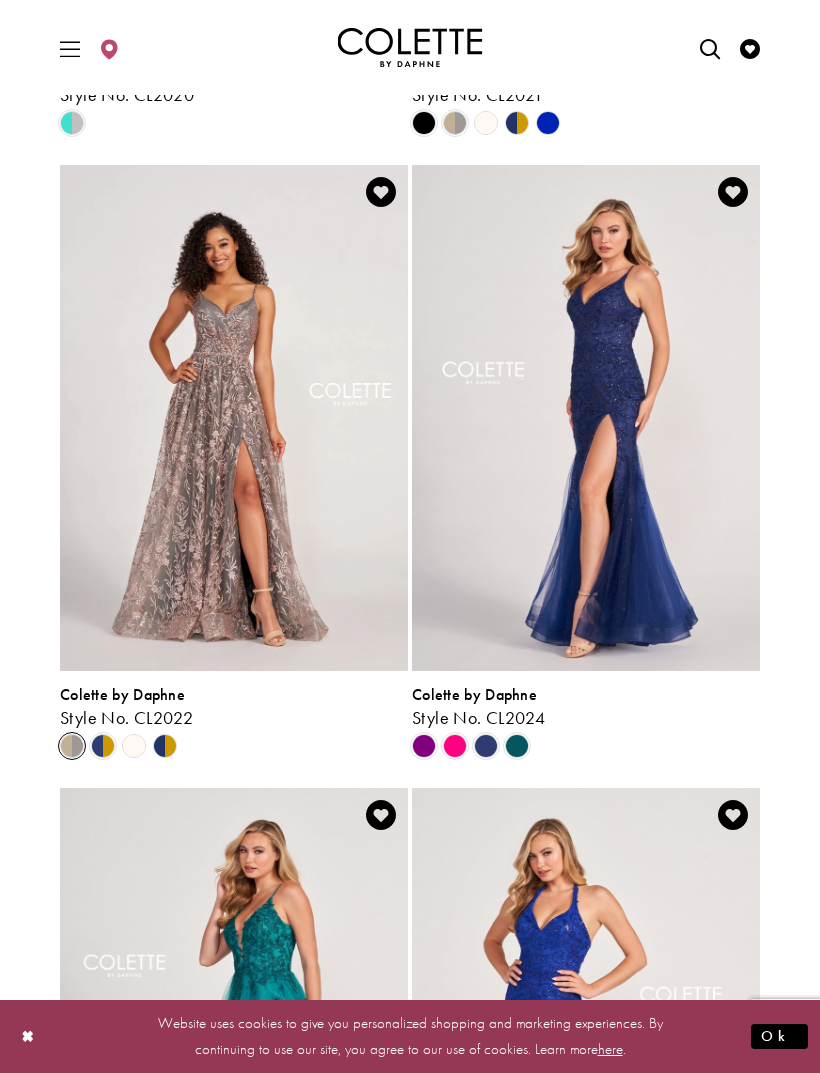 click 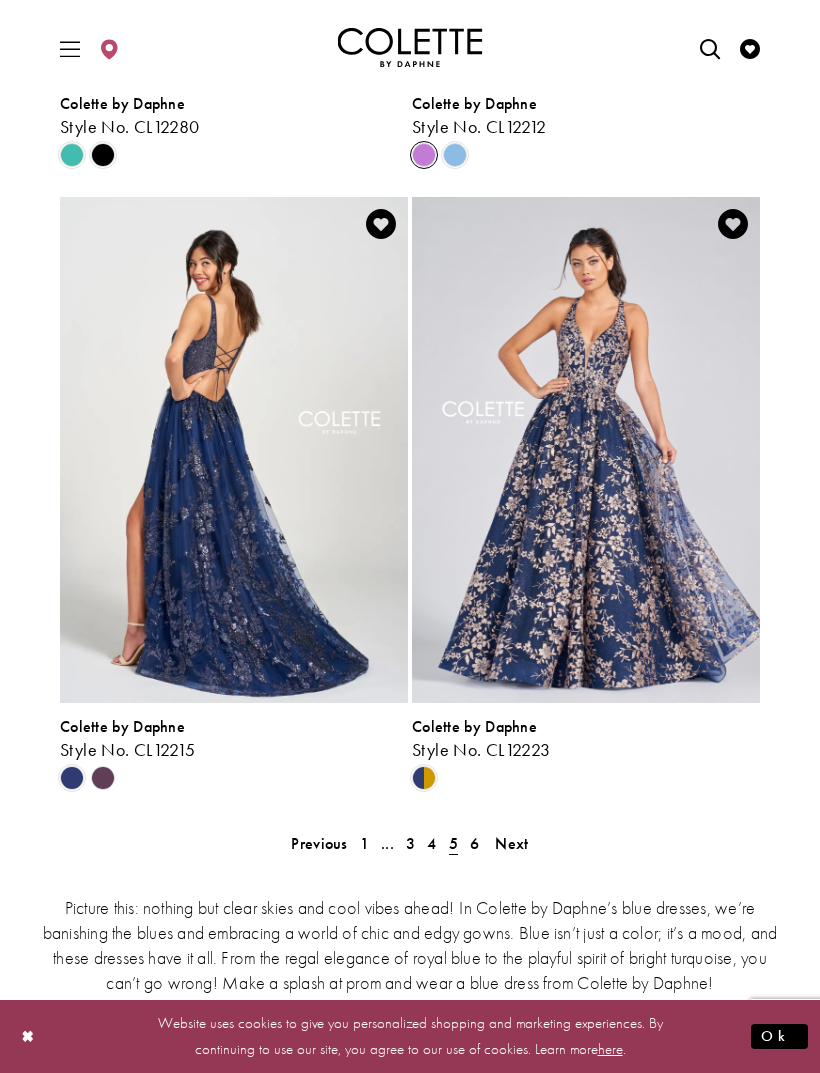 click on "Next" at bounding box center (511, 843) 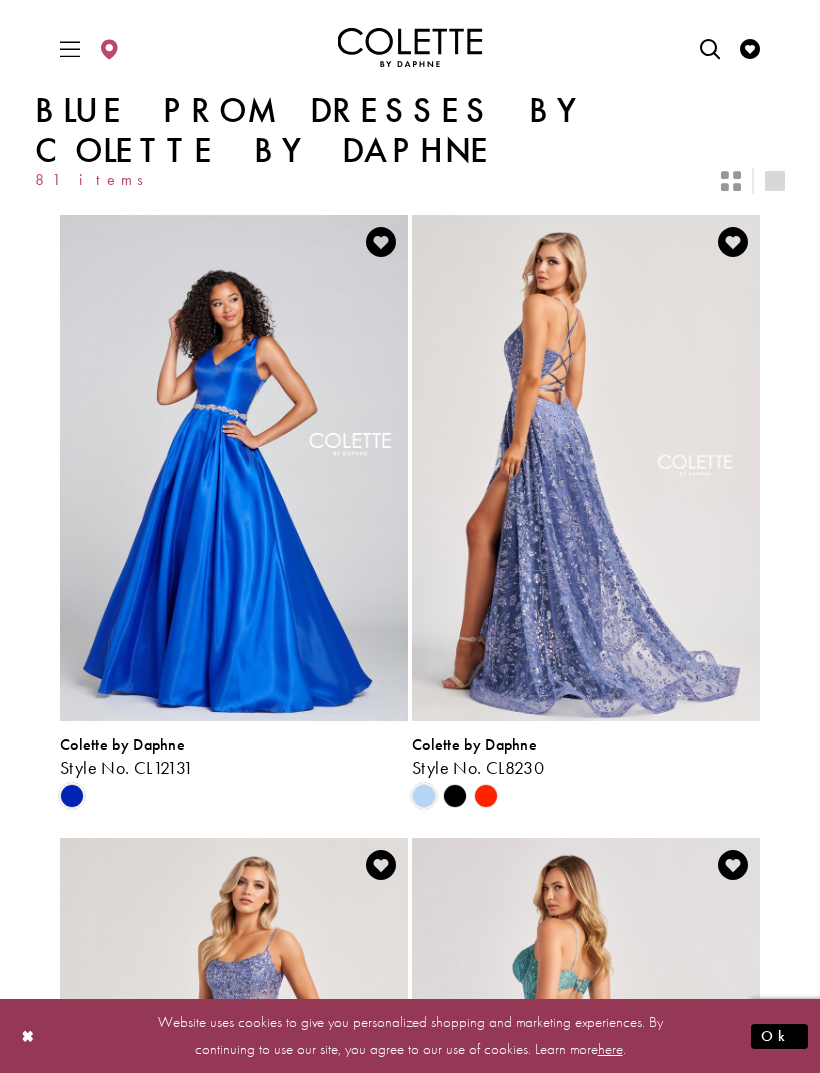 scroll, scrollTop: 0, scrollLeft: 0, axis: both 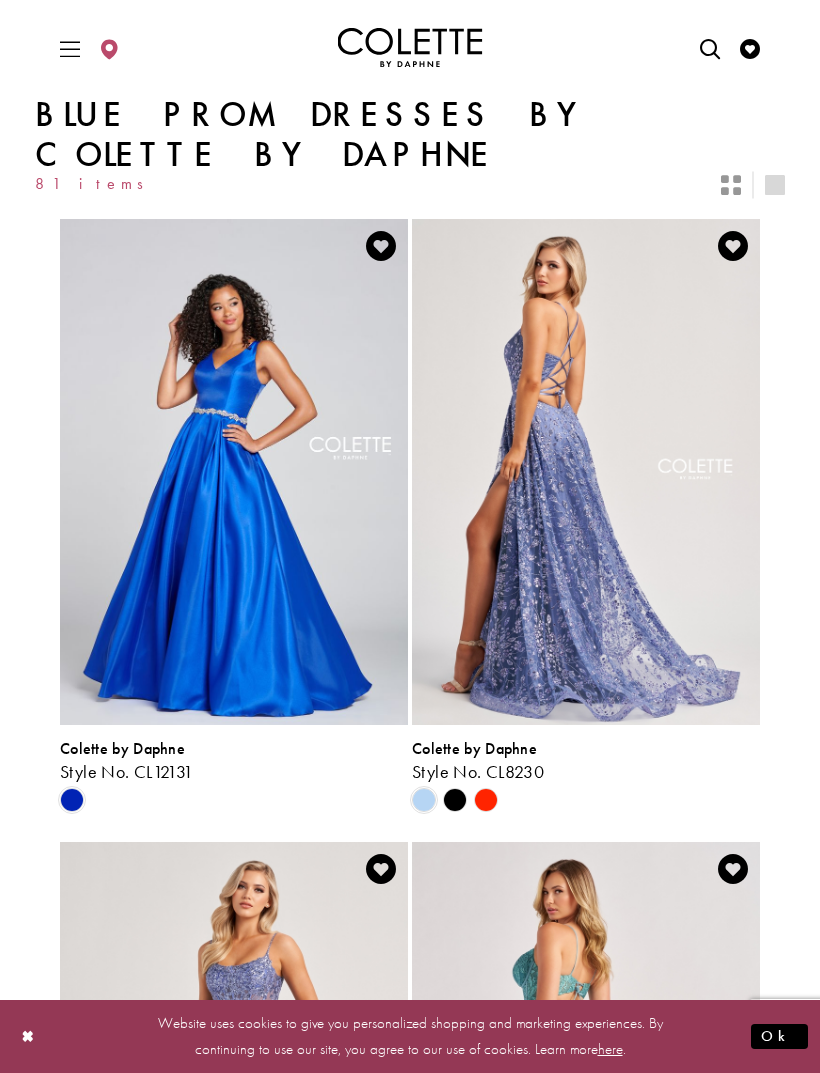 click at bounding box center (410, 48) 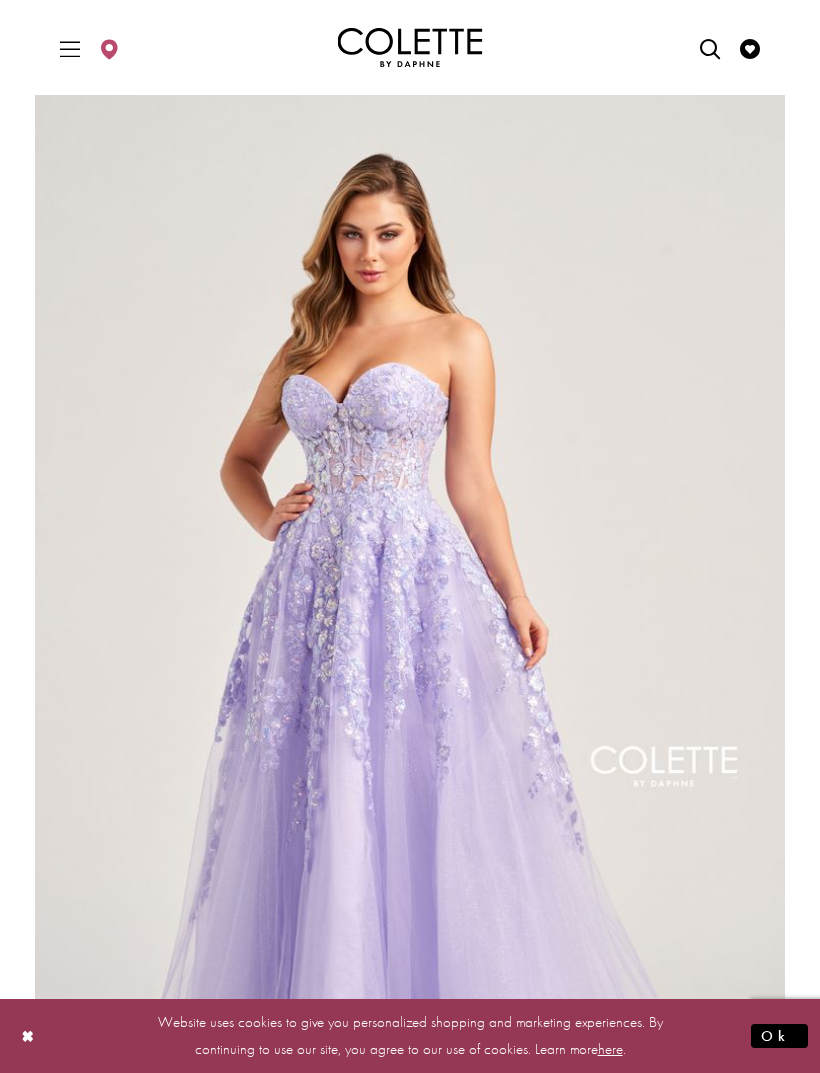 scroll, scrollTop: 0, scrollLeft: 0, axis: both 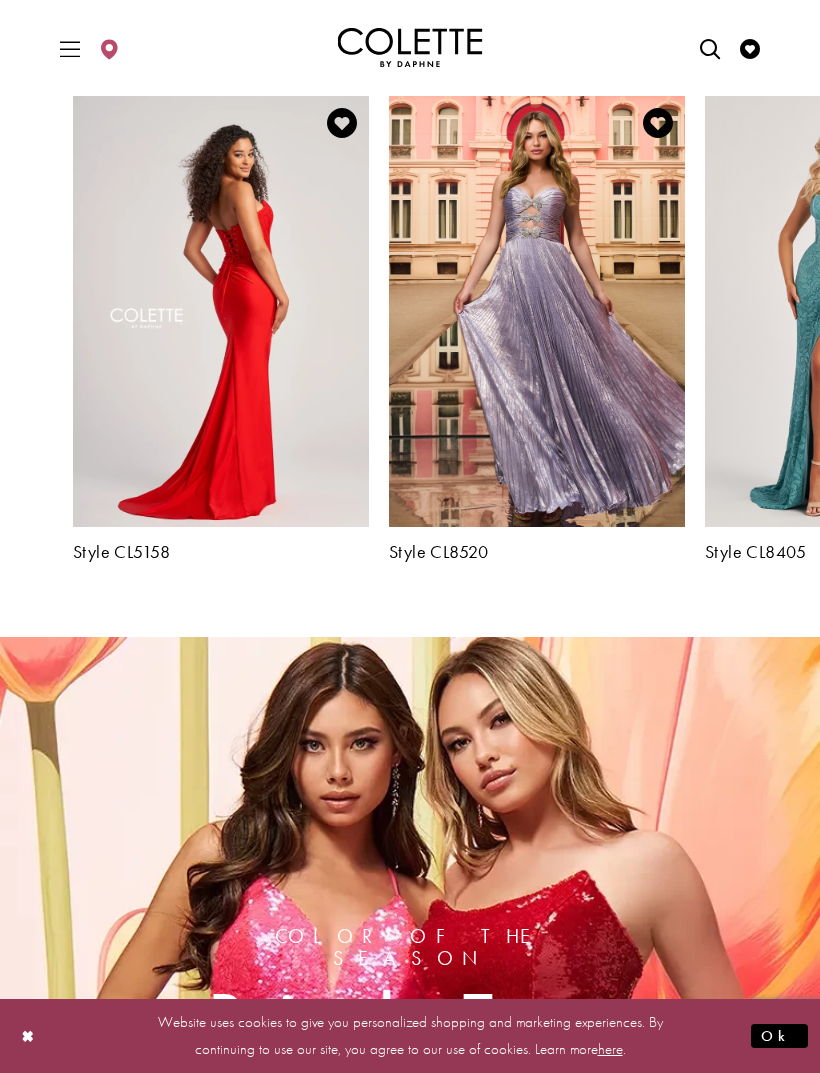click at bounding box center [537, 311] 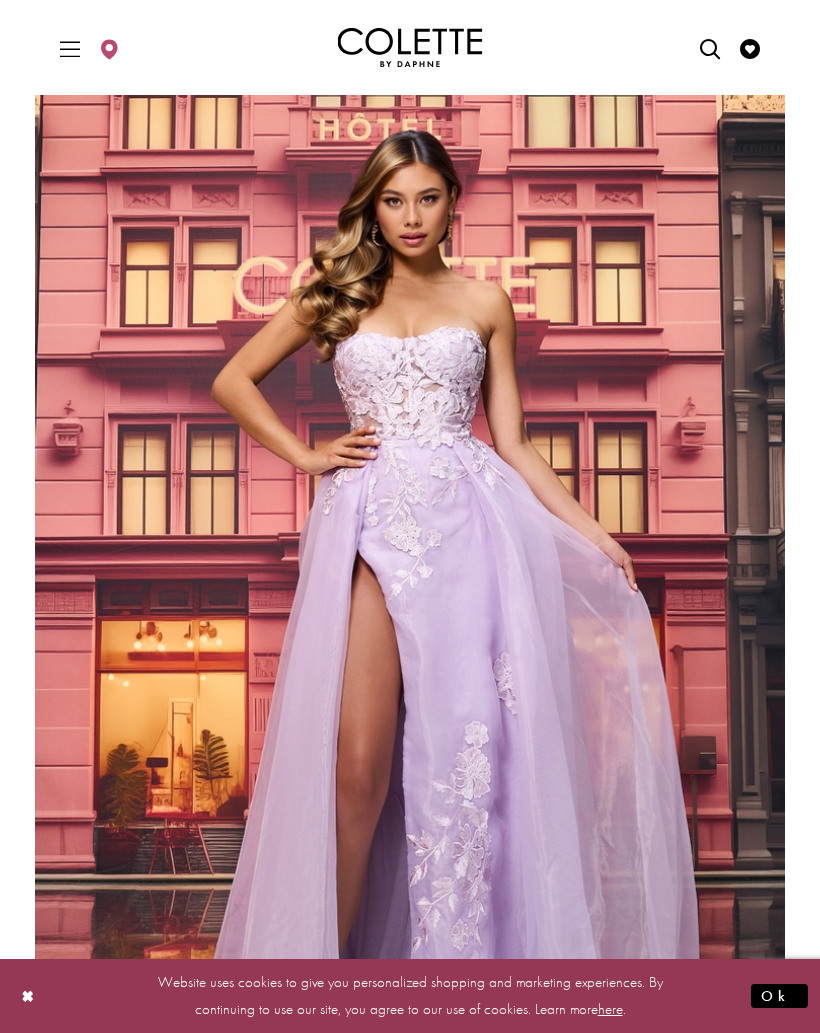 scroll, scrollTop: 0, scrollLeft: 0, axis: both 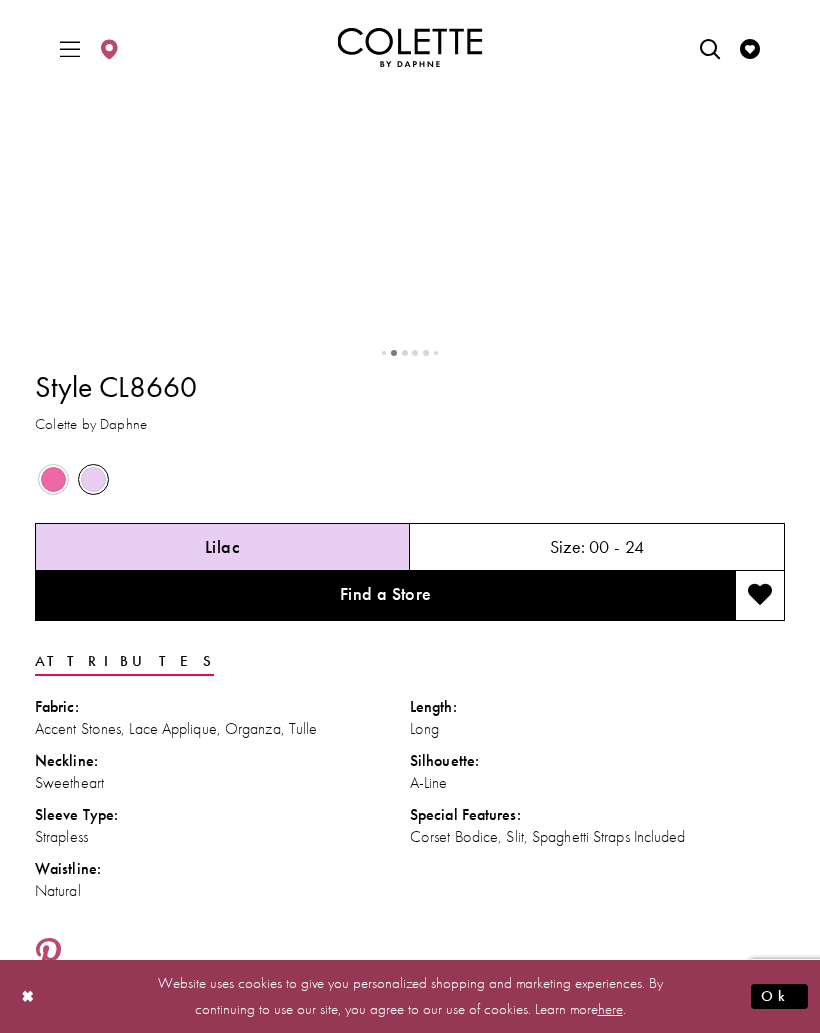 click at bounding box center [53, 479] 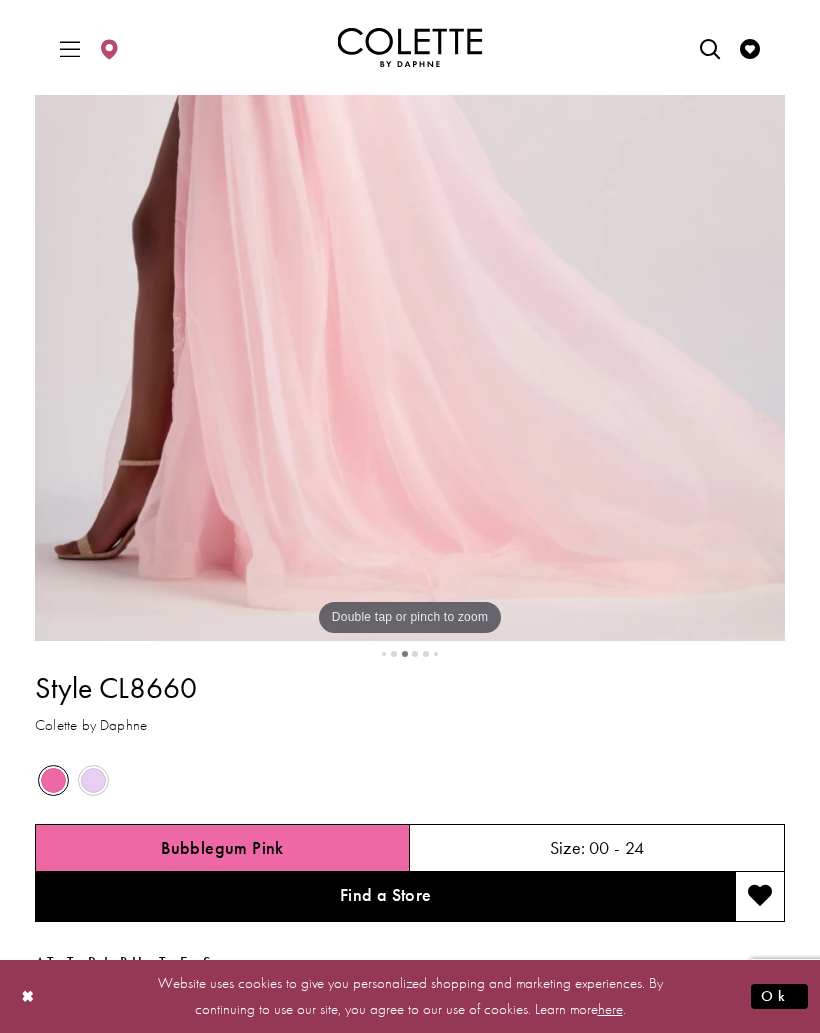 click at bounding box center (93, 780) 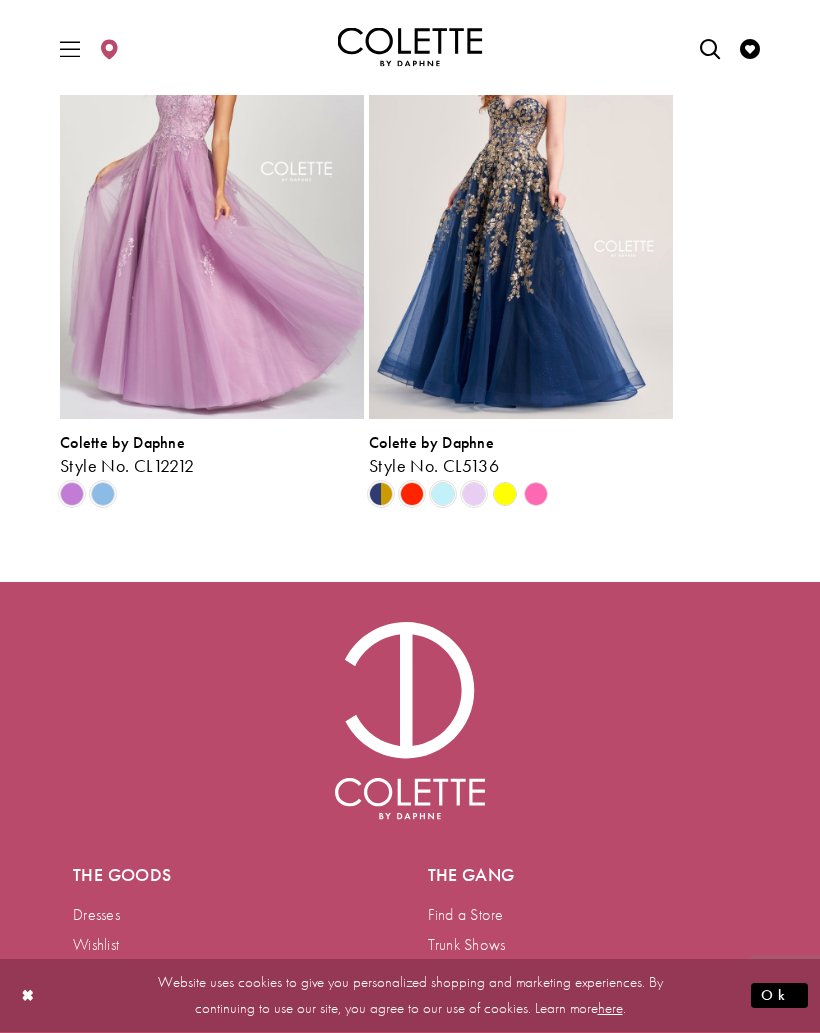 scroll, scrollTop: 1999, scrollLeft: 0, axis: vertical 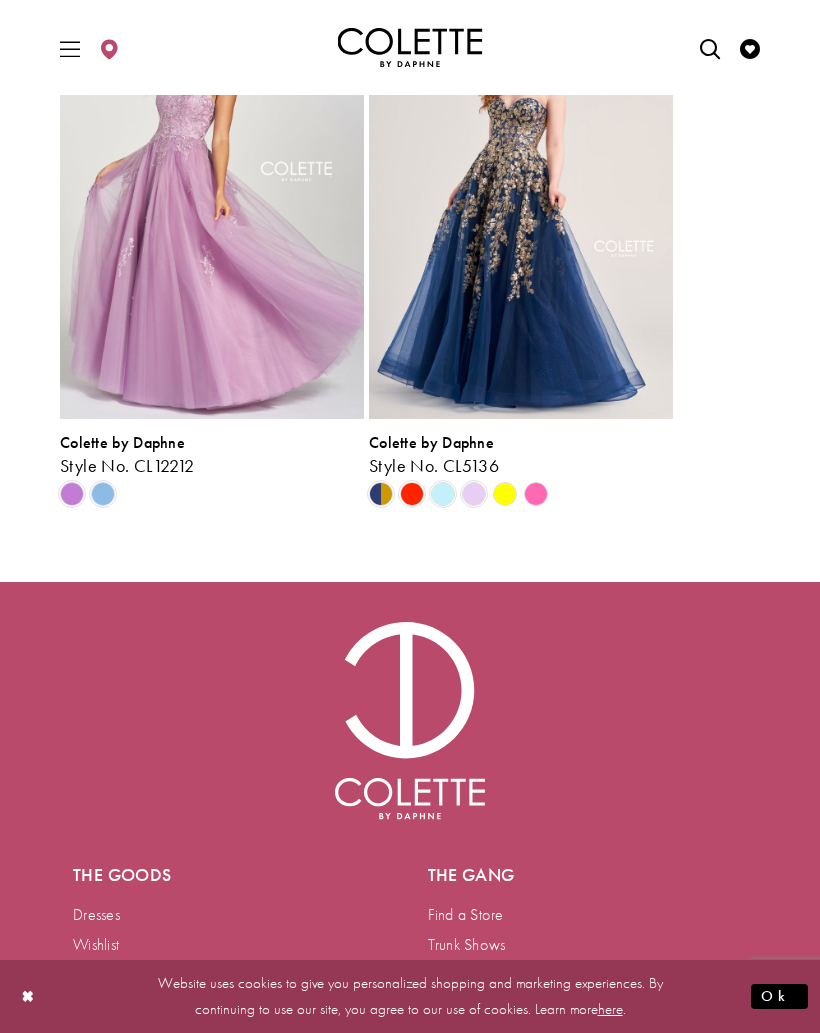 click at bounding box center [443, 494] 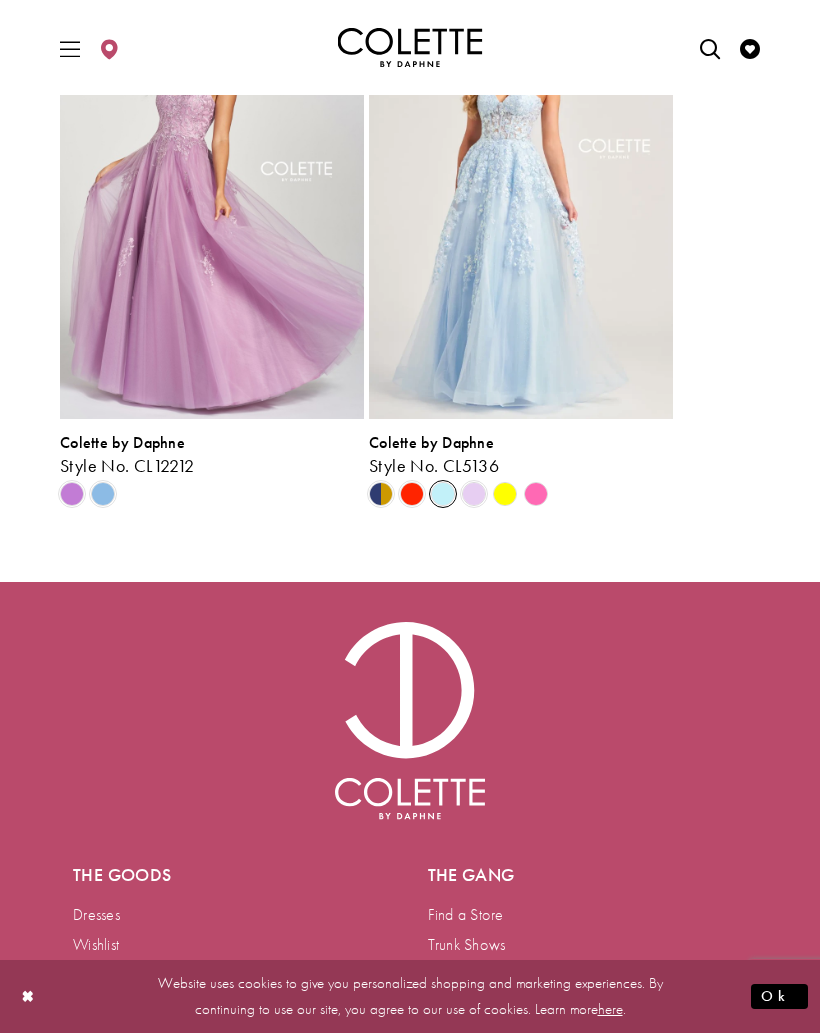 click at bounding box center [474, 494] 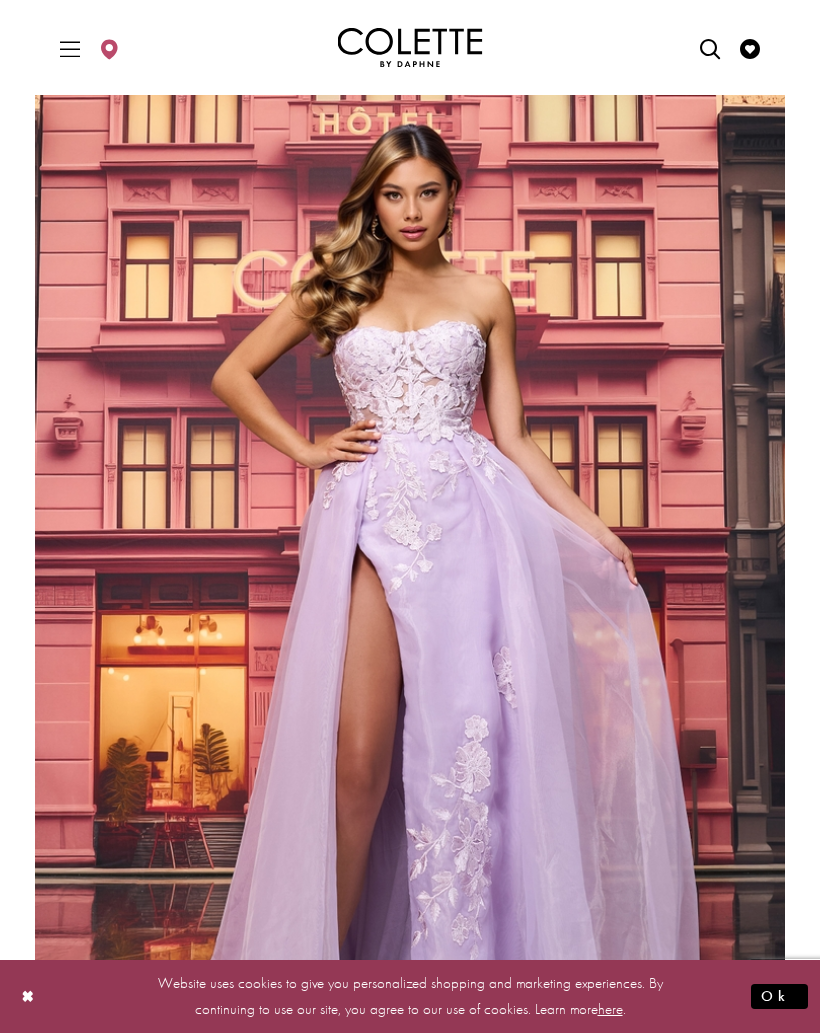 scroll, scrollTop: 0, scrollLeft: 0, axis: both 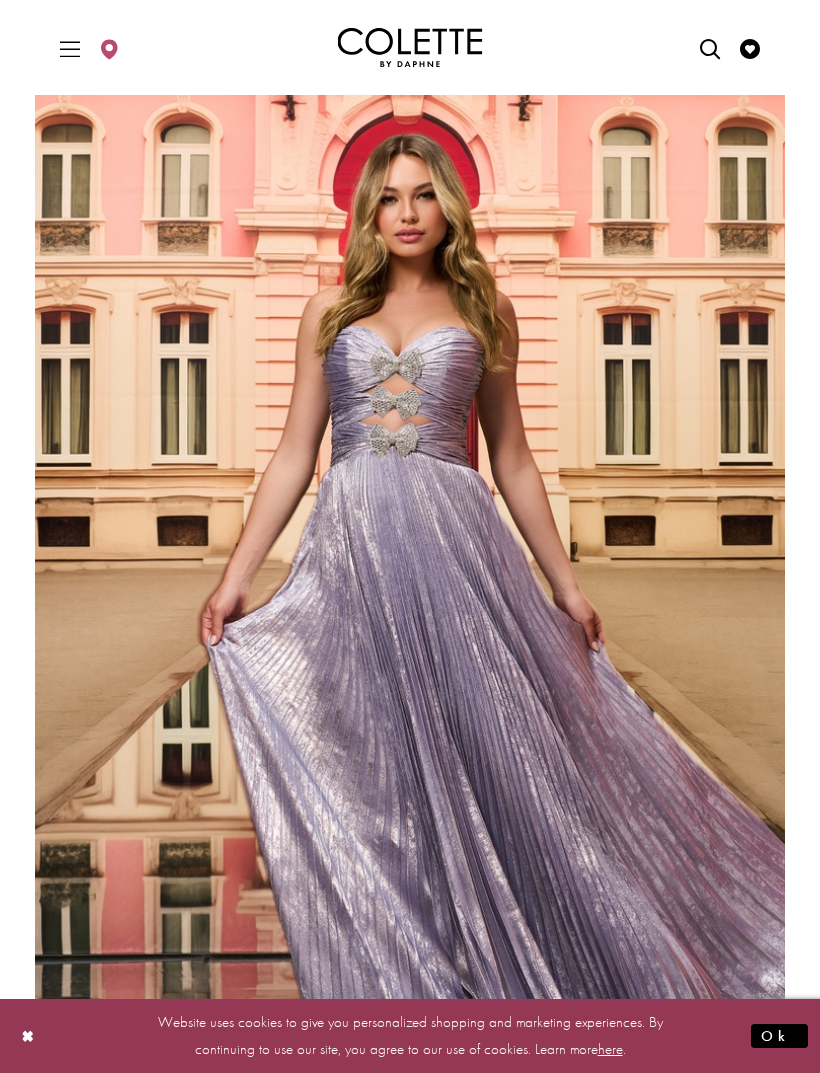 click at bounding box center (28, 1036) 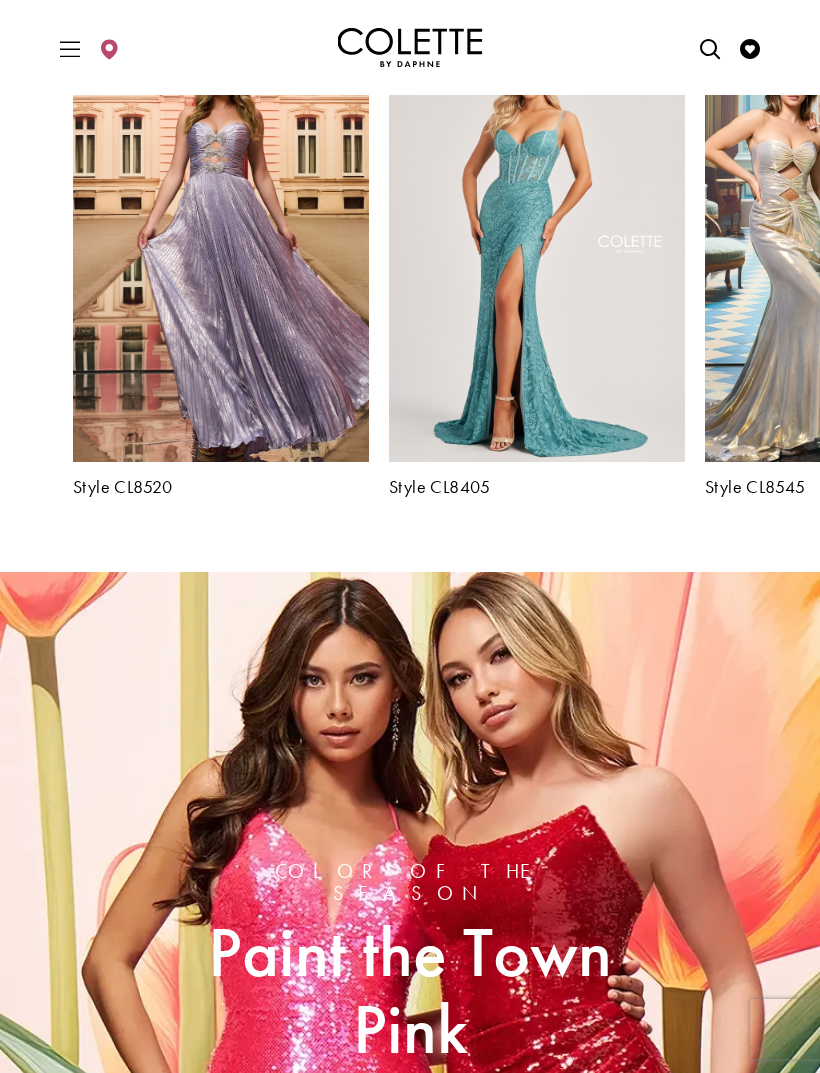 scroll, scrollTop: 2067, scrollLeft: 0, axis: vertical 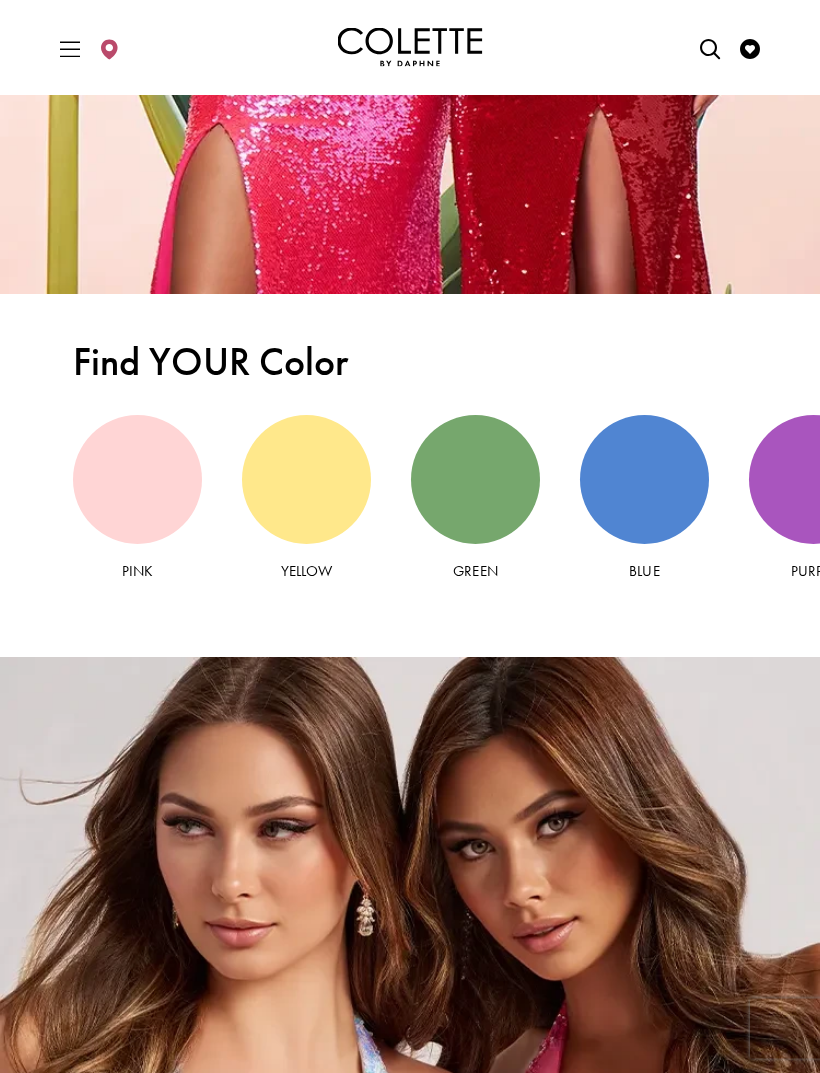 click at bounding box center (644, 480) 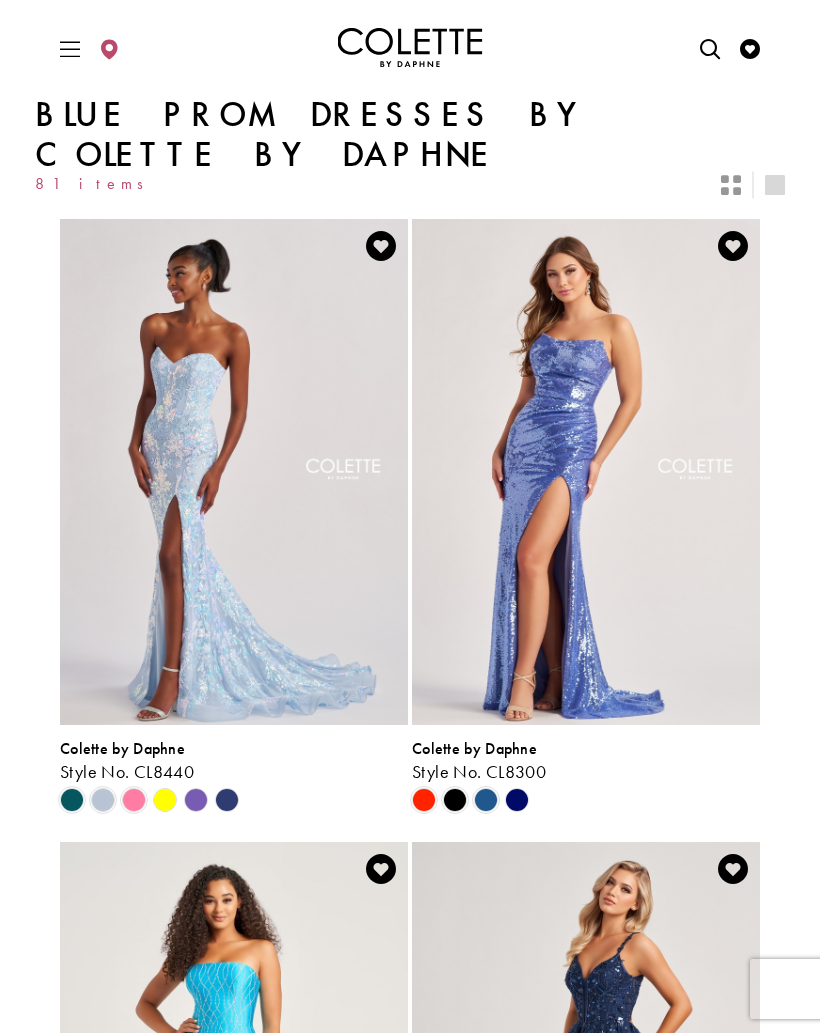 scroll, scrollTop: 0, scrollLeft: 0, axis: both 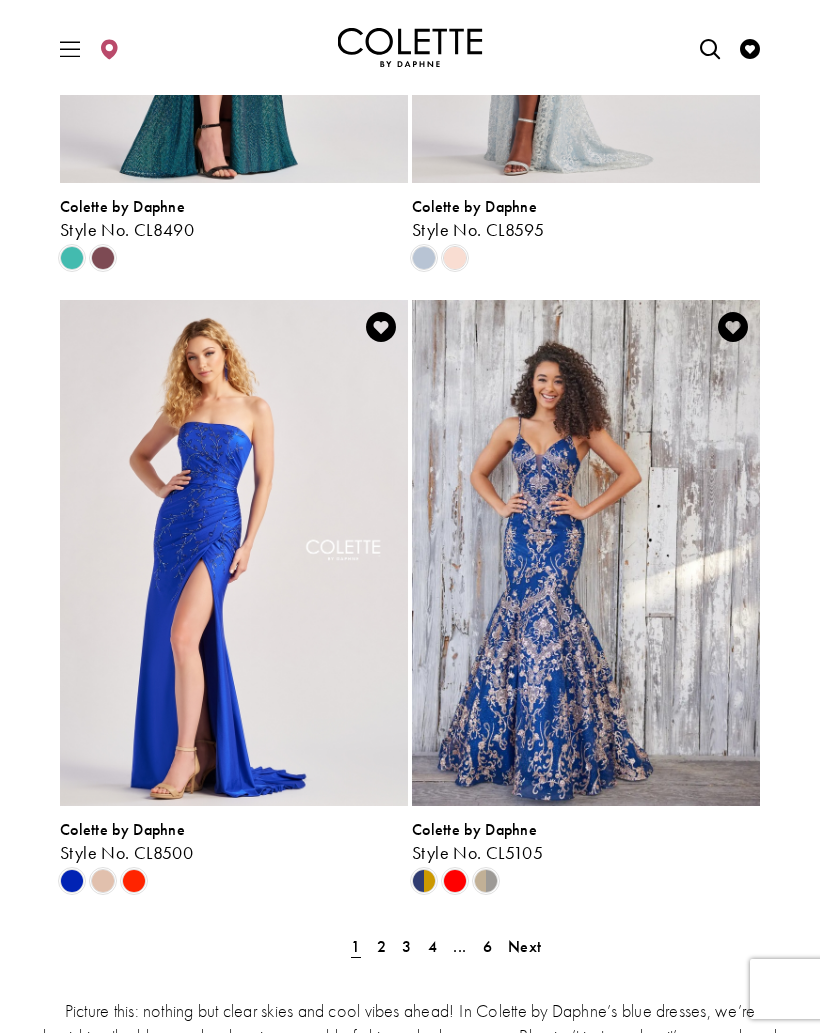click on "Next" at bounding box center [524, 946] 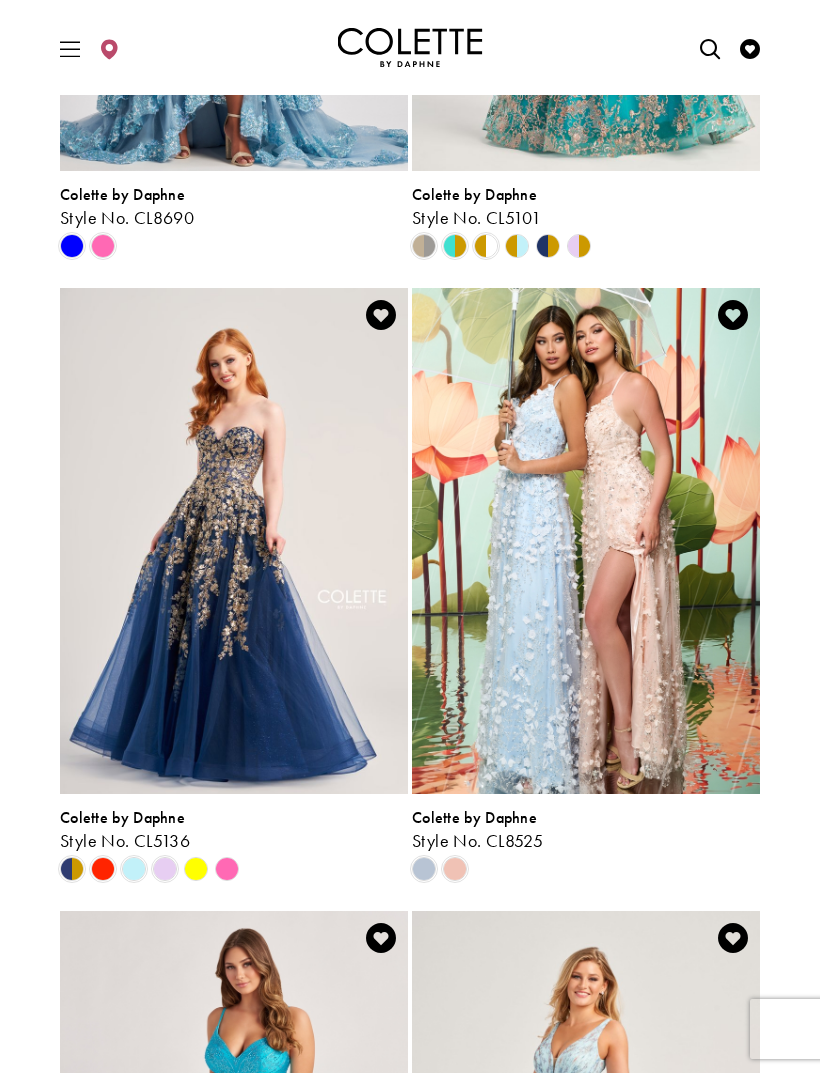 scroll, scrollTop: 549, scrollLeft: 0, axis: vertical 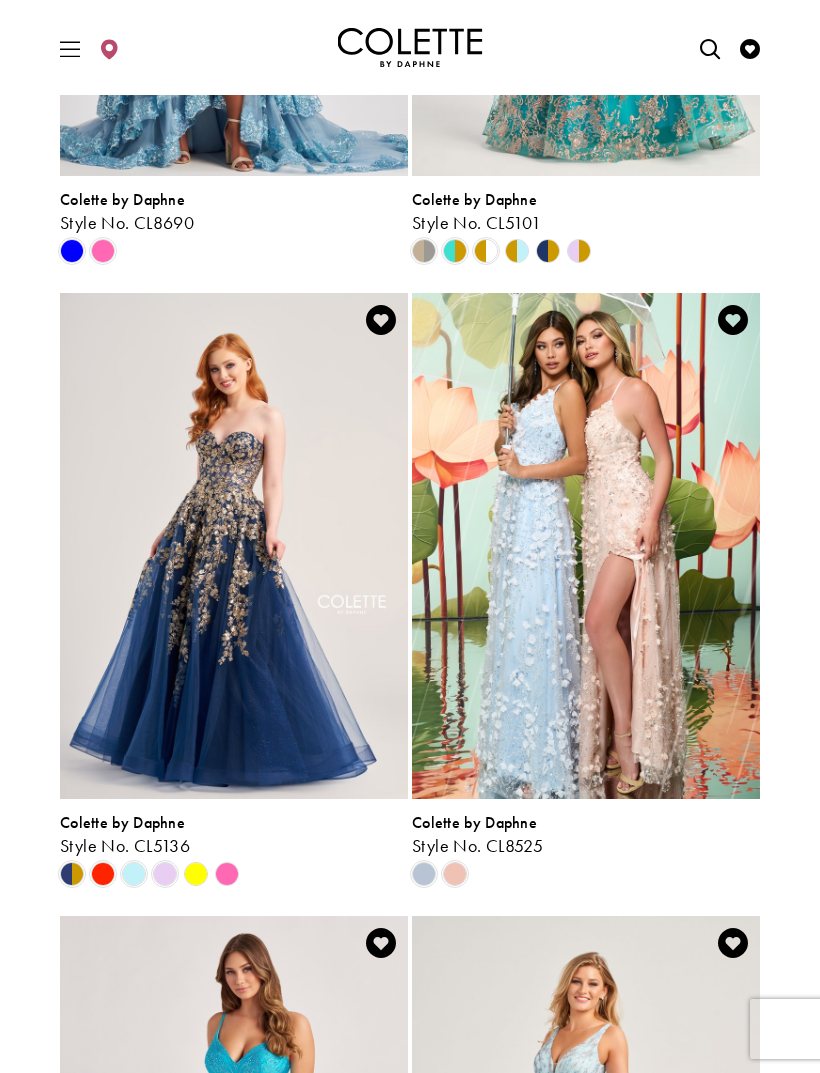 click at bounding box center (165, 874) 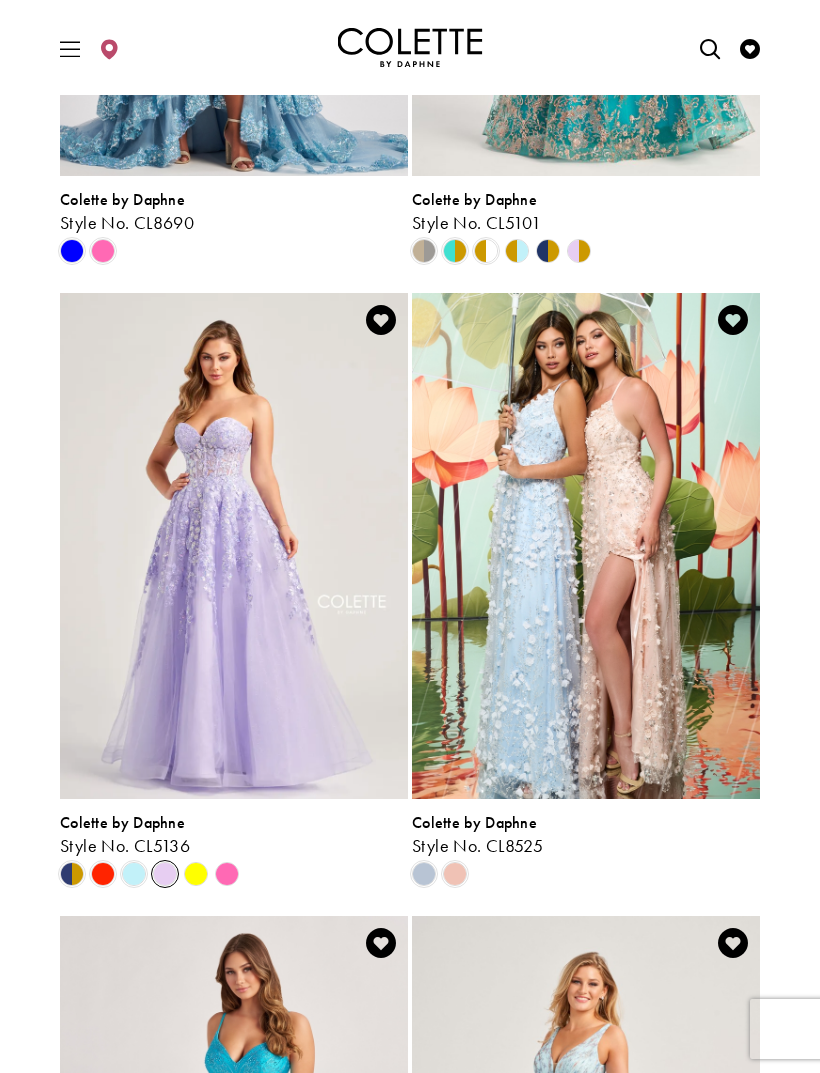 click on "Style No. CL5136" at bounding box center (125, 845) 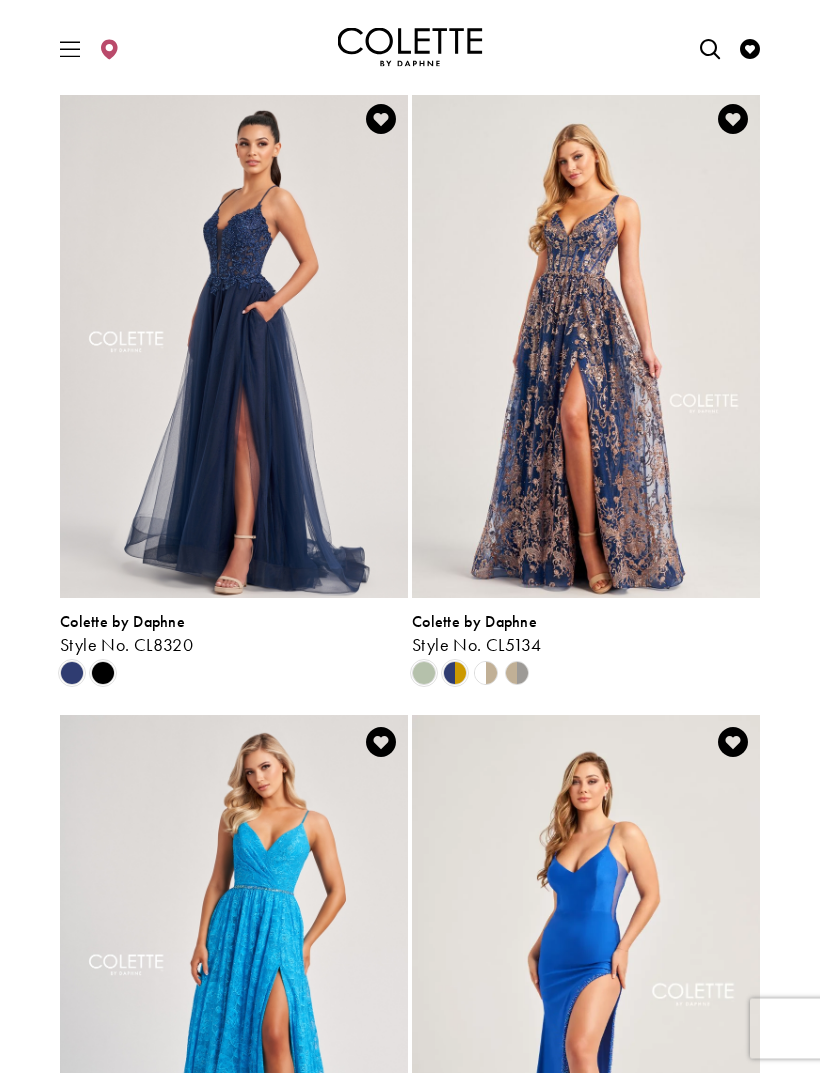 scroll, scrollTop: 3248, scrollLeft: 0, axis: vertical 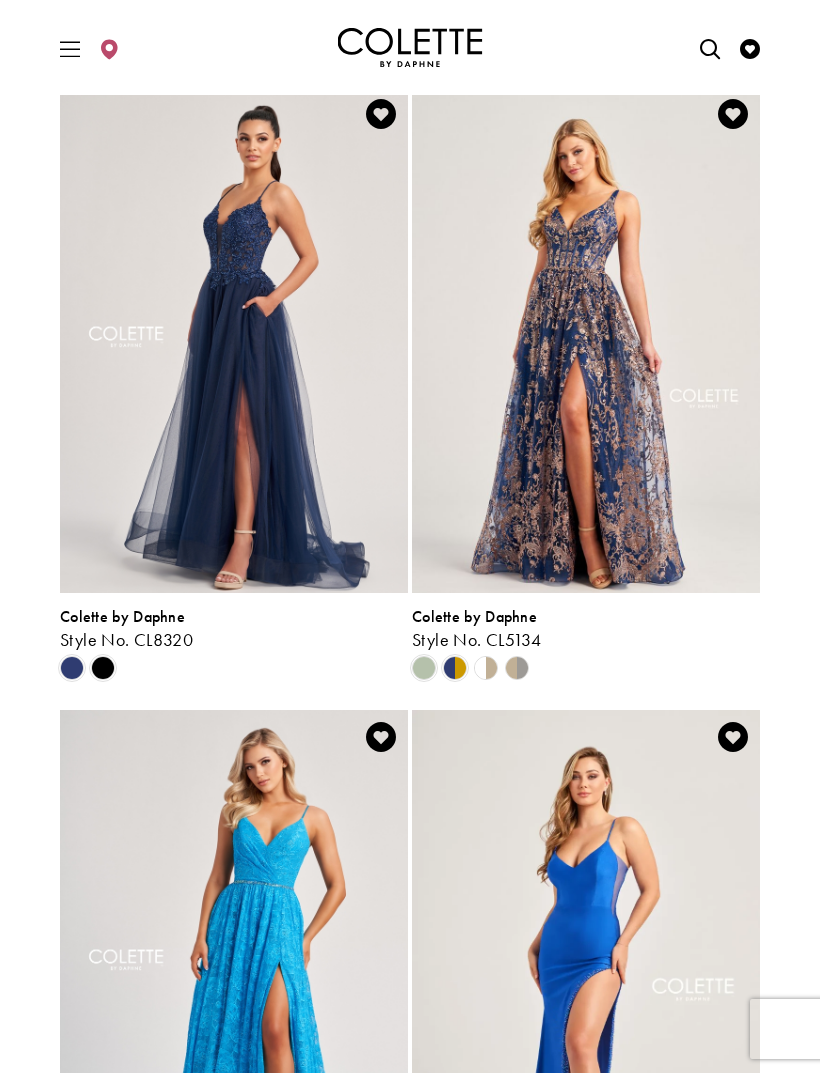 click 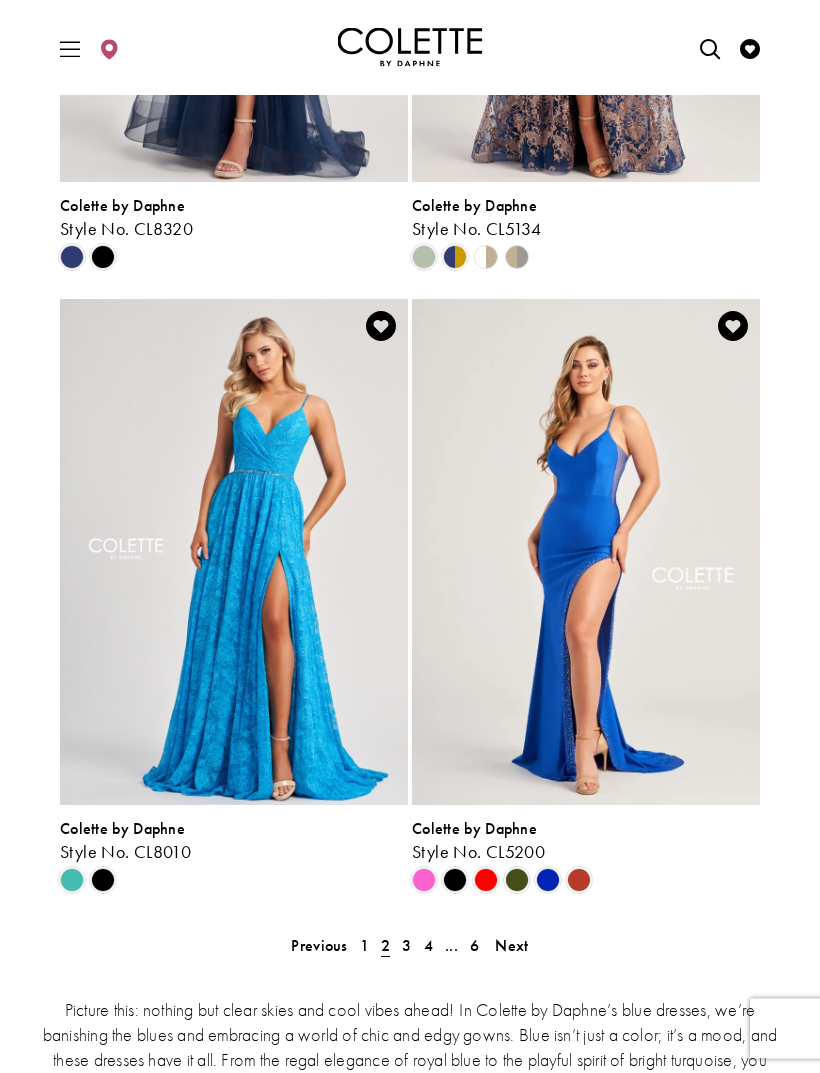 scroll, scrollTop: 3660, scrollLeft: 0, axis: vertical 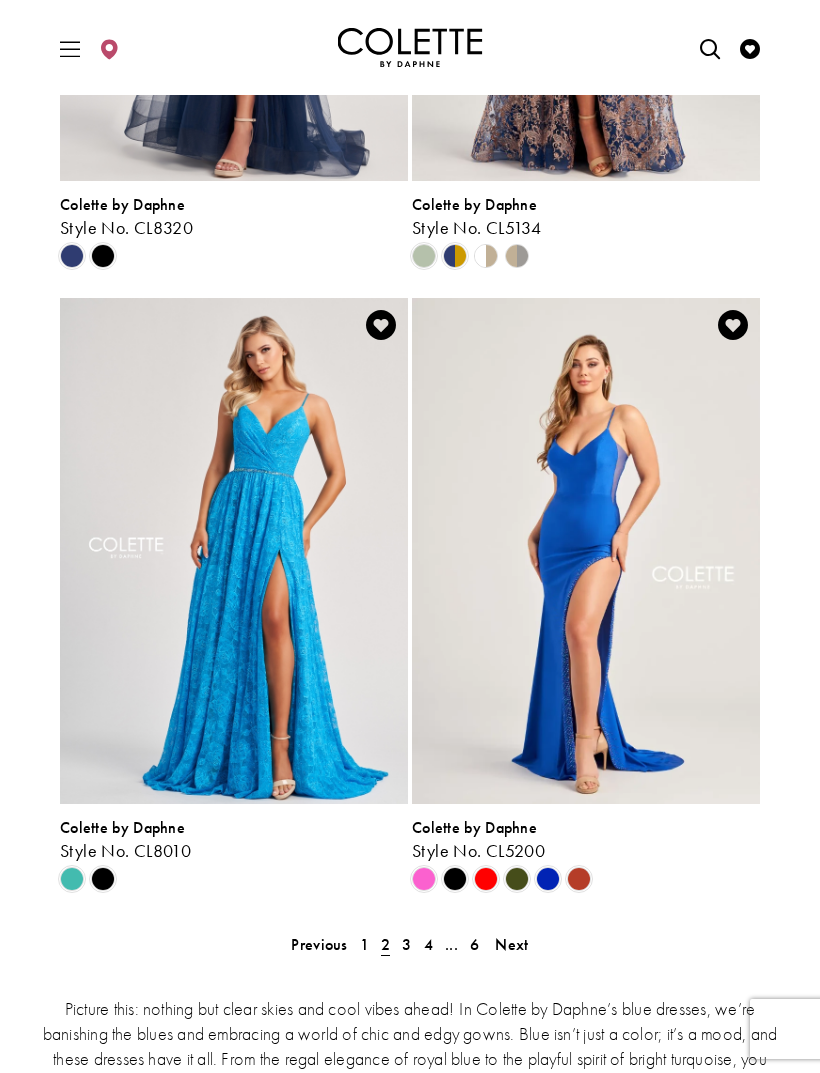 click on "3" at bounding box center [406, 944] 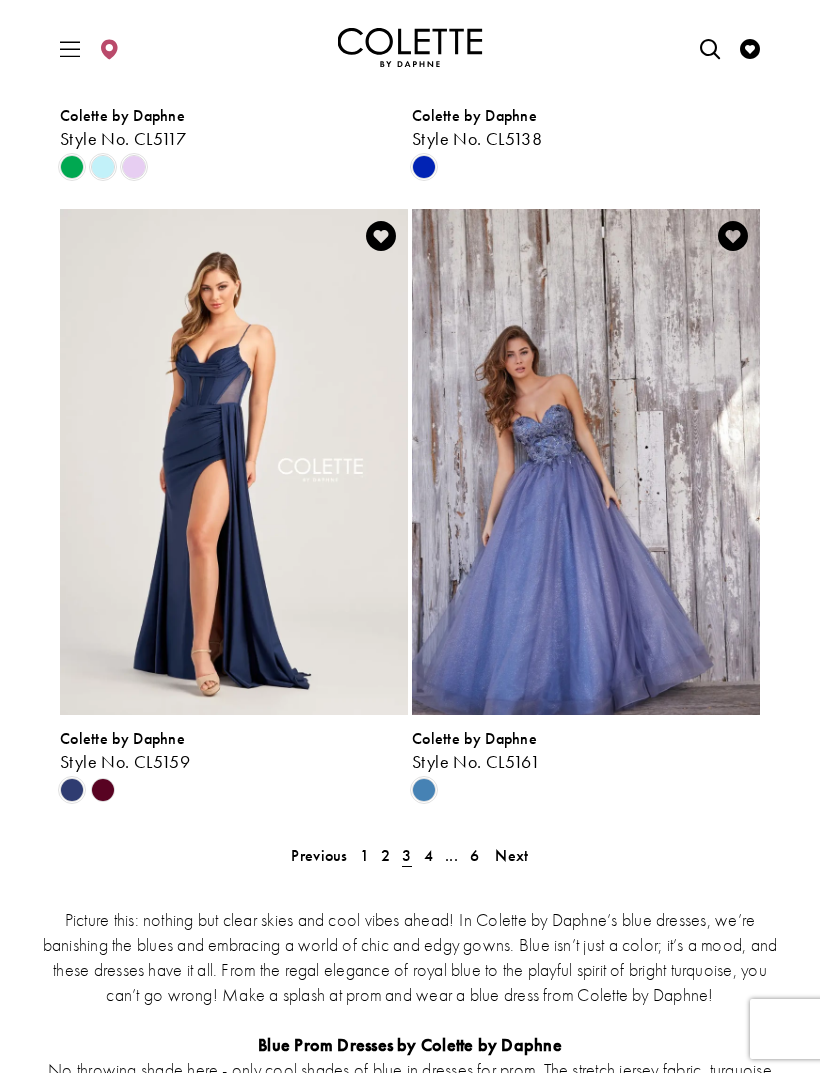 scroll, scrollTop: 3751, scrollLeft: 0, axis: vertical 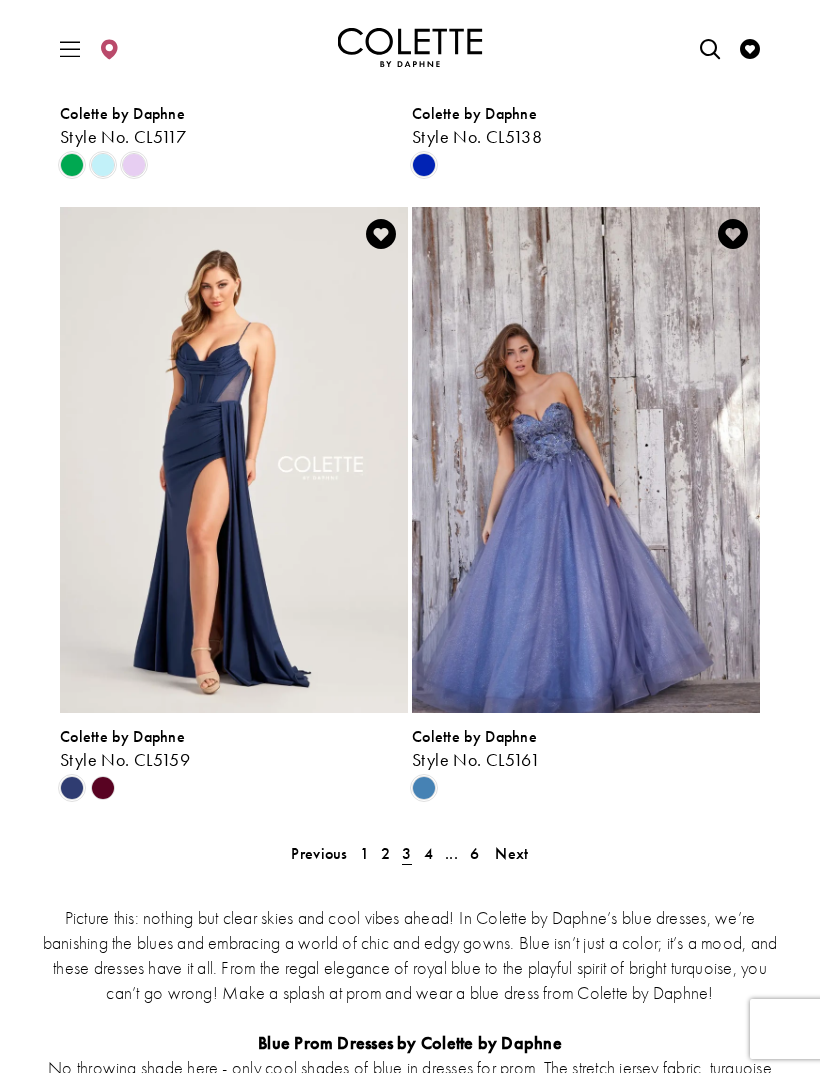 click on "Next" at bounding box center (511, 853) 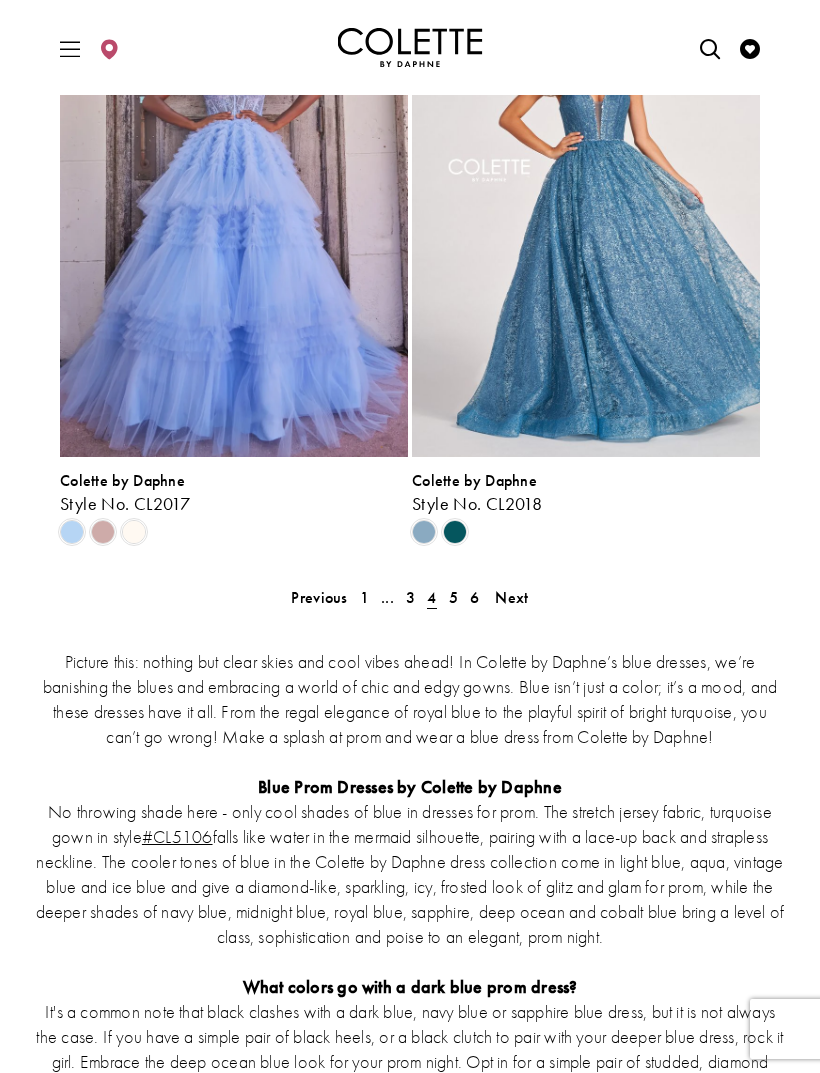 scroll, scrollTop: 4001, scrollLeft: 0, axis: vertical 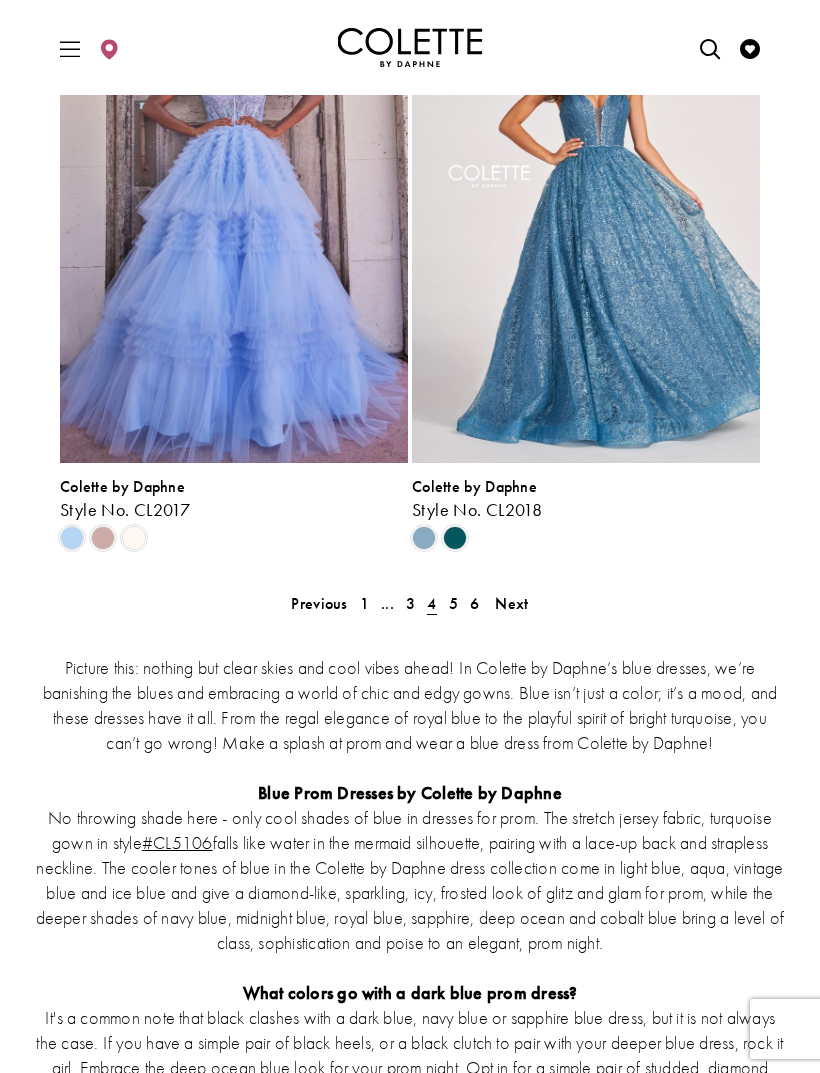 click on "Next" at bounding box center (511, 603) 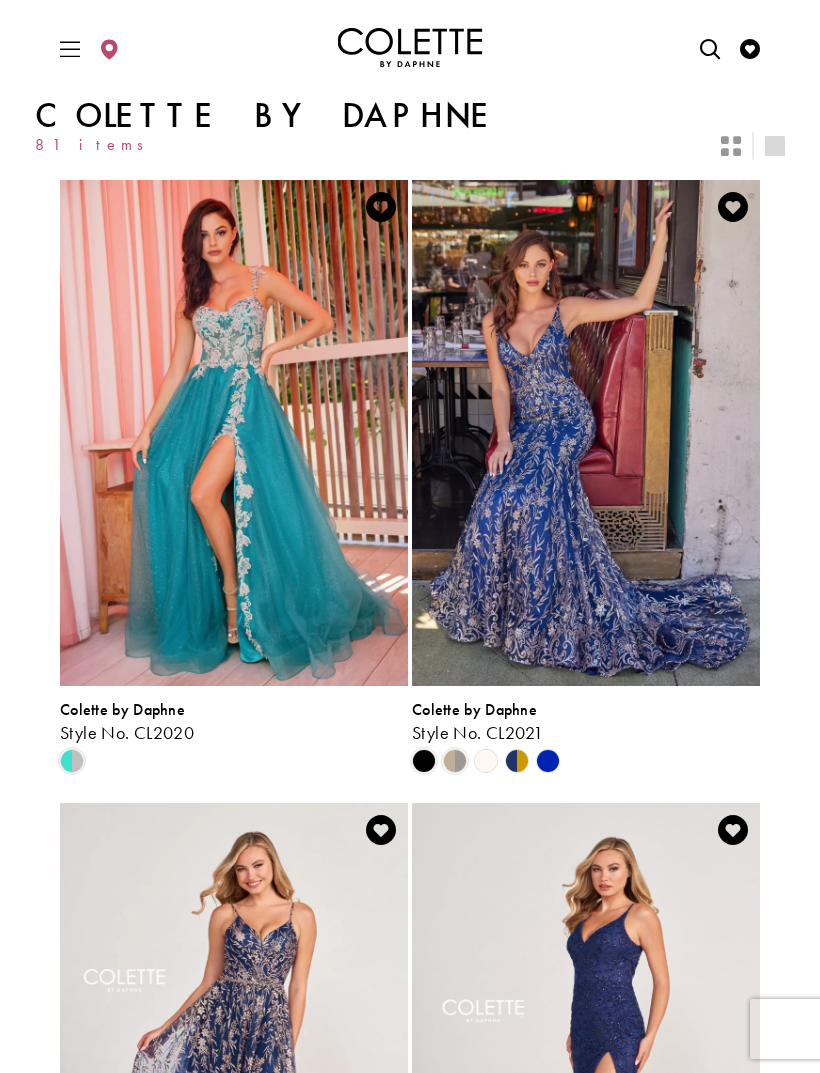 scroll, scrollTop: 0, scrollLeft: 0, axis: both 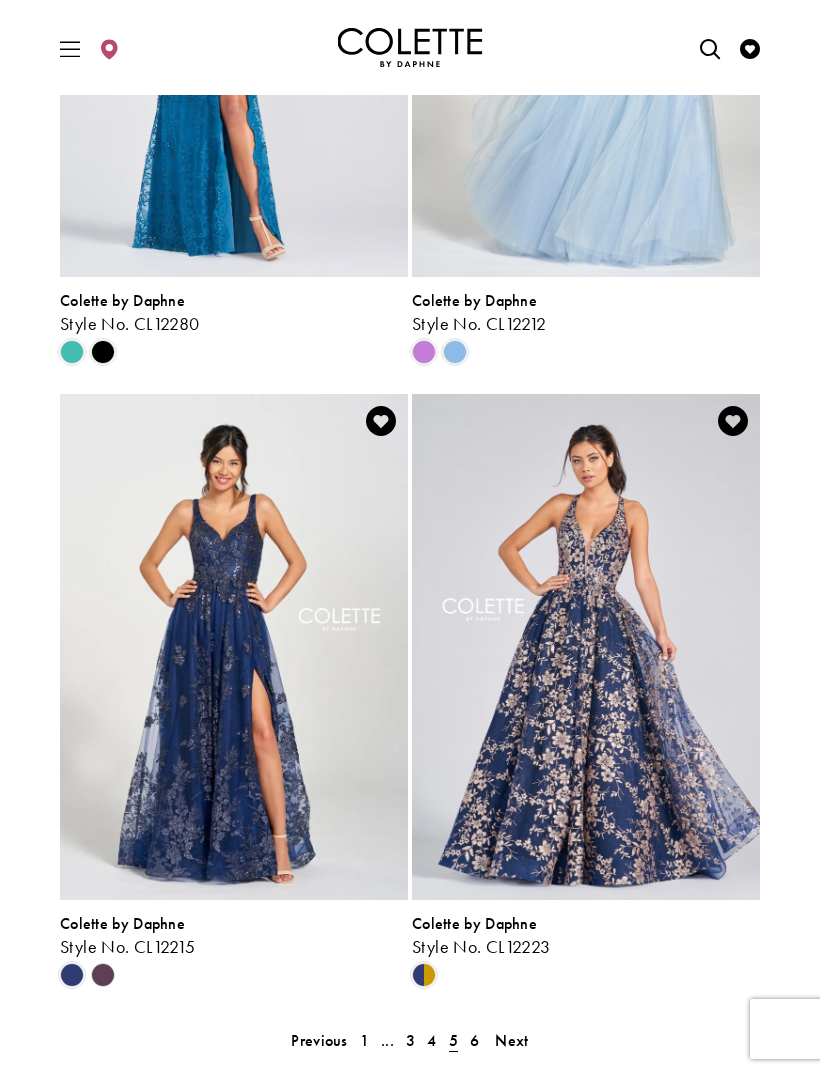 click on "Next" at bounding box center [511, 1040] 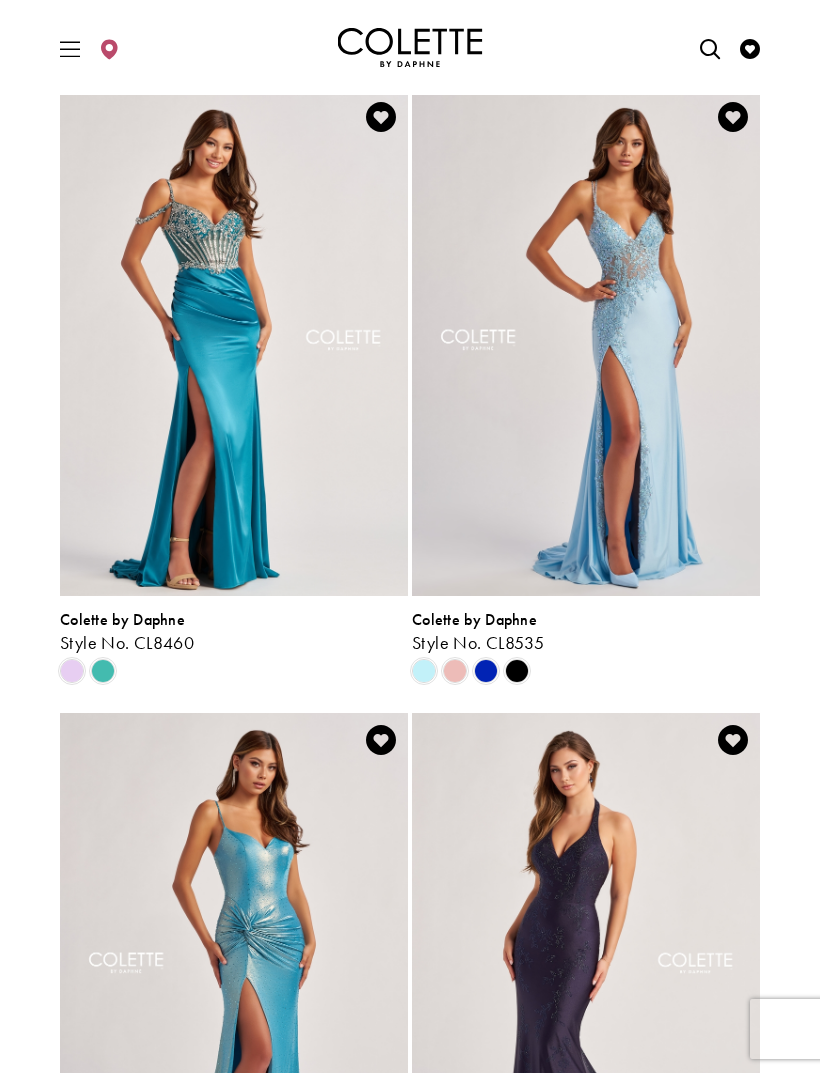 scroll, scrollTop: 1996, scrollLeft: 0, axis: vertical 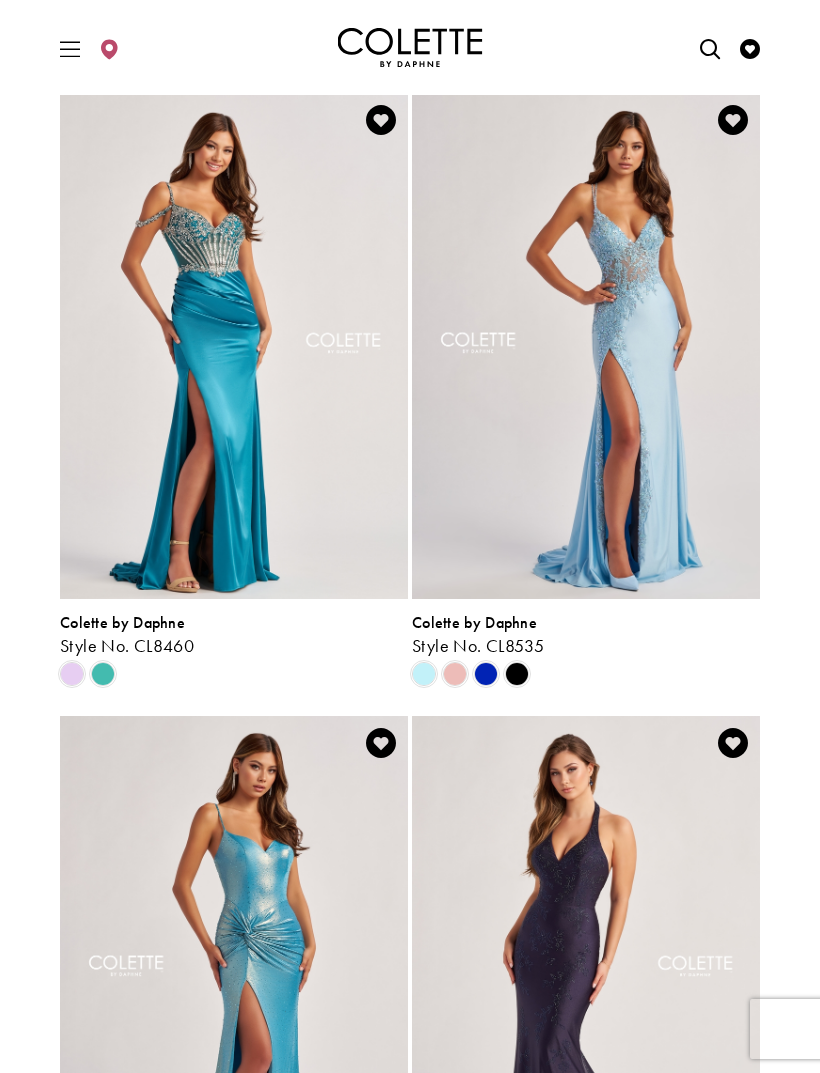 click at bounding box center (410, 48) 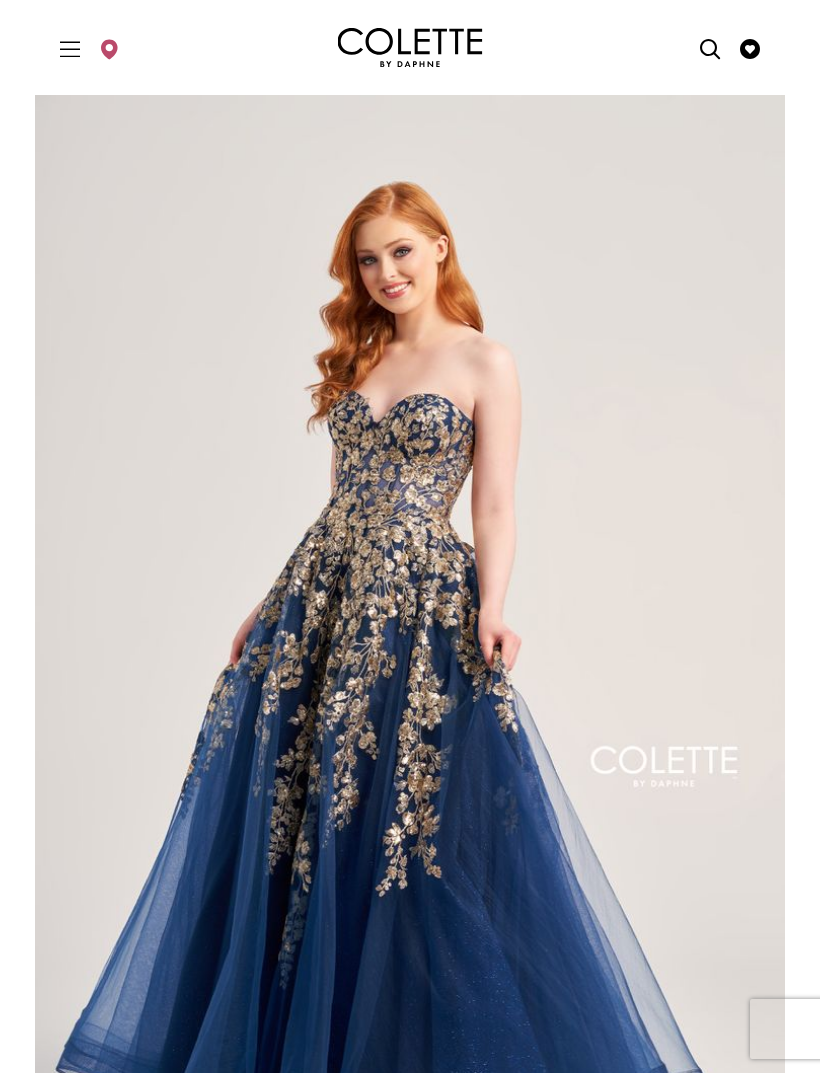 scroll, scrollTop: 0, scrollLeft: 0, axis: both 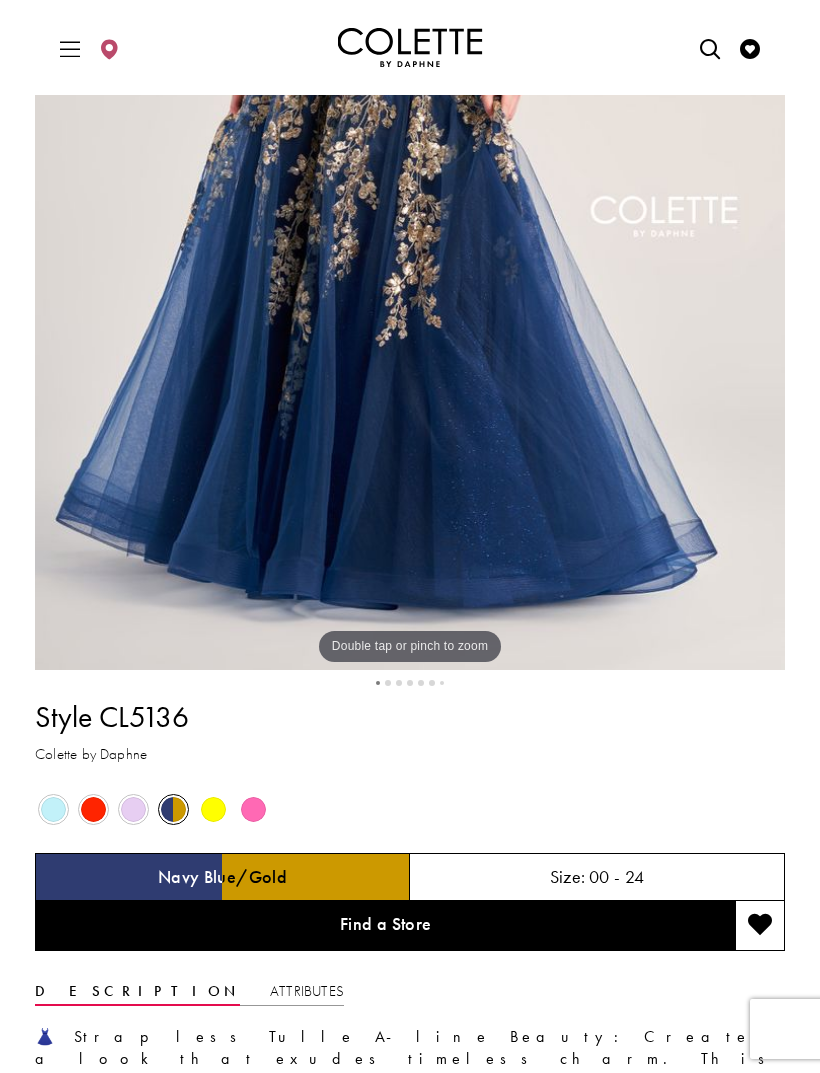 click at bounding box center (213, 809) 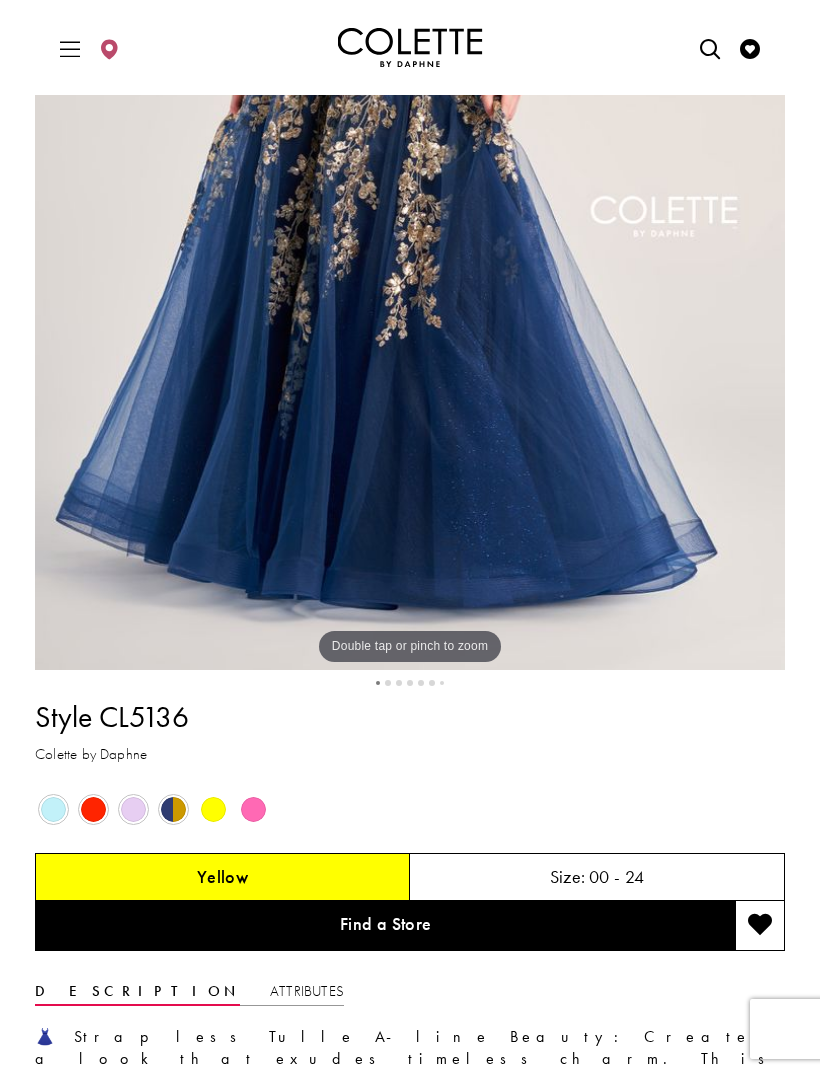 click at bounding box center (253, 809) 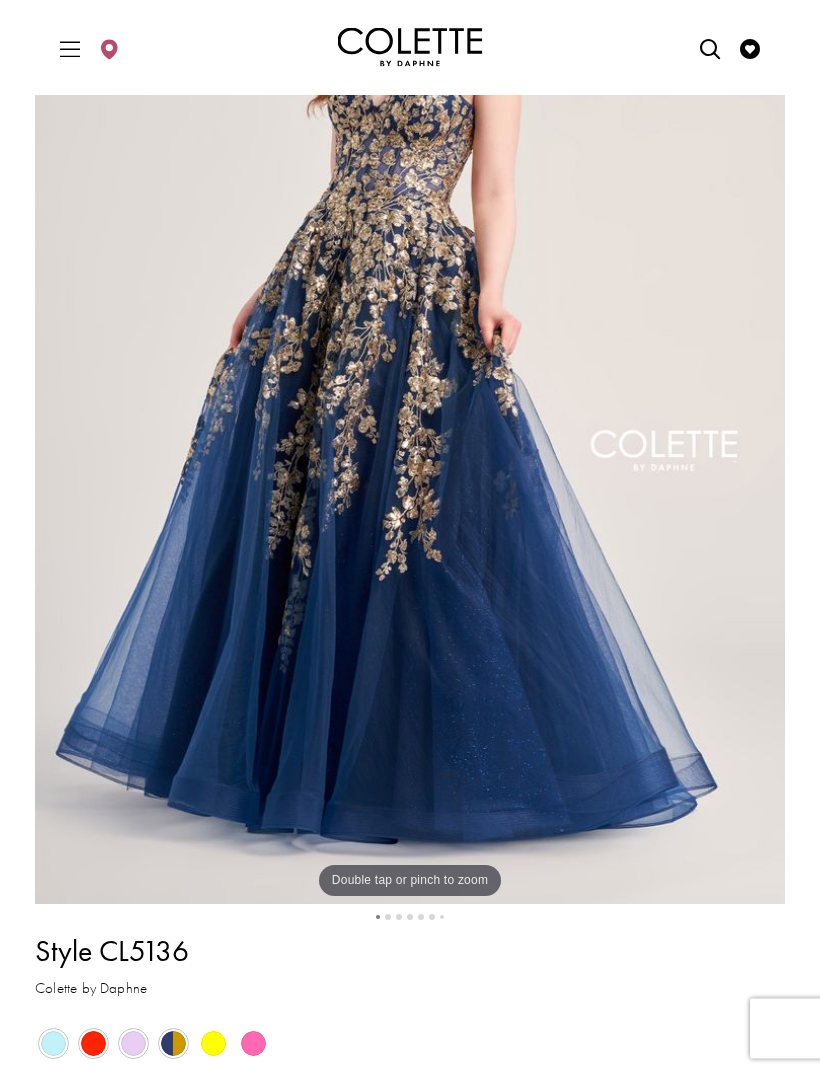scroll, scrollTop: 316, scrollLeft: 0, axis: vertical 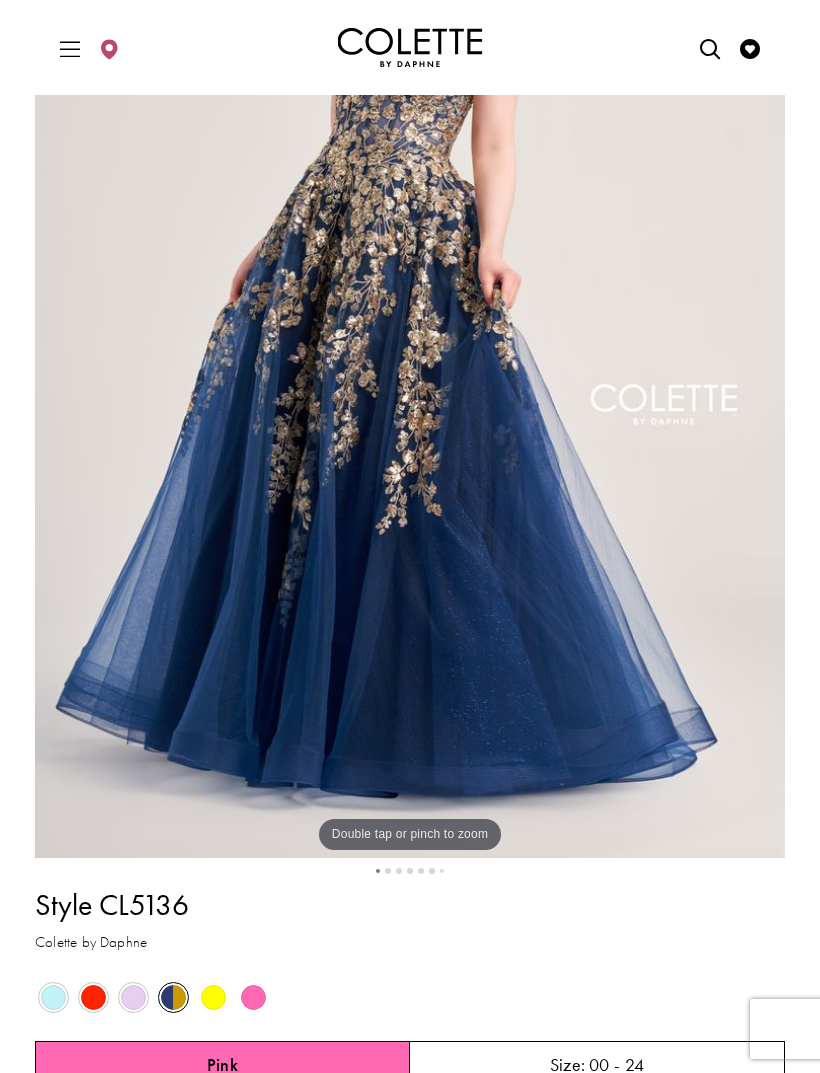 click at bounding box center [133, 997] 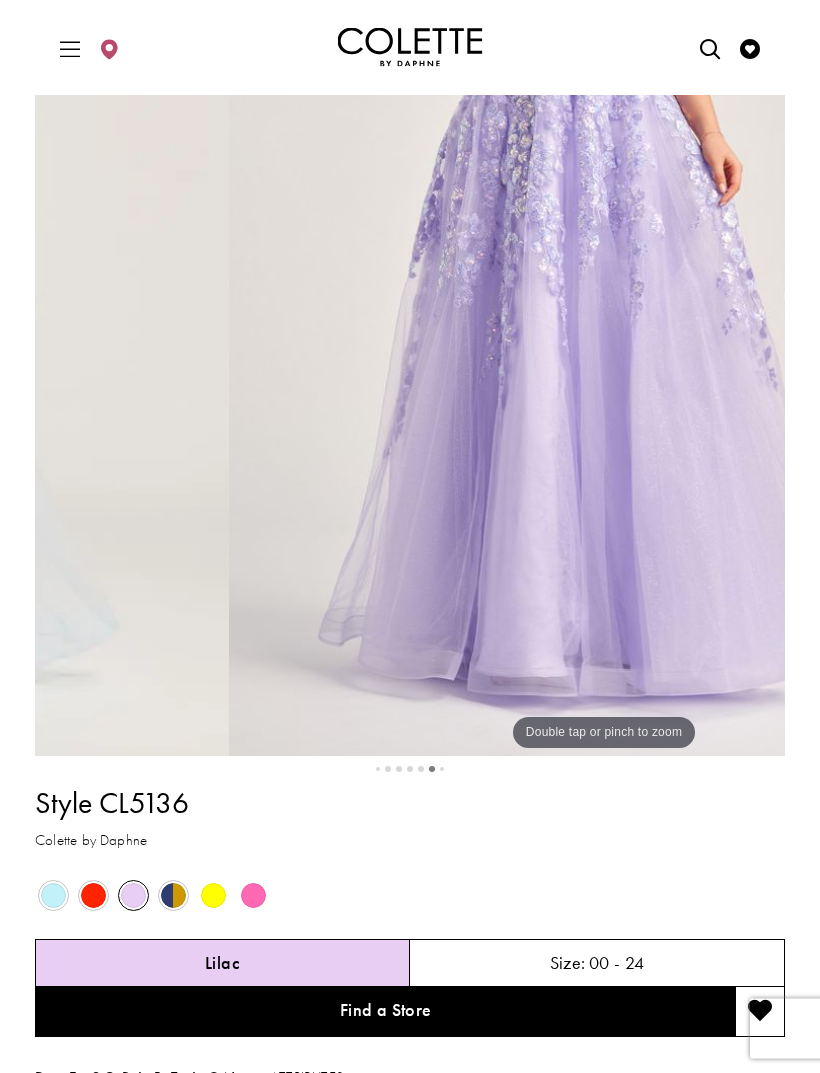 scroll, scrollTop: 475, scrollLeft: 0, axis: vertical 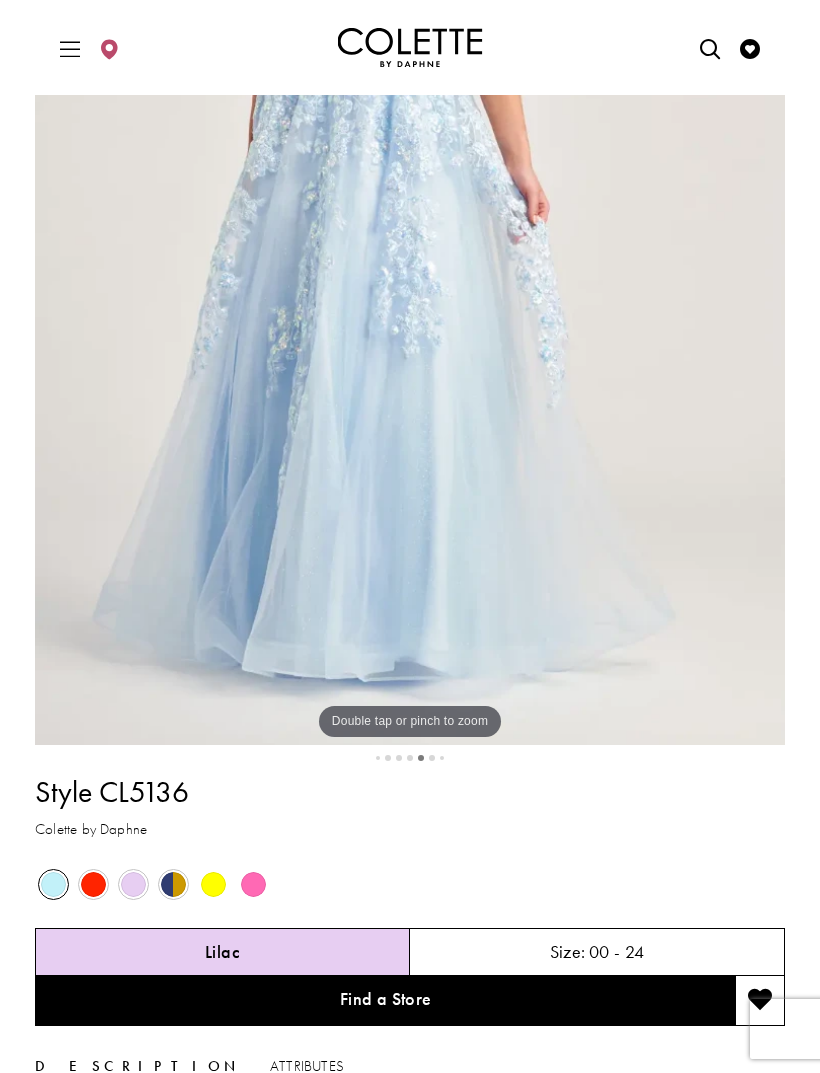 click at bounding box center [253, 884] 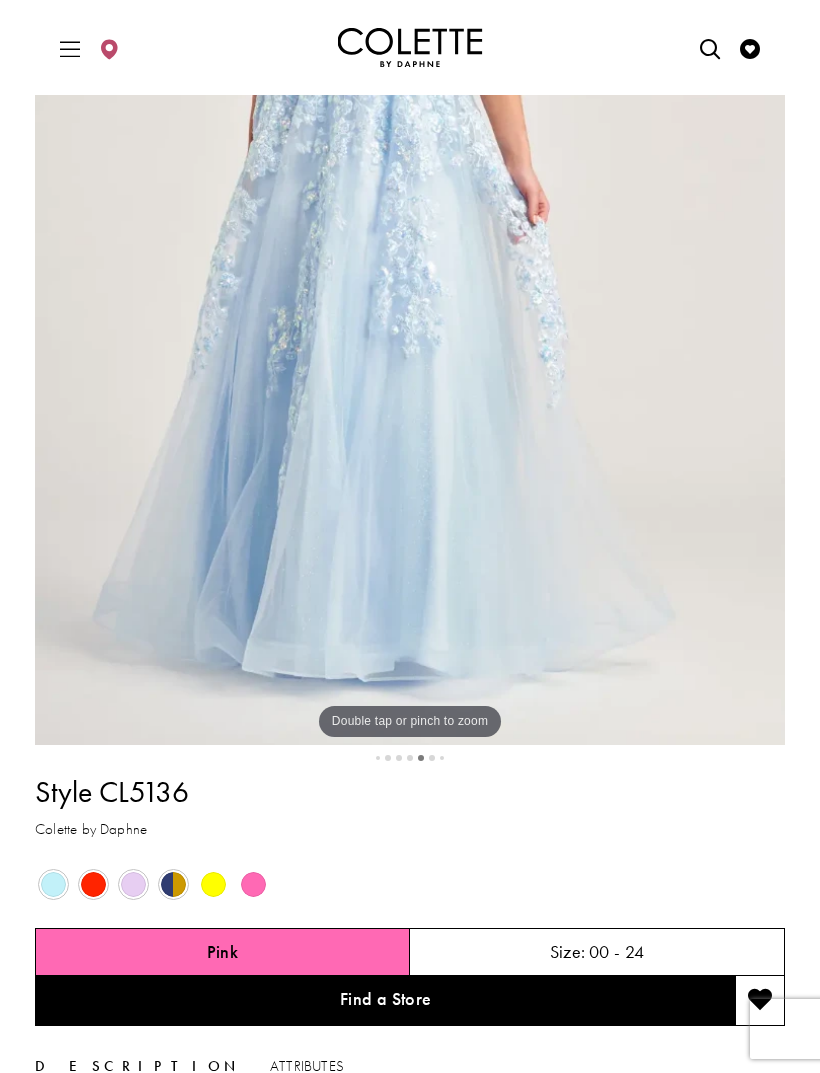 click at bounding box center (93, 884) 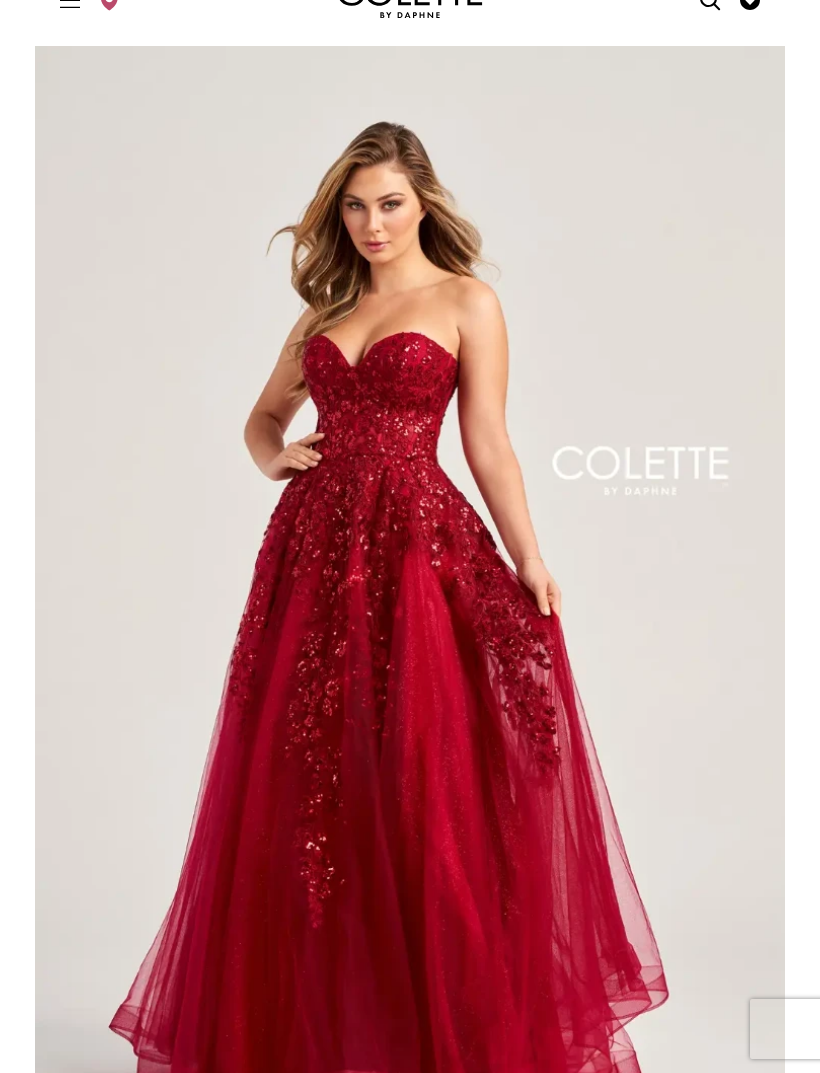 scroll, scrollTop: 0, scrollLeft: 0, axis: both 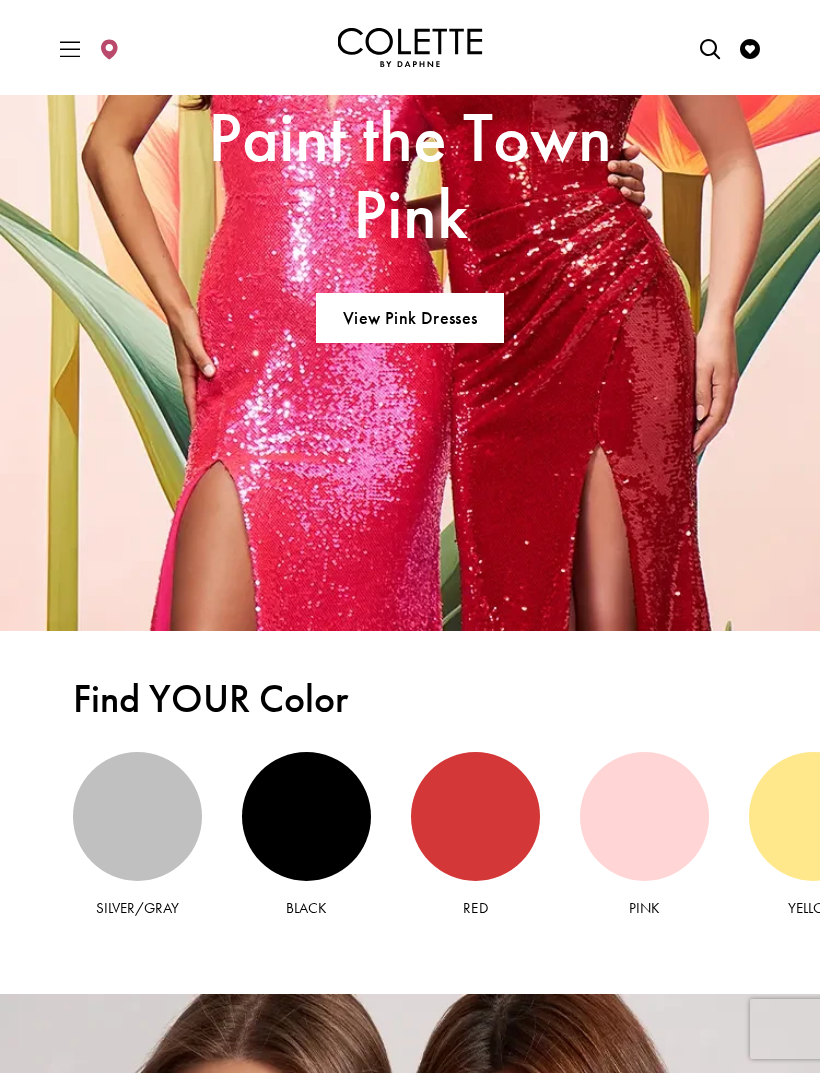 click at bounding box center [137, 816] 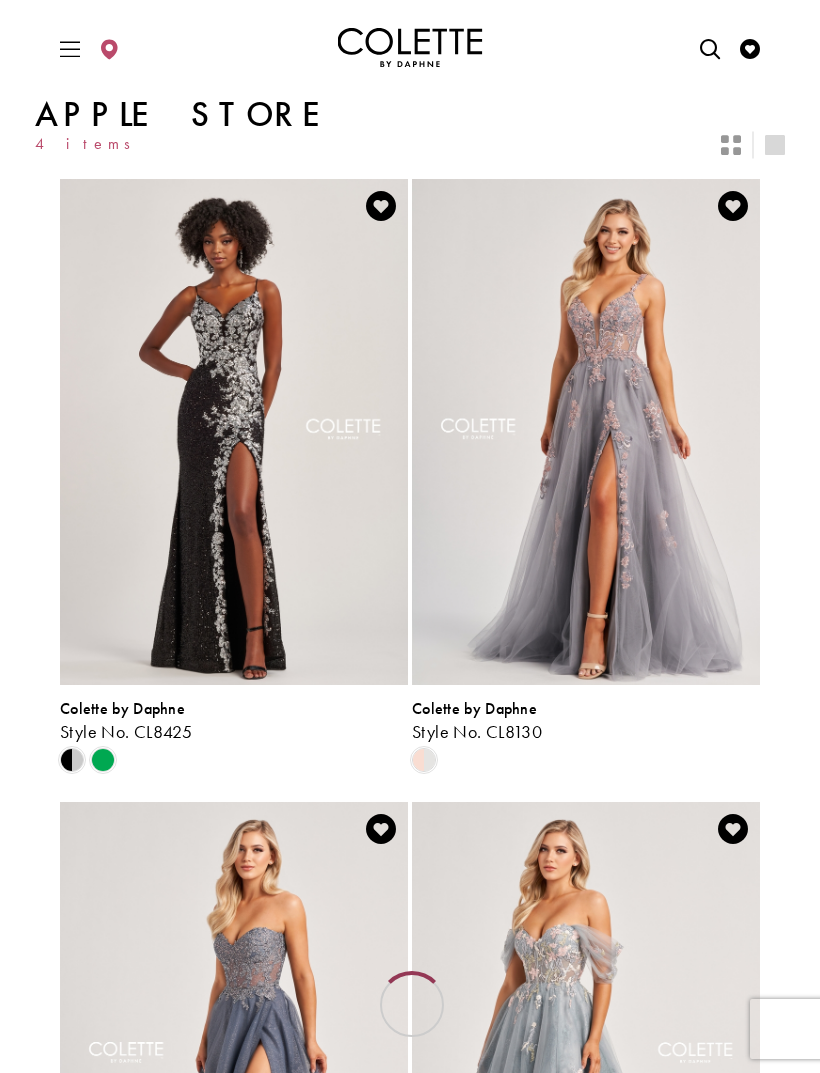 scroll, scrollTop: 0, scrollLeft: 0, axis: both 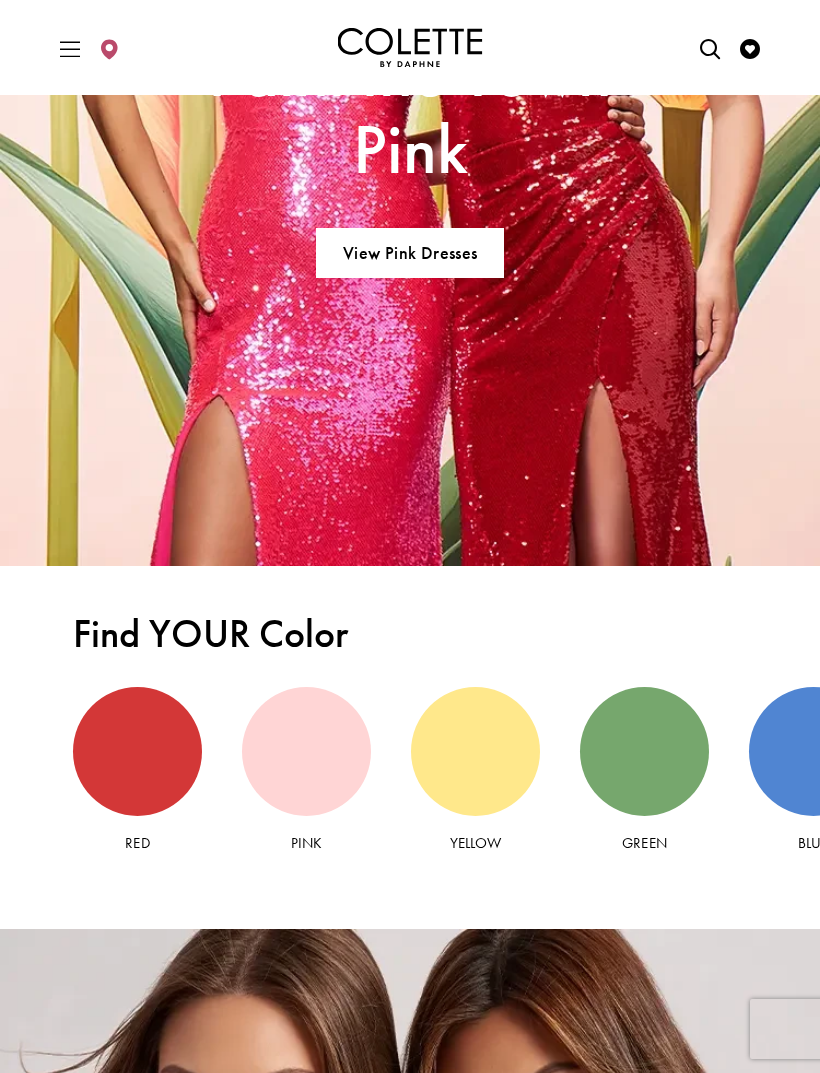 click at bounding box center [306, 751] 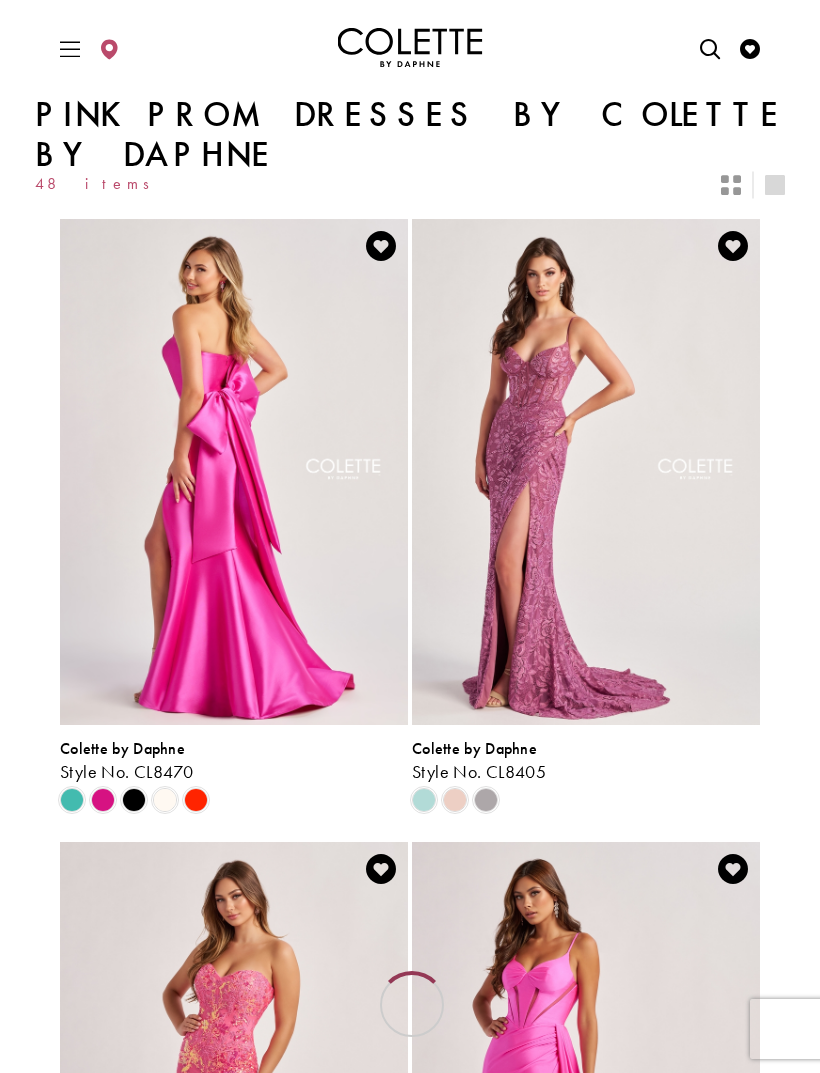 scroll, scrollTop: 0, scrollLeft: 0, axis: both 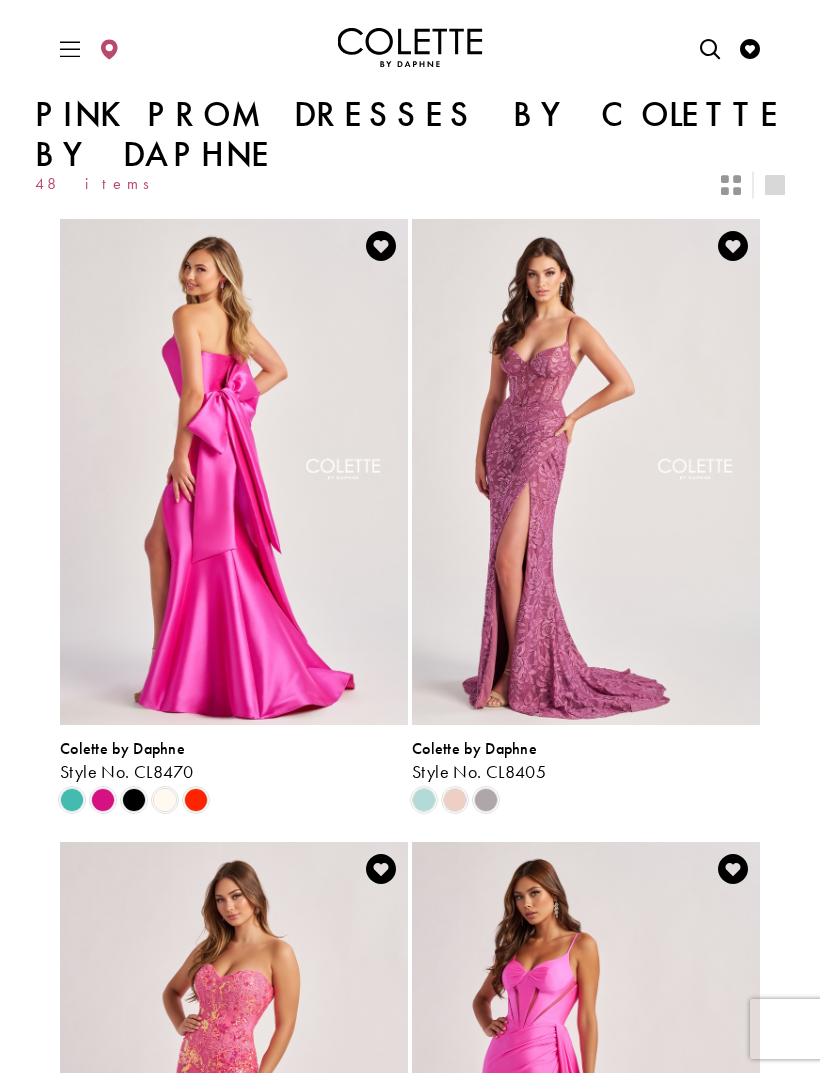 click at bounding box center (72, 800) 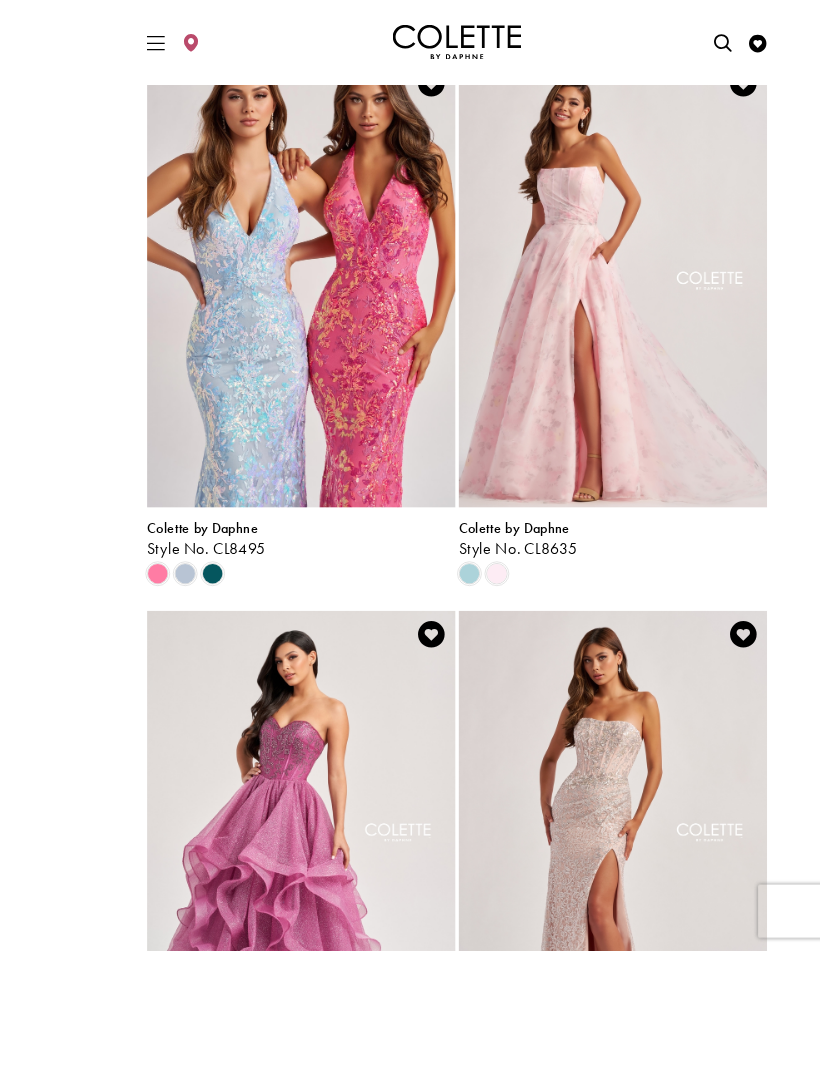 scroll, scrollTop: 3497, scrollLeft: 0, axis: vertical 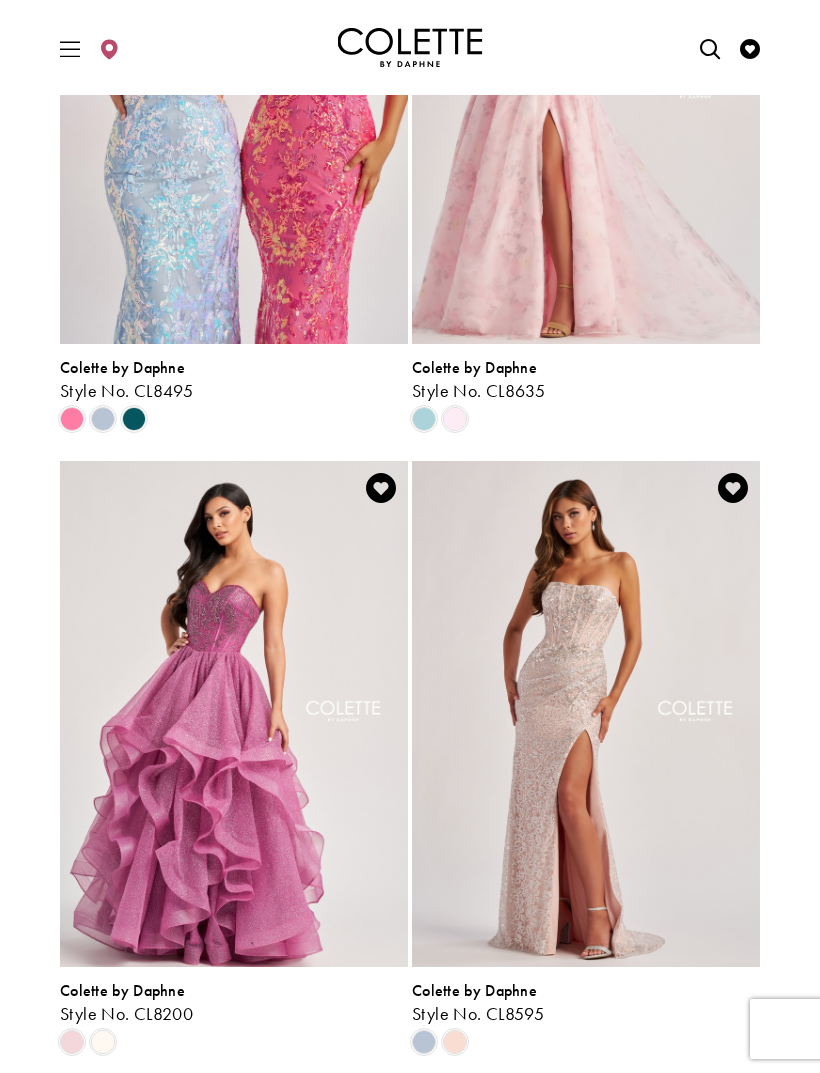click at bounding box center (455, 1042) 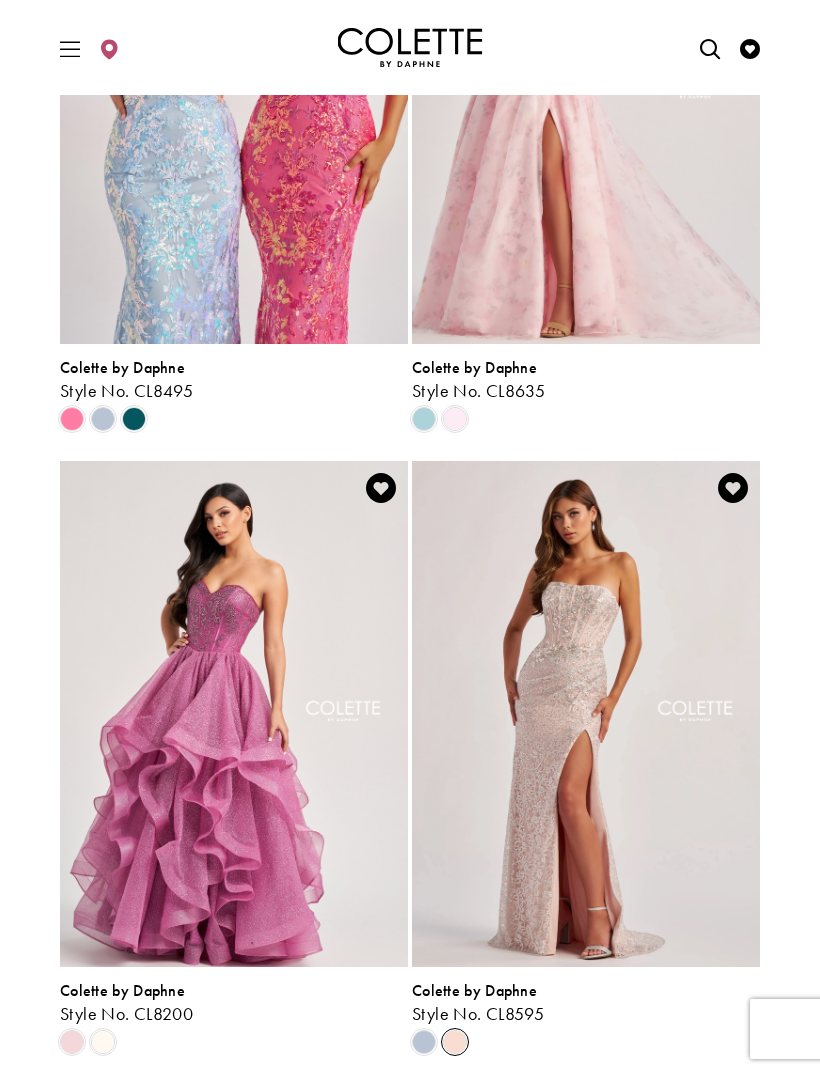 click at bounding box center (424, 1042) 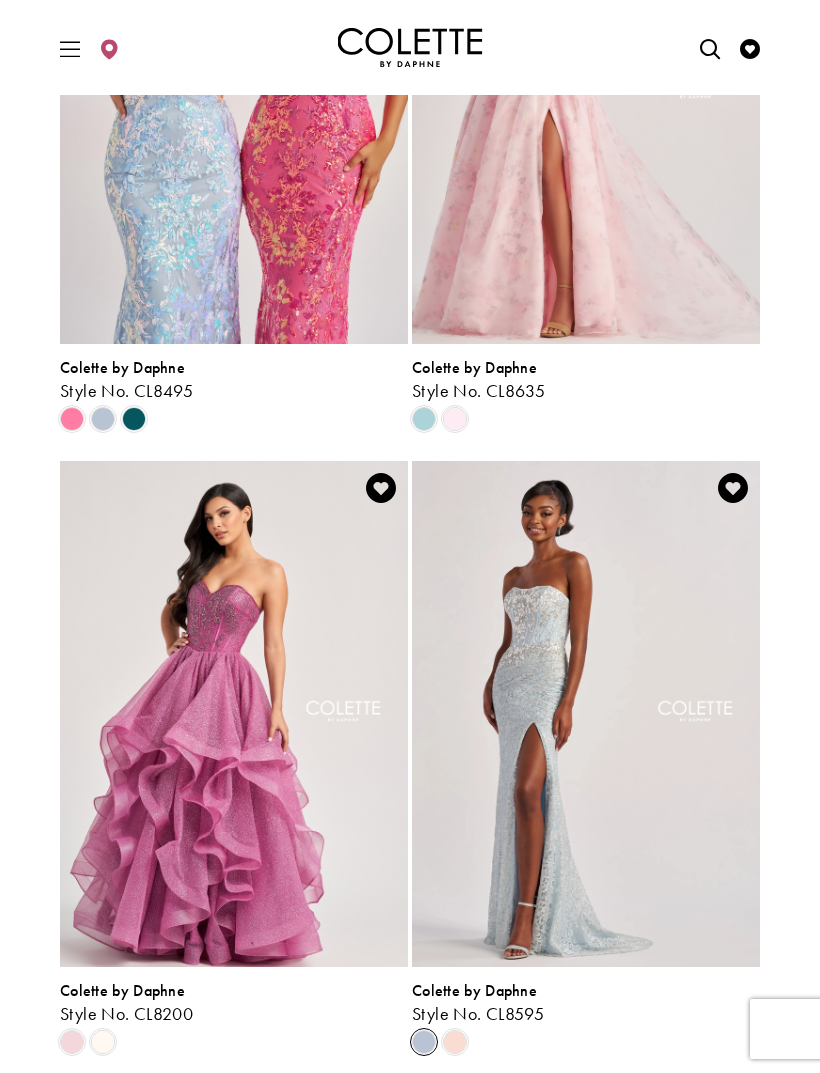 click on "2" at bounding box center (408, 1107) 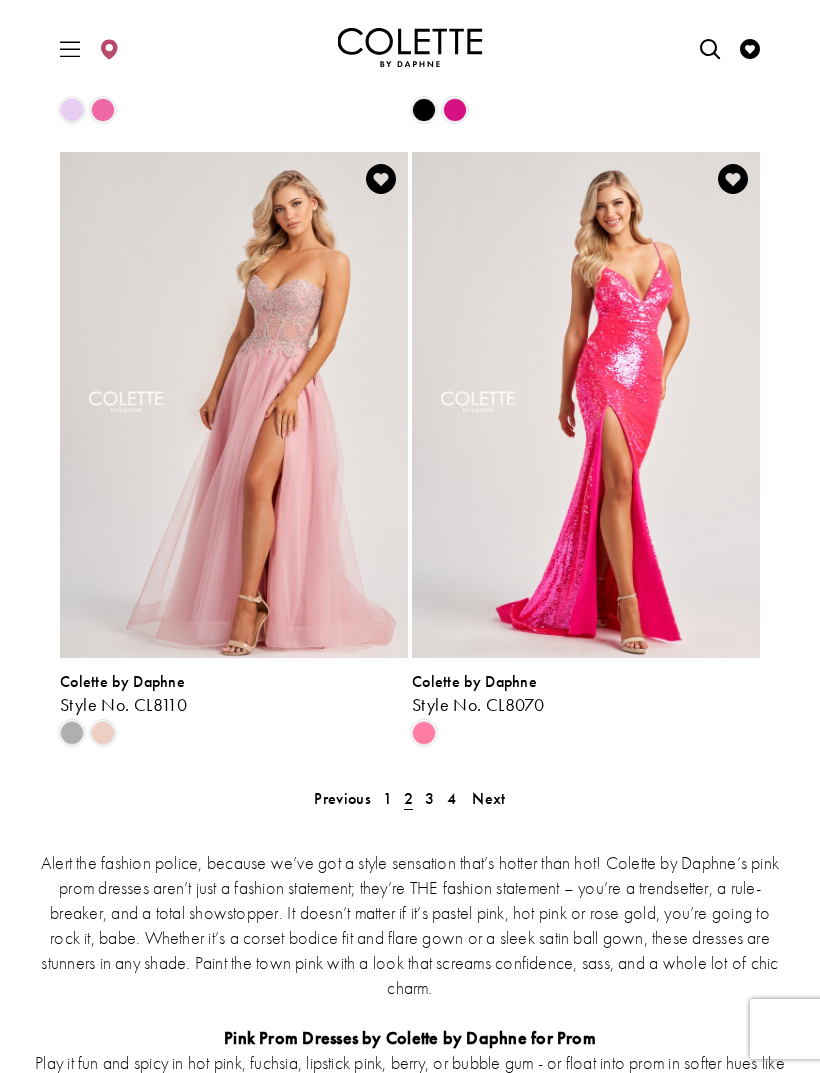 scroll, scrollTop: 3805, scrollLeft: 0, axis: vertical 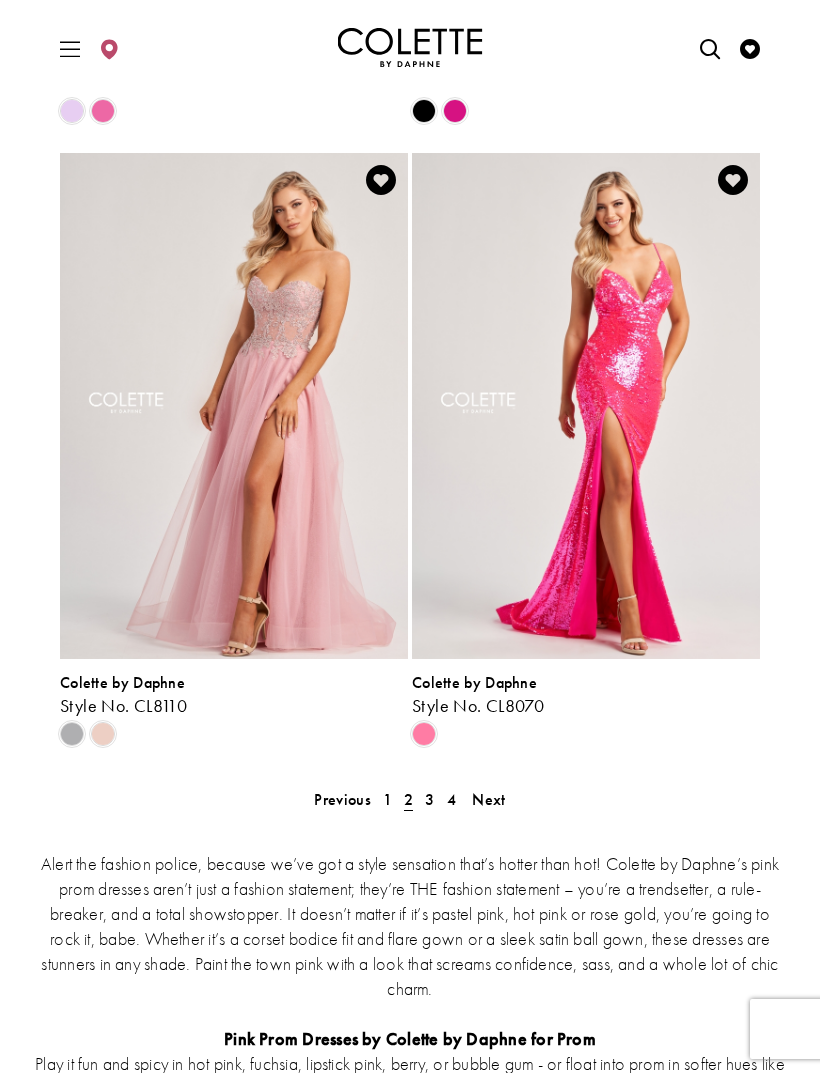 click at bounding box center [72, 734] 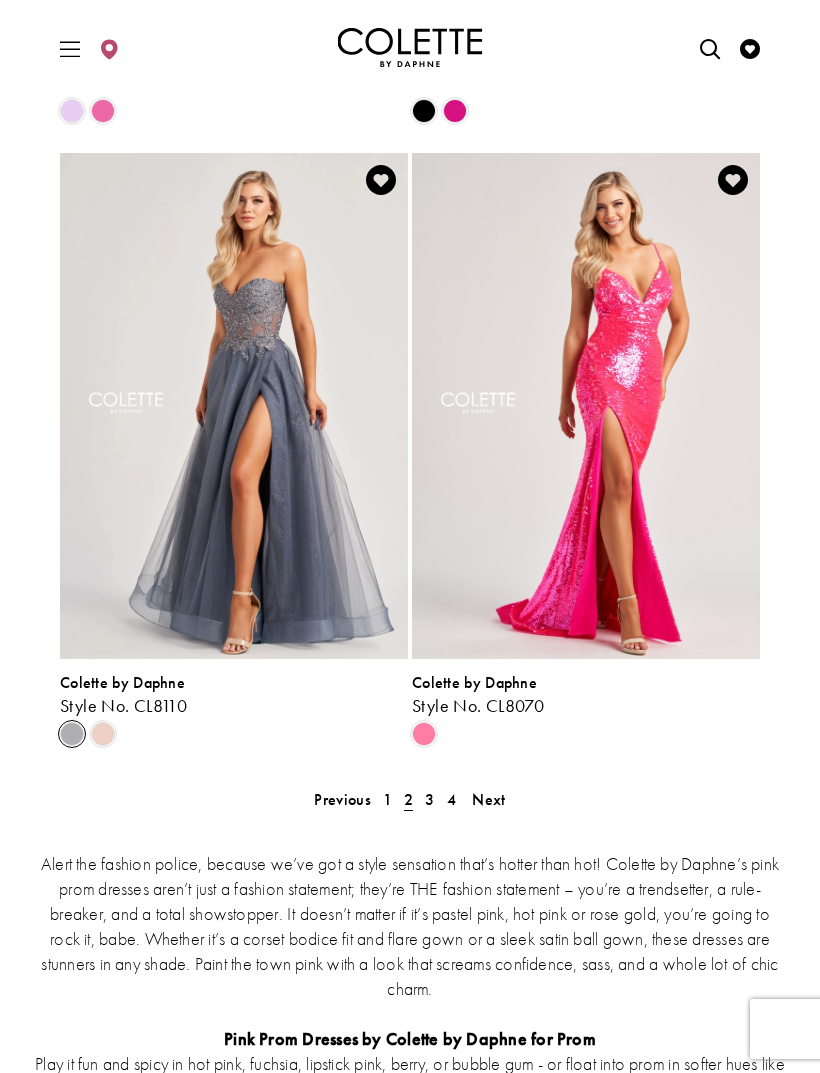 click at bounding box center (103, 734) 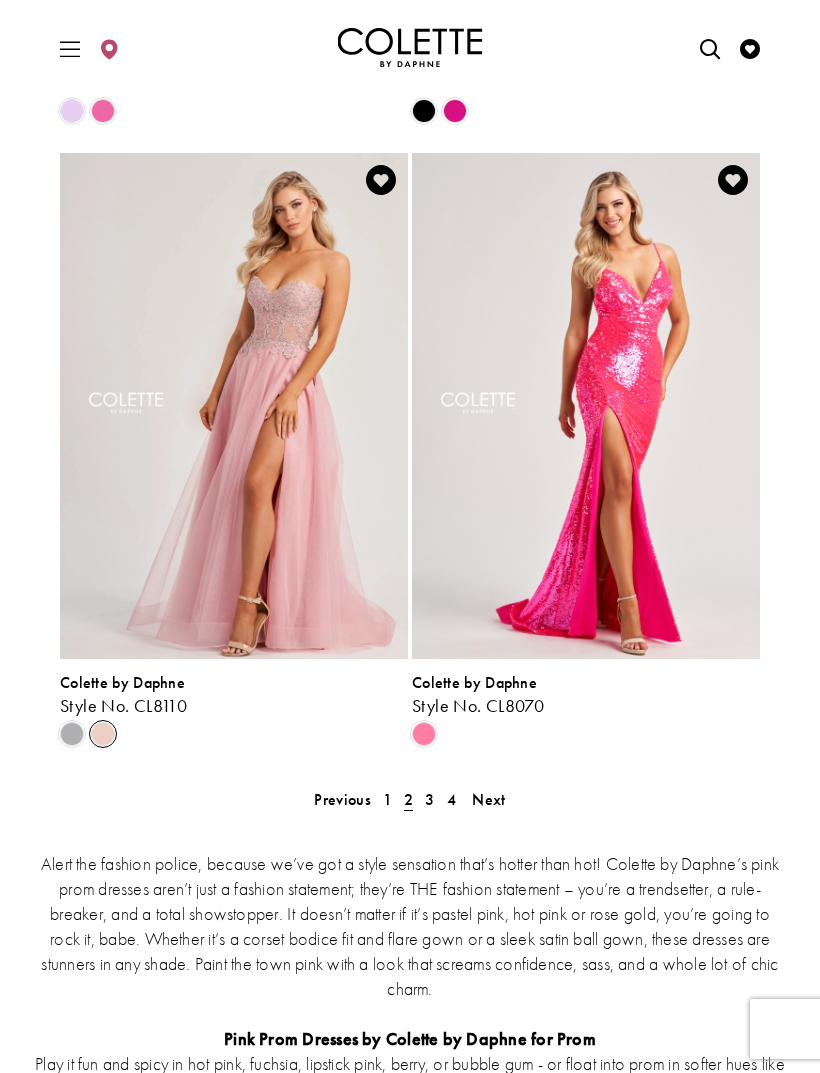 click on "3" at bounding box center (429, 799) 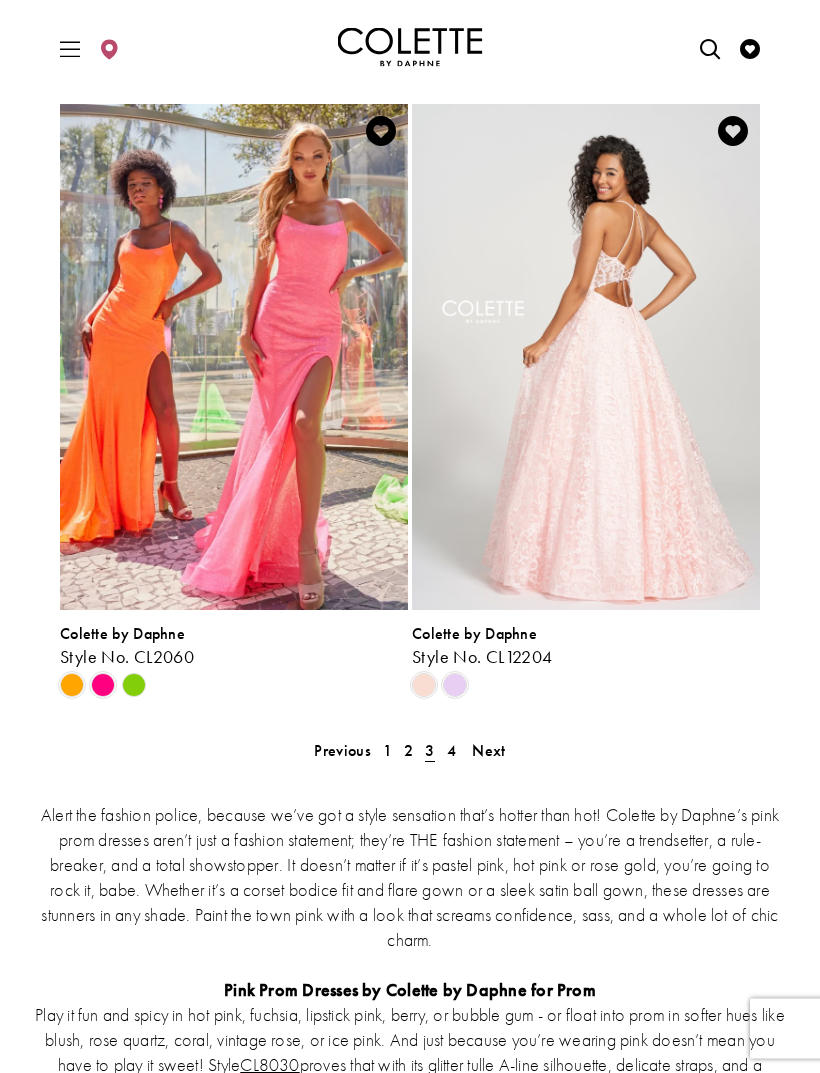 scroll, scrollTop: 3893, scrollLeft: 0, axis: vertical 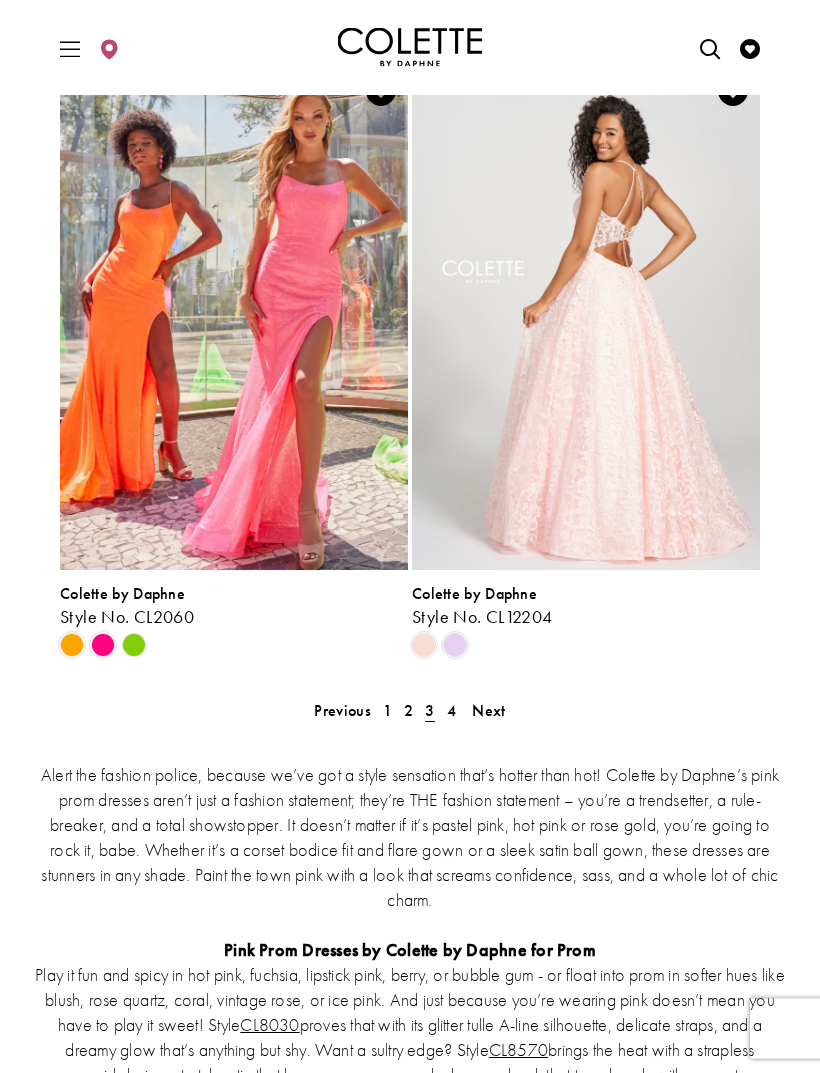 click at bounding box center [455, 646] 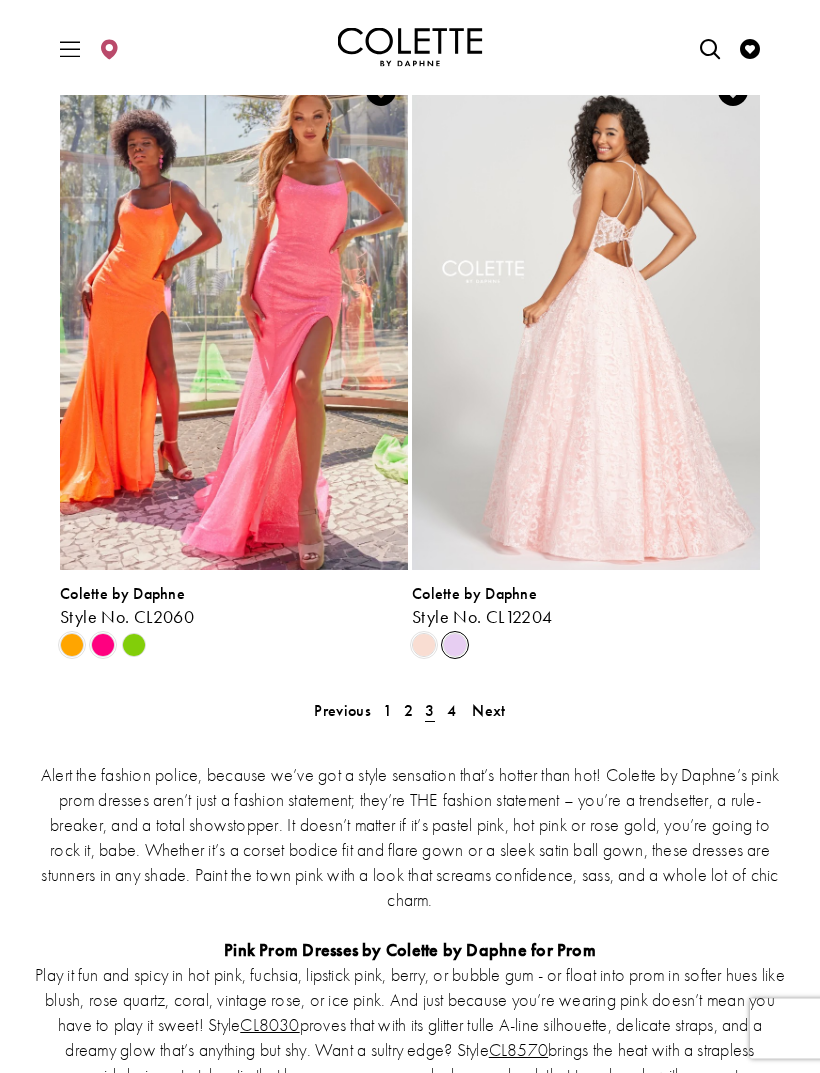 scroll, scrollTop: 3894, scrollLeft: 0, axis: vertical 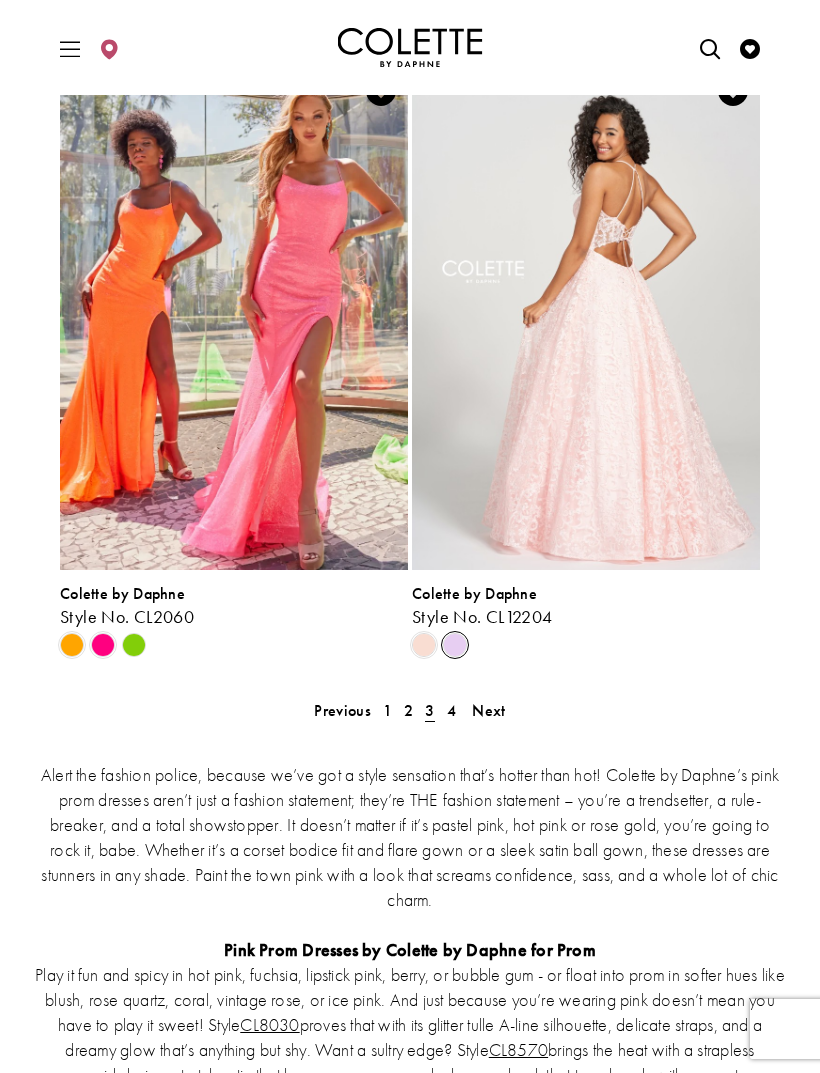 click at bounding box center [455, 645] 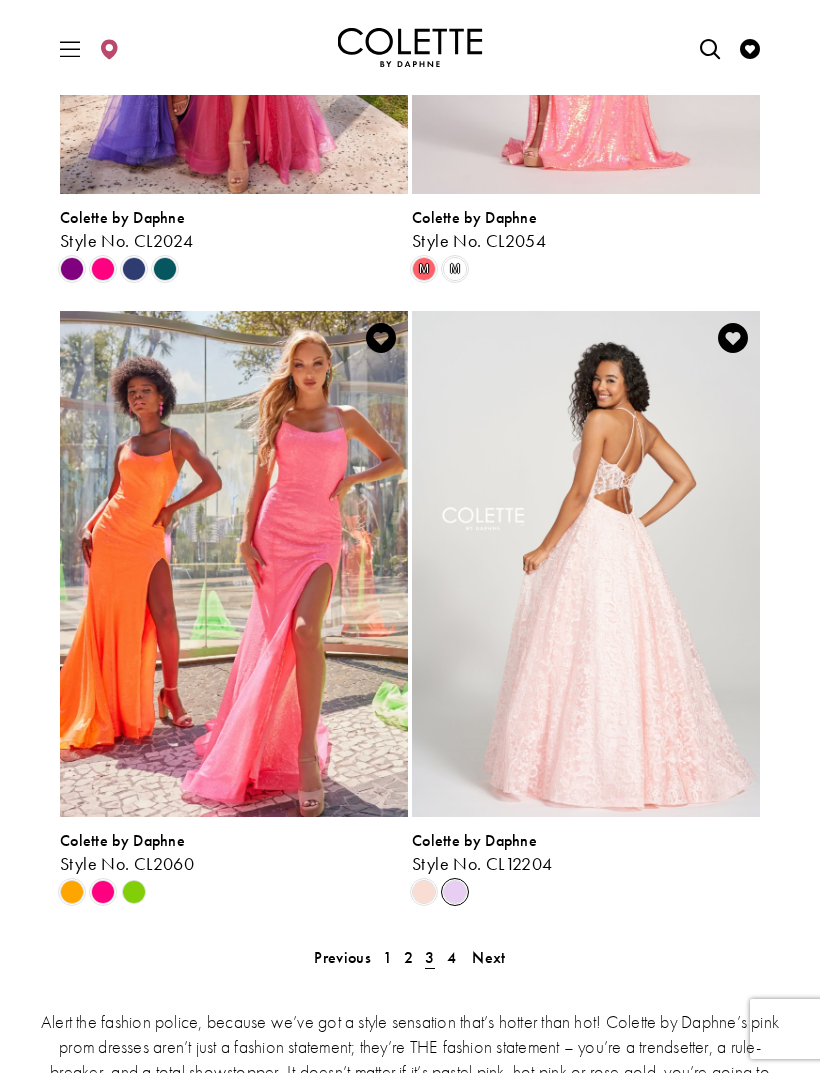 scroll, scrollTop: 3651, scrollLeft: 0, axis: vertical 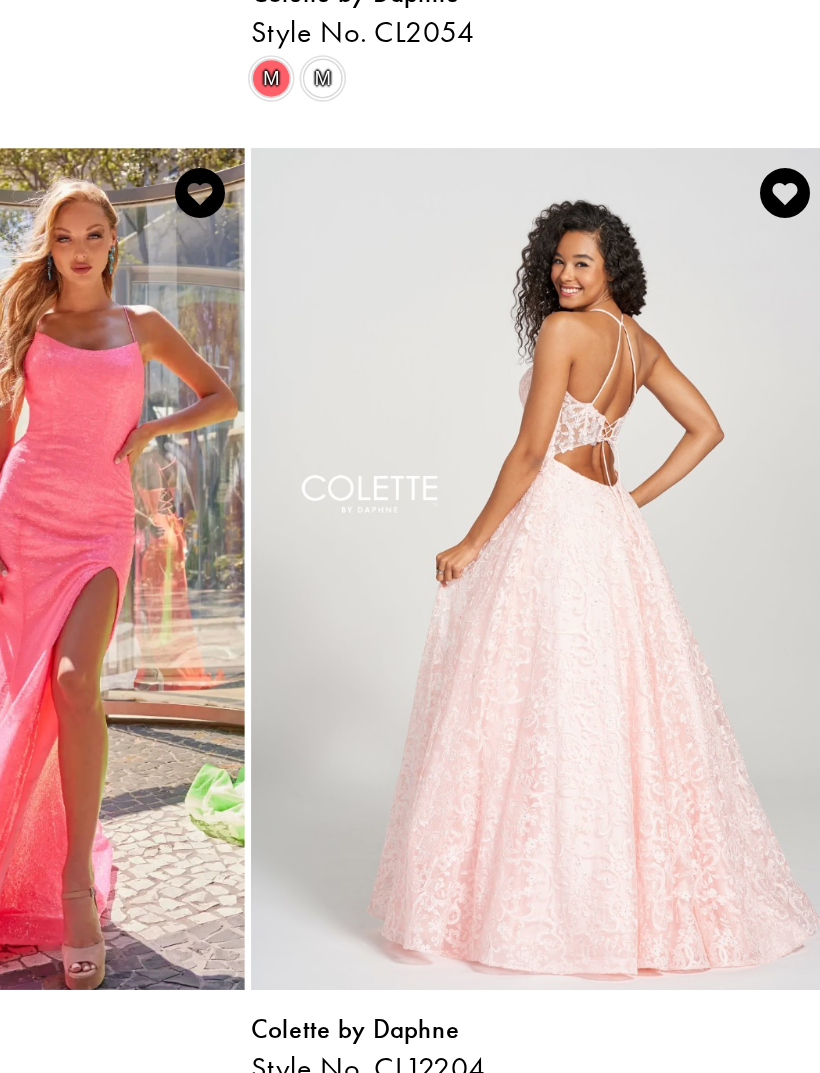 click at bounding box center (455, 888) 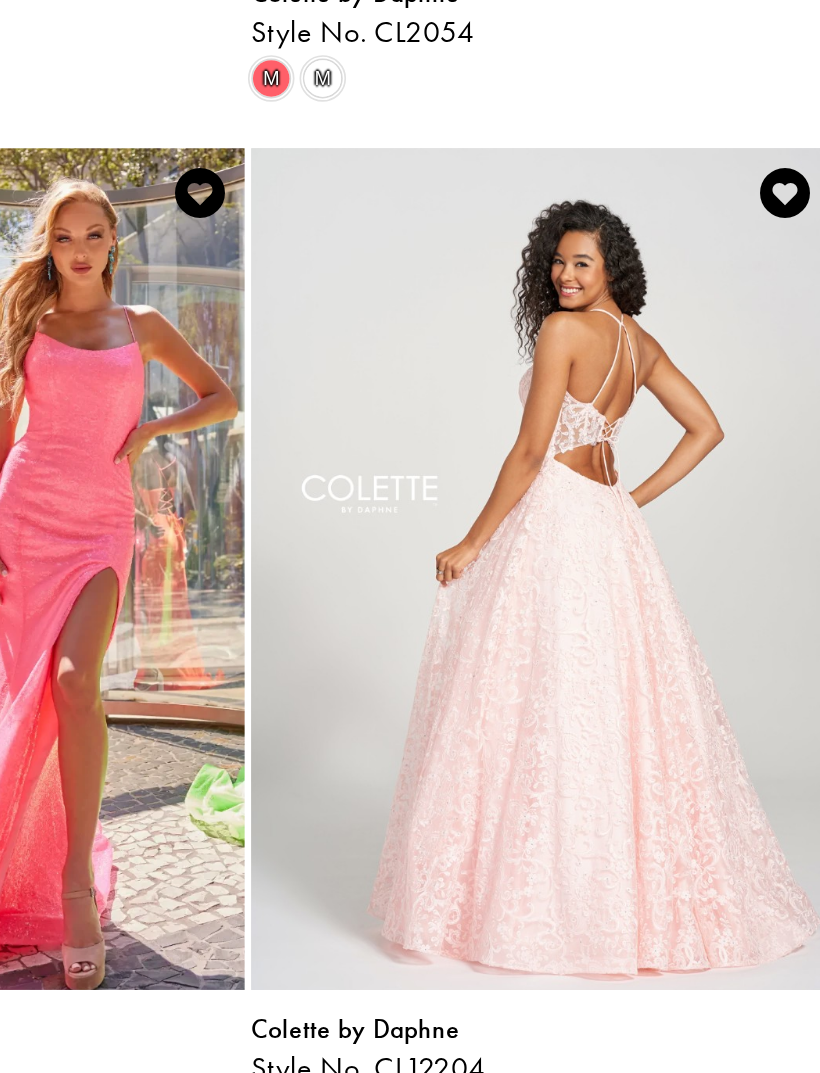 click at bounding box center [455, 888] 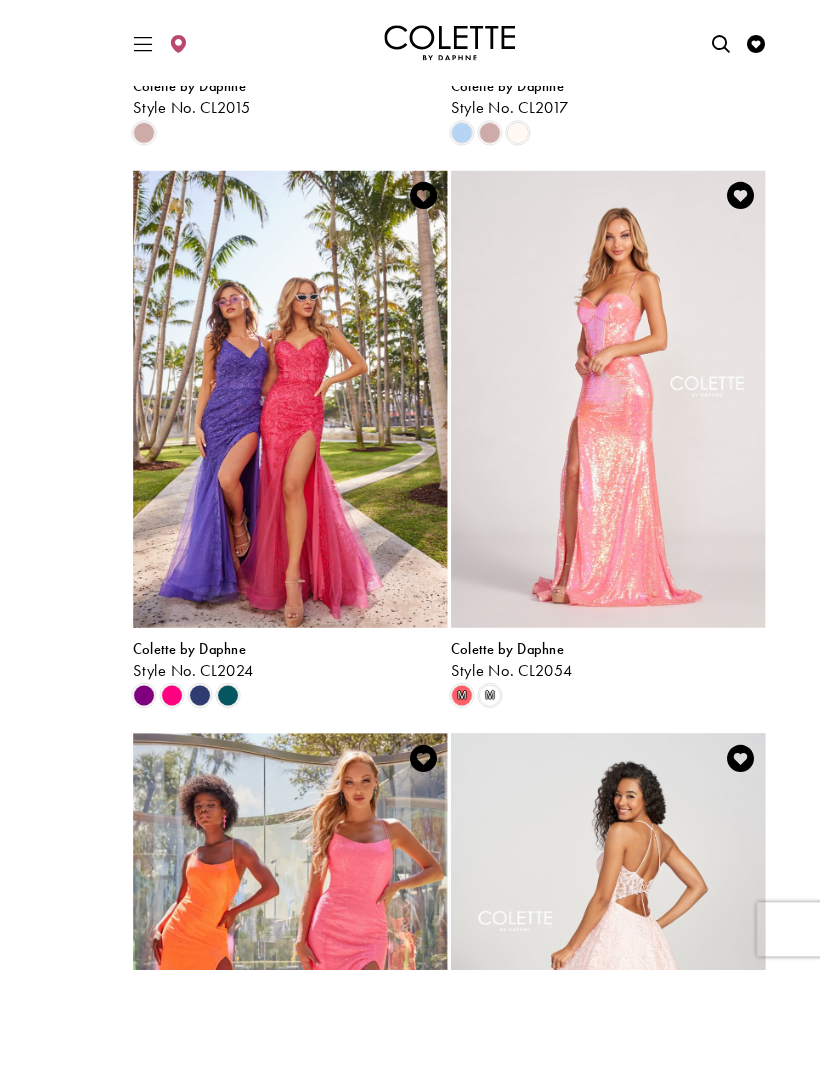 scroll, scrollTop: 3537, scrollLeft: 0, axis: vertical 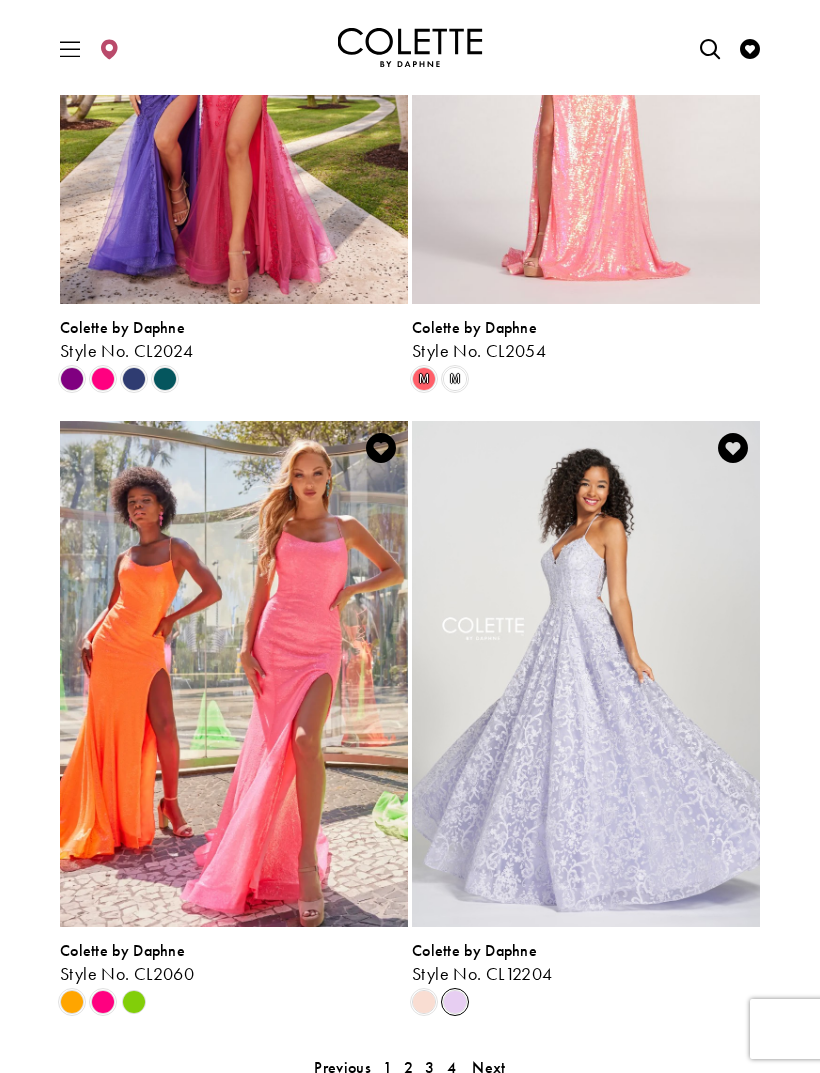 click on "Style No. CL12204" at bounding box center [586, 974] 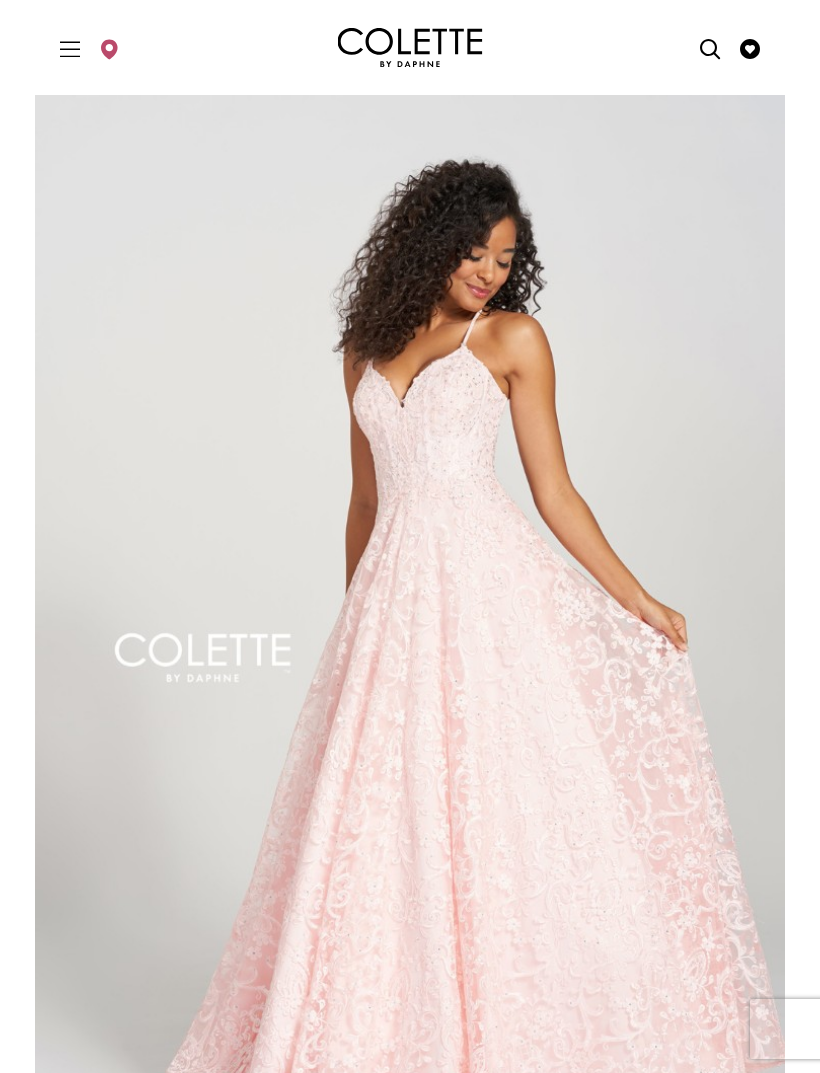 scroll, scrollTop: 0, scrollLeft: 0, axis: both 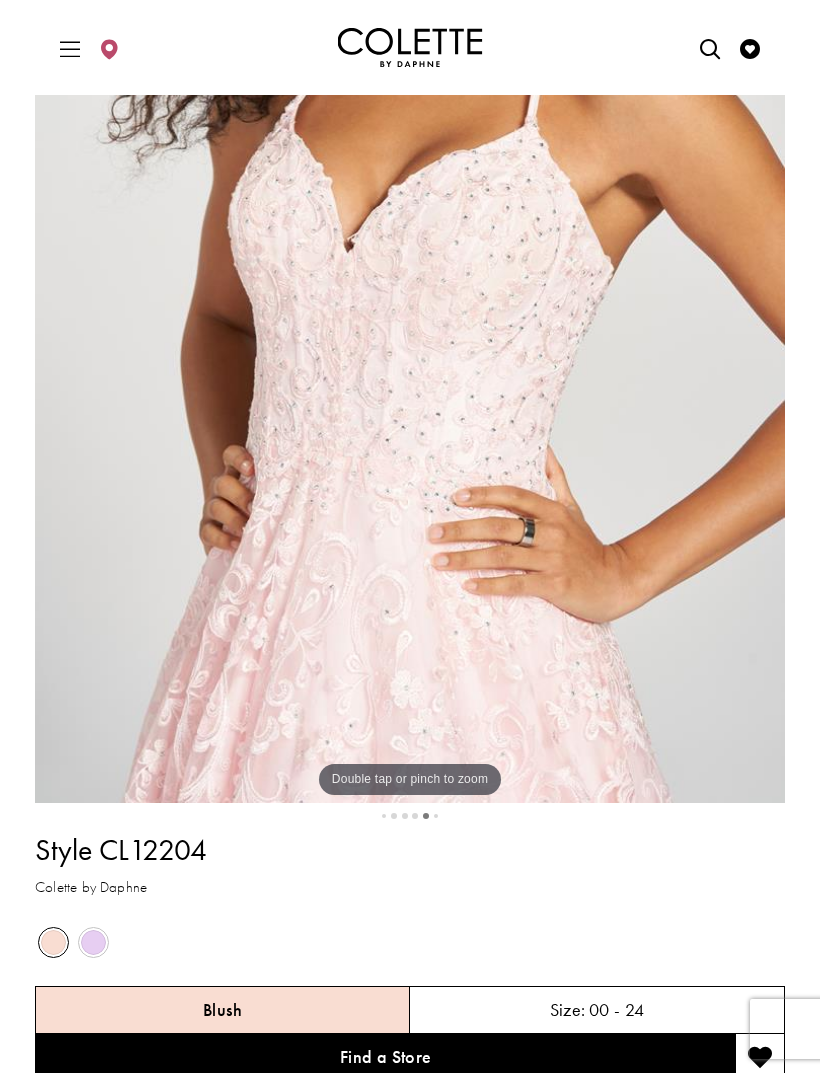 click on "Out of Stock" at bounding box center [93, 942] 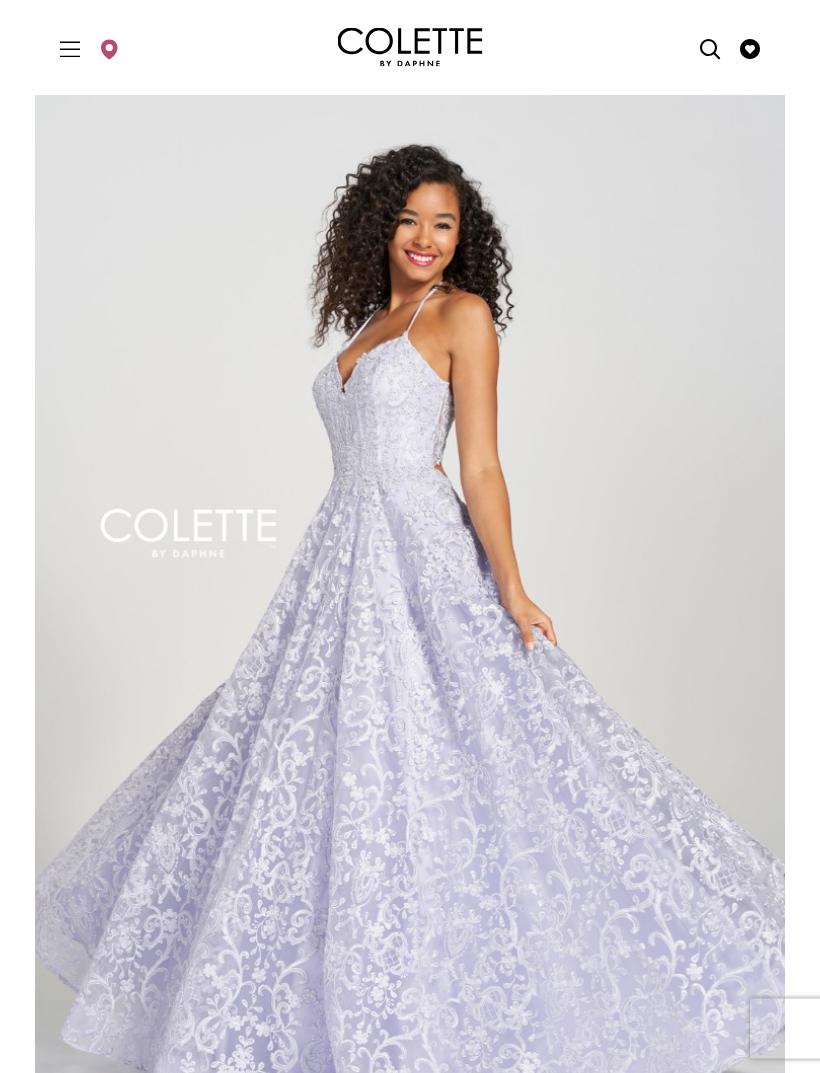 scroll, scrollTop: 0, scrollLeft: 0, axis: both 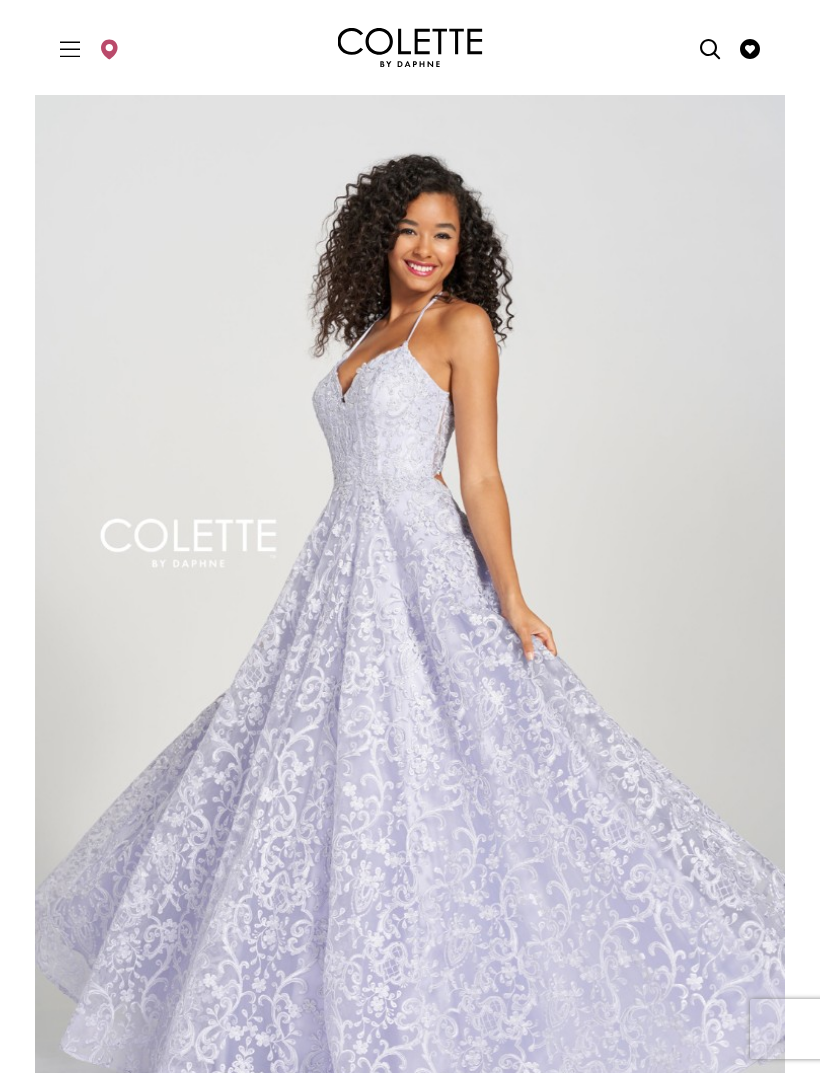 click at bounding box center (410, 48) 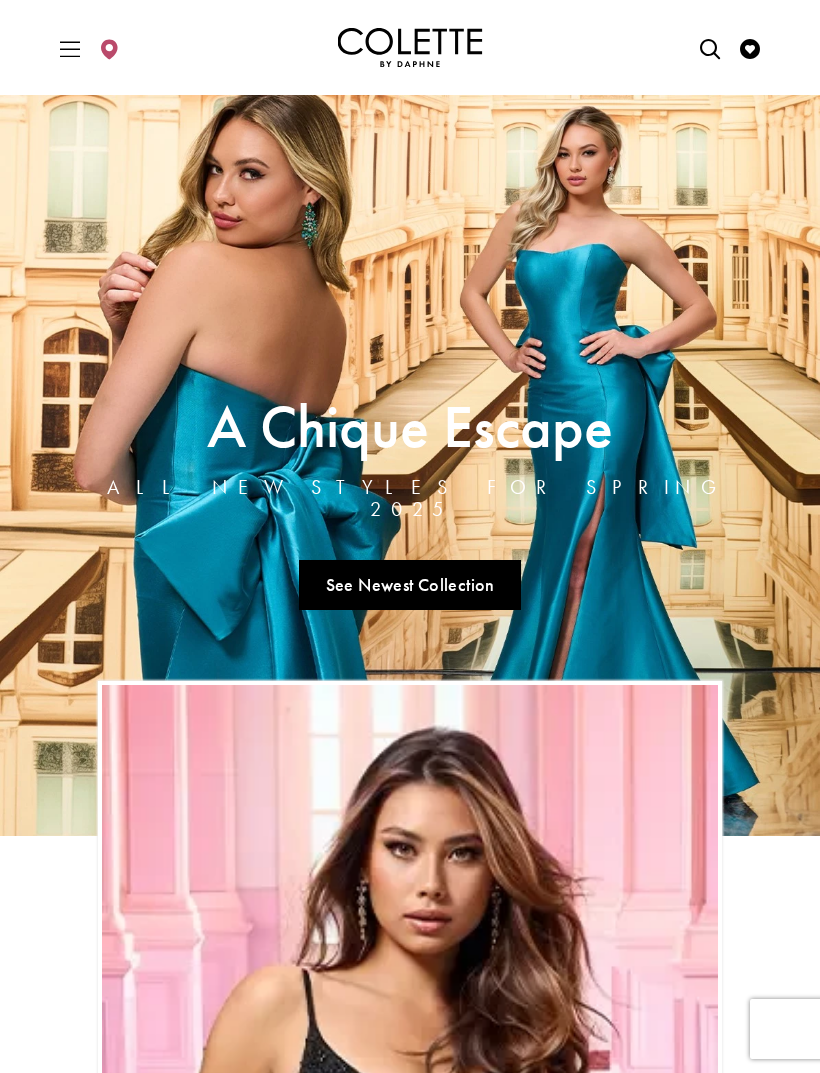 scroll, scrollTop: 642, scrollLeft: 0, axis: vertical 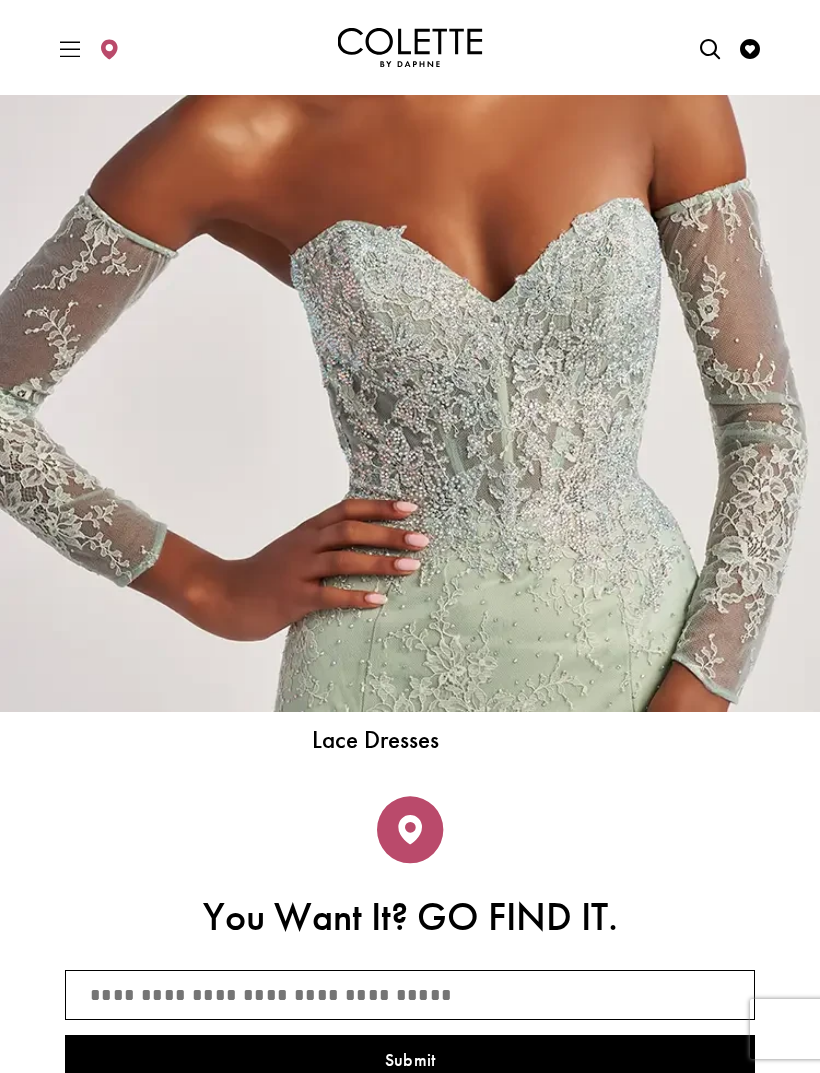 click at bounding box center [70, 49] 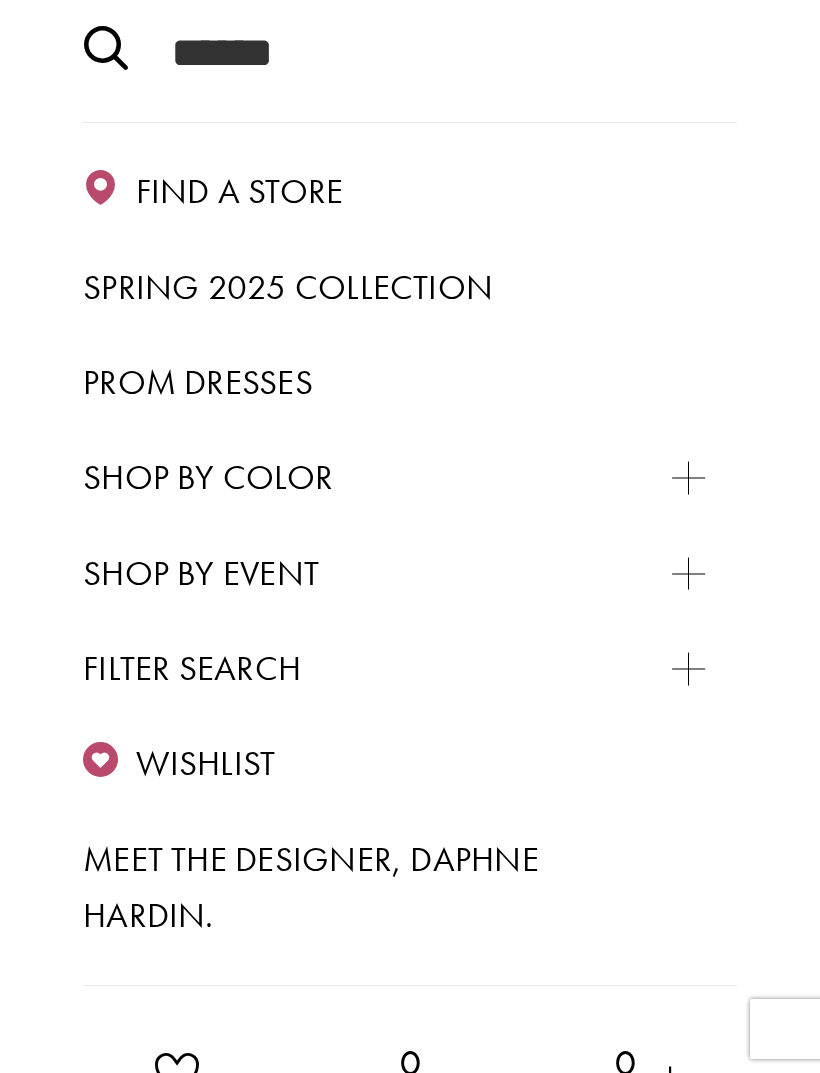 scroll, scrollTop: 262, scrollLeft: 0, axis: vertical 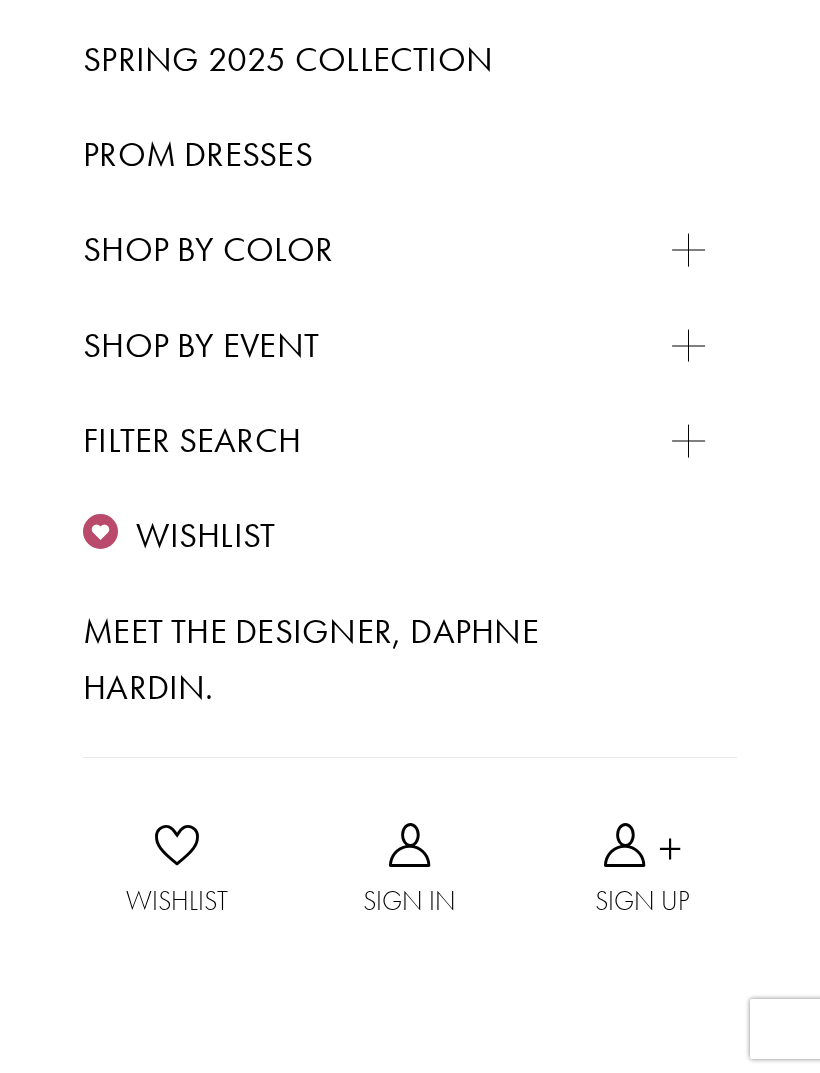click on "SWEET 16" at bounding box center (177, 394) 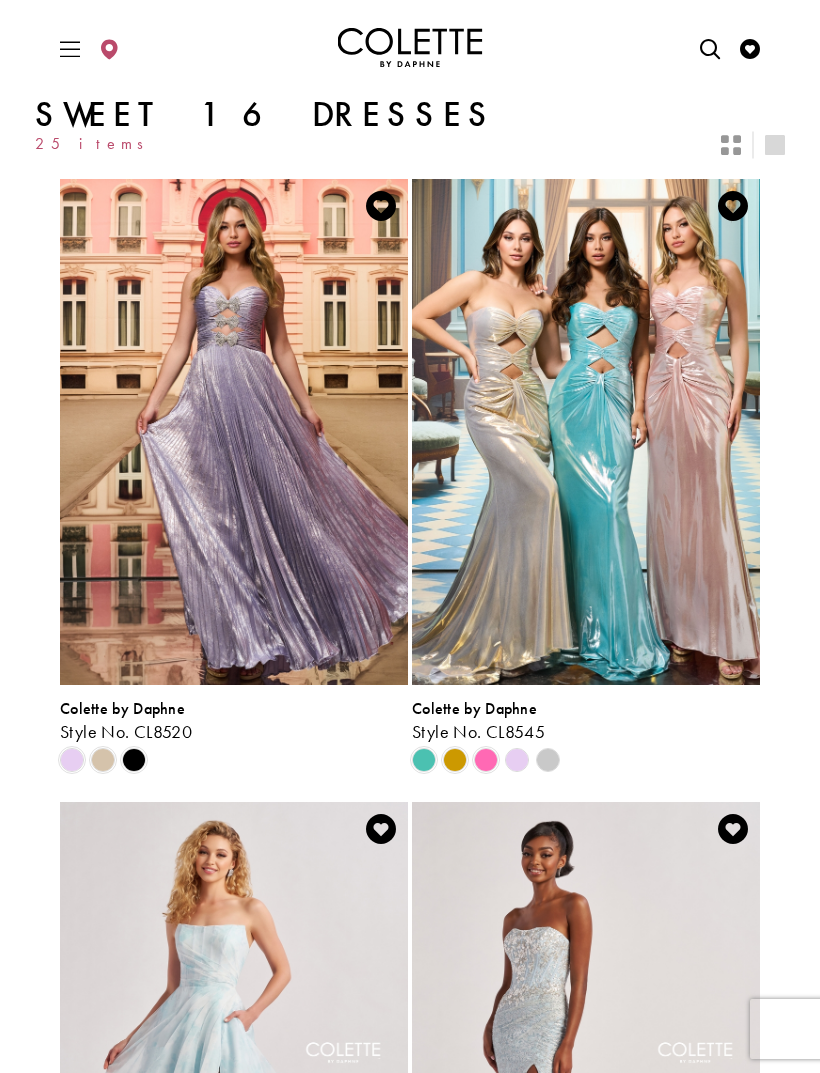 scroll, scrollTop: 0, scrollLeft: 0, axis: both 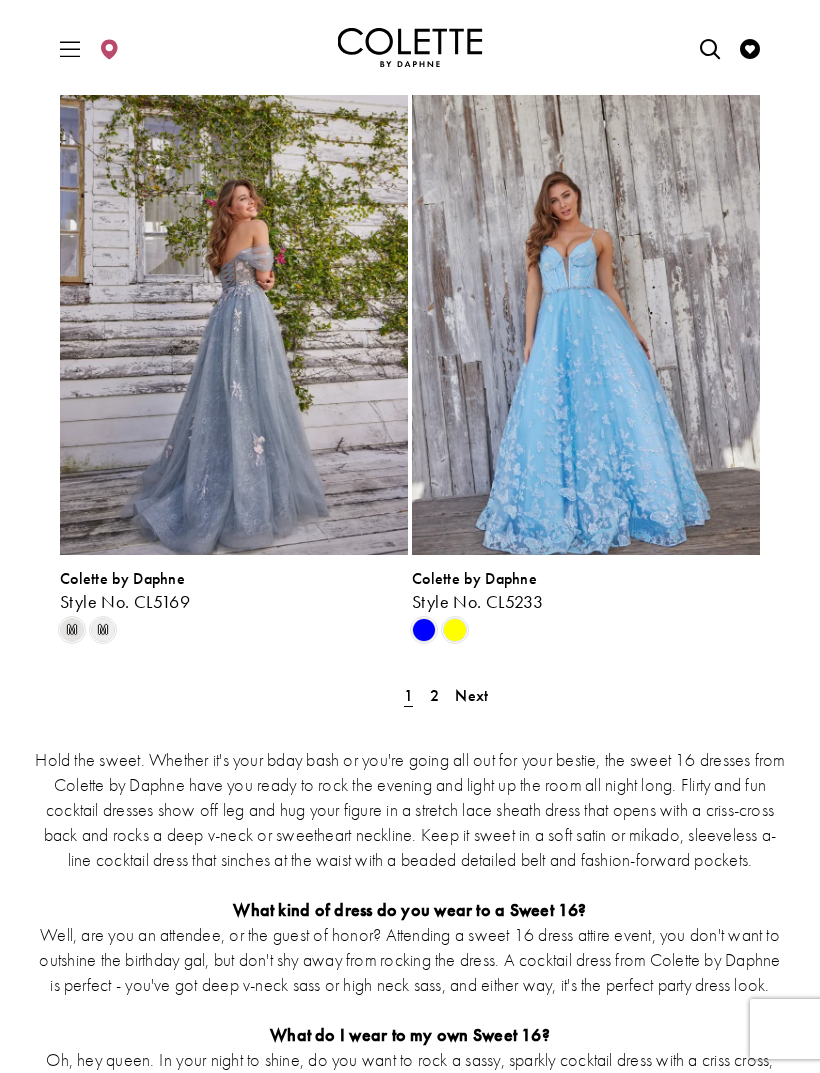 click on "2" at bounding box center [434, 695] 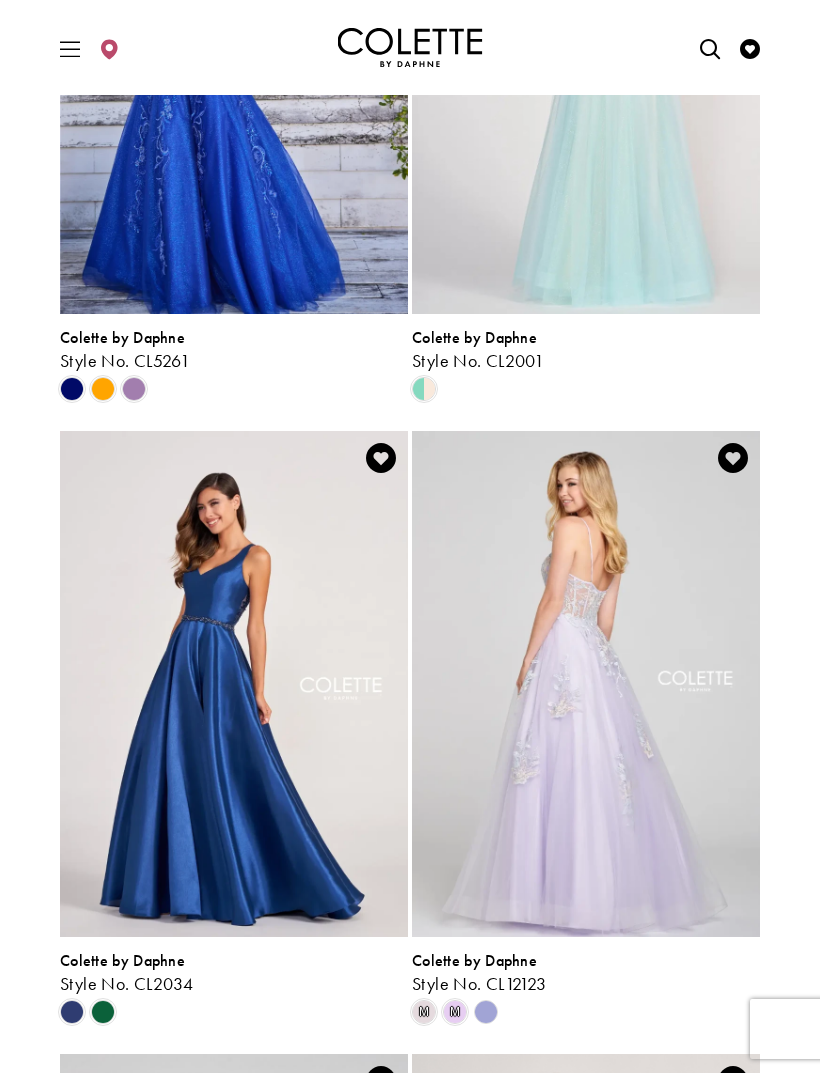 scroll, scrollTop: 372, scrollLeft: 0, axis: vertical 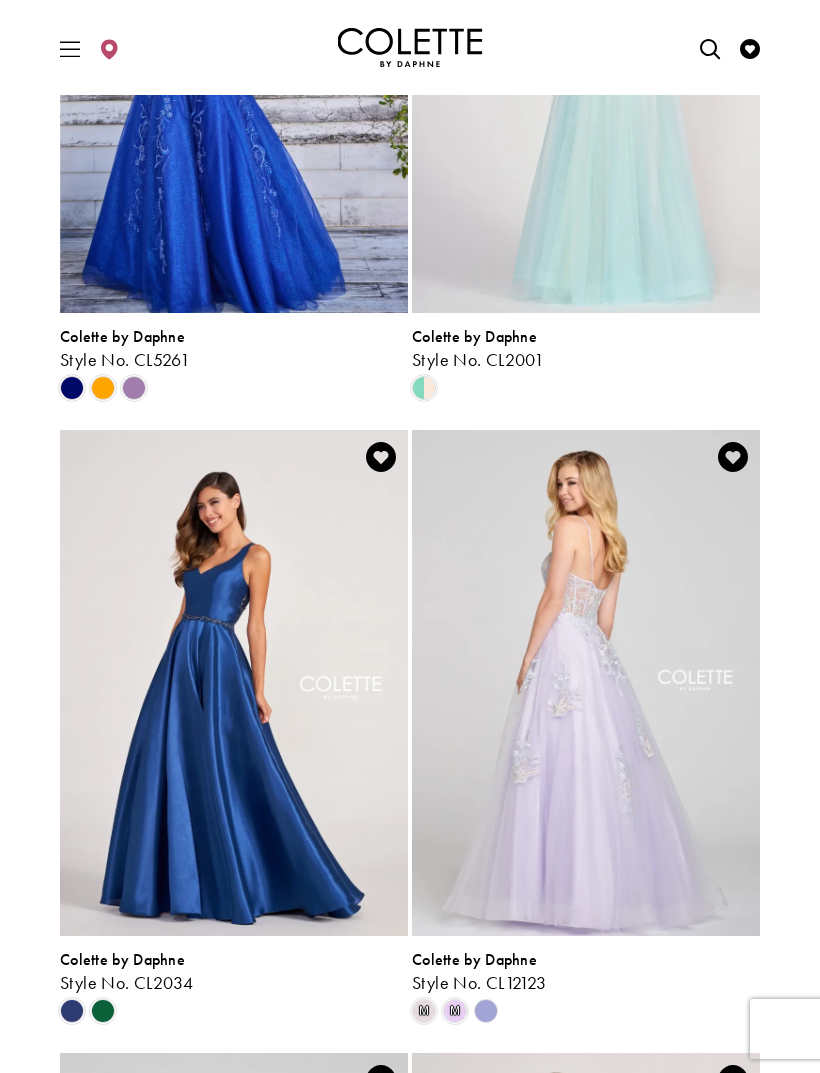 click at bounding box center (586, 683) 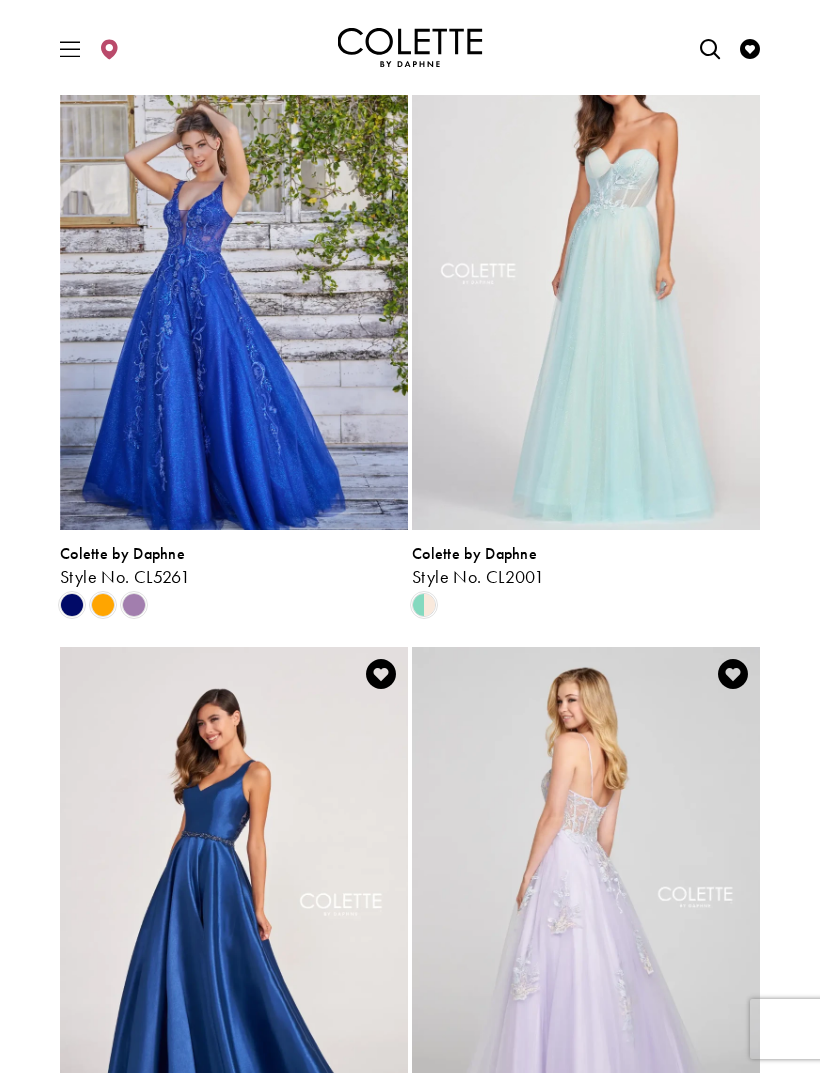 scroll, scrollTop: 154, scrollLeft: 0, axis: vertical 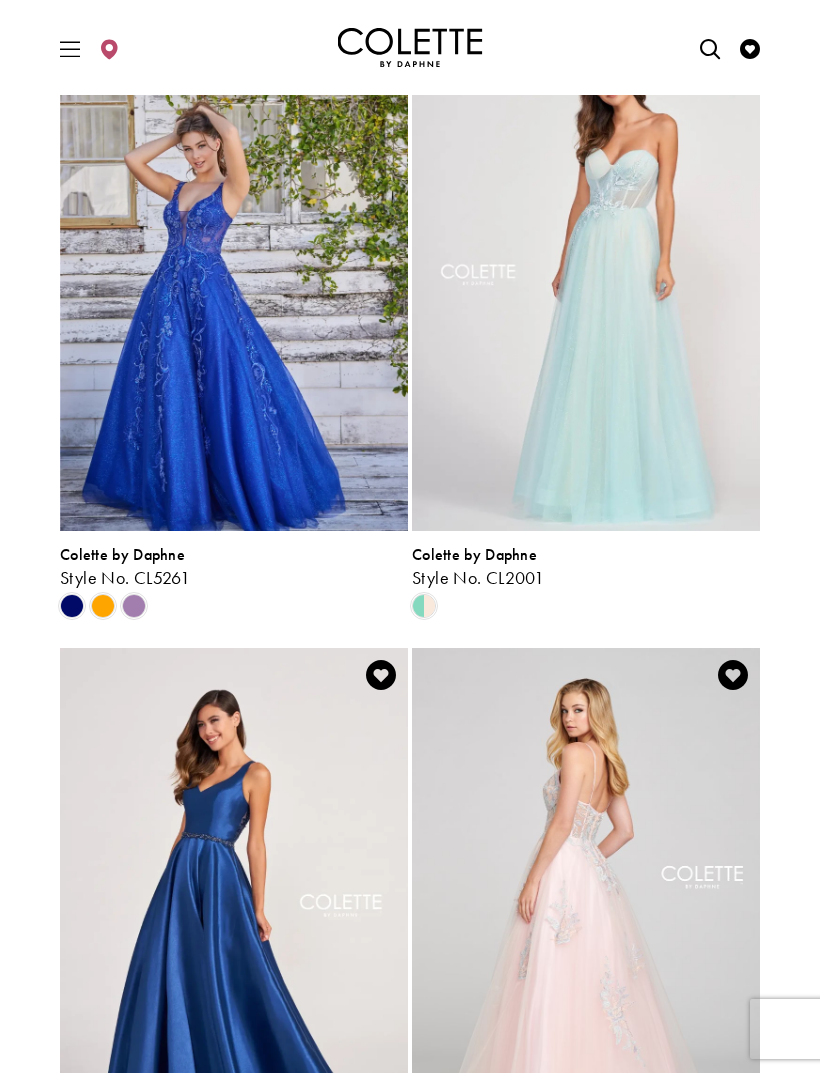 click at bounding box center [134, 606] 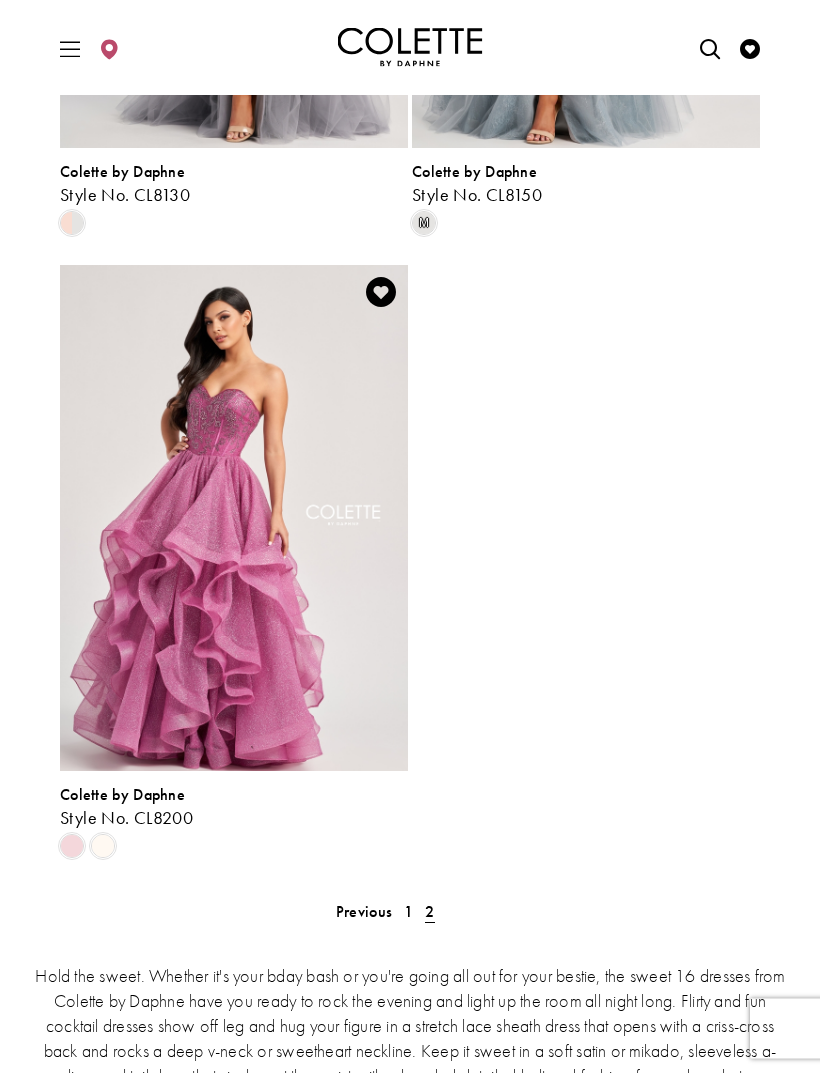 scroll, scrollTop: 3032, scrollLeft: 0, axis: vertical 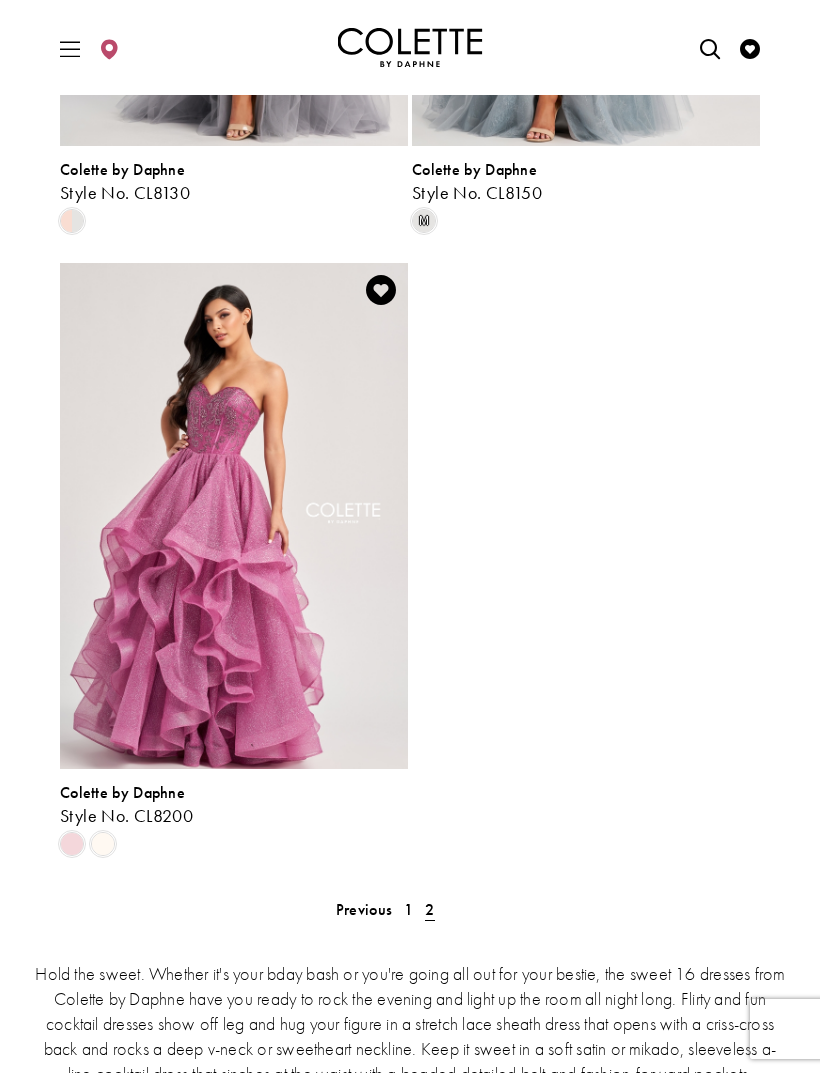 click at bounding box center [103, 844] 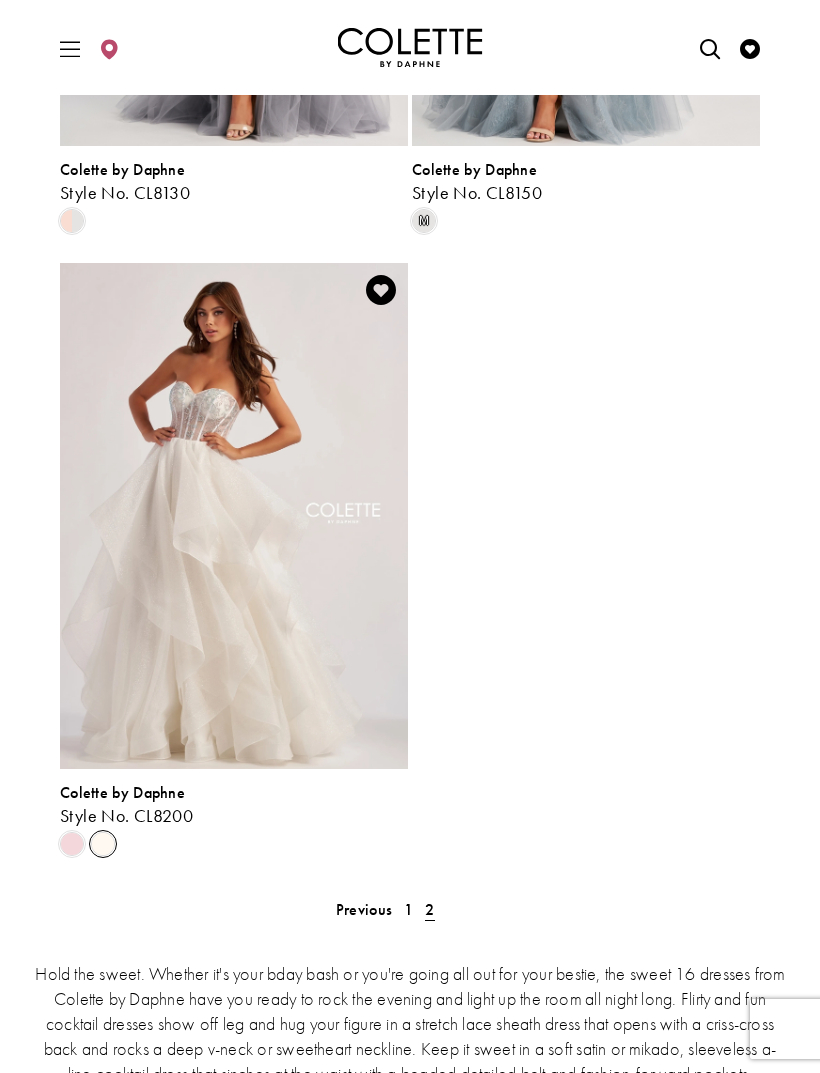 click at bounding box center [72, 844] 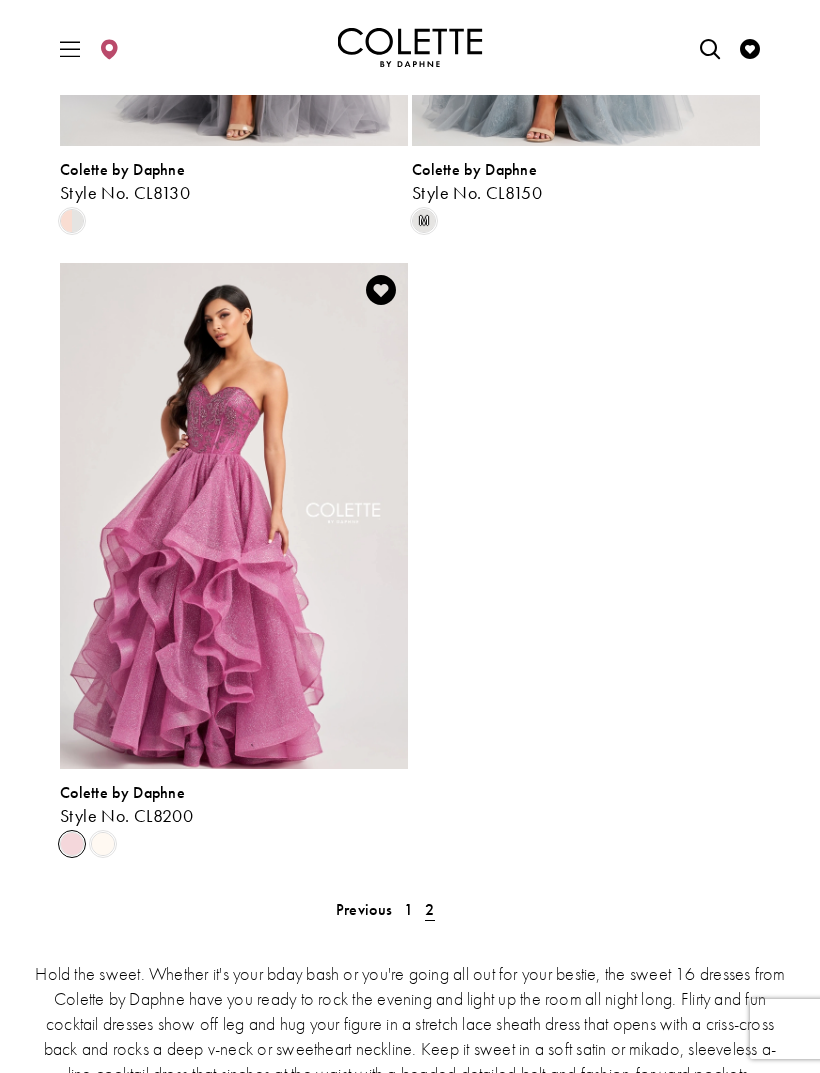 scroll, scrollTop: 3069, scrollLeft: 0, axis: vertical 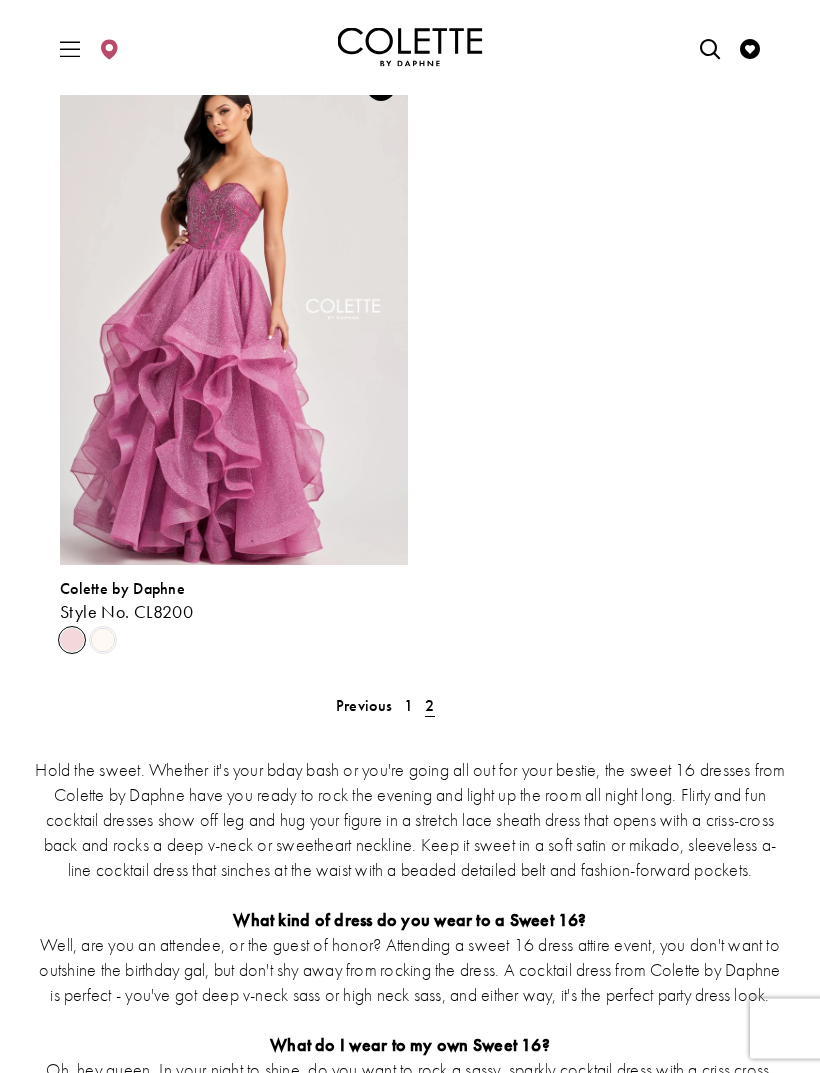 click at bounding box center (103, 641) 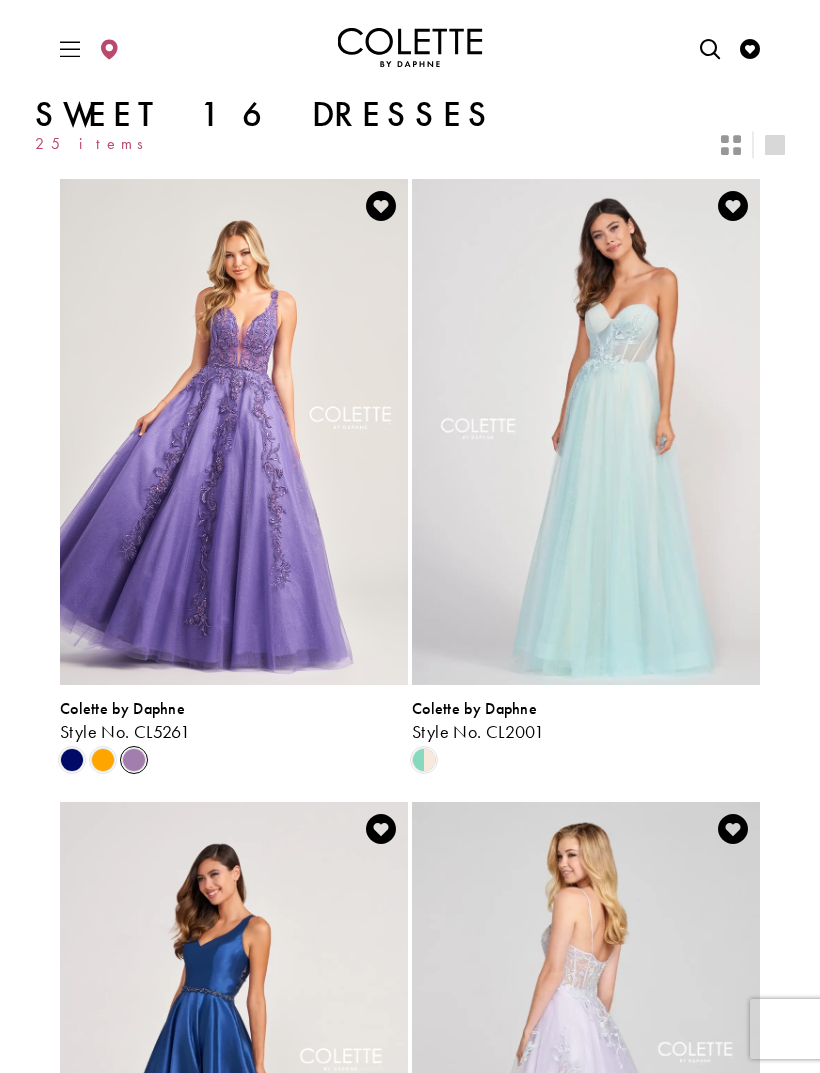 scroll, scrollTop: 2, scrollLeft: 0, axis: vertical 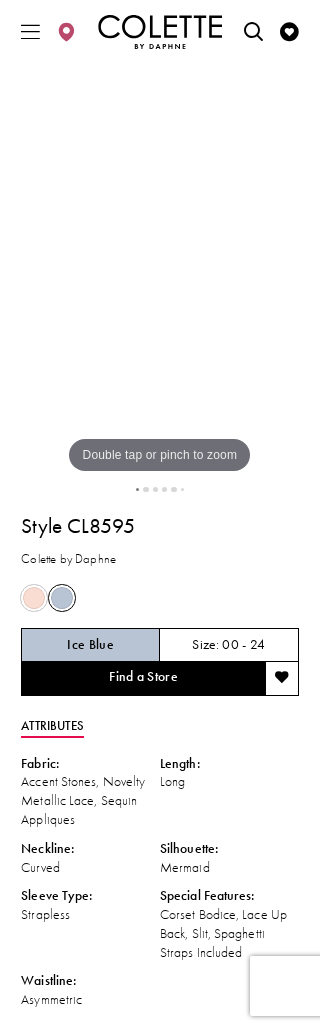 click at bounding box center [159, 271] 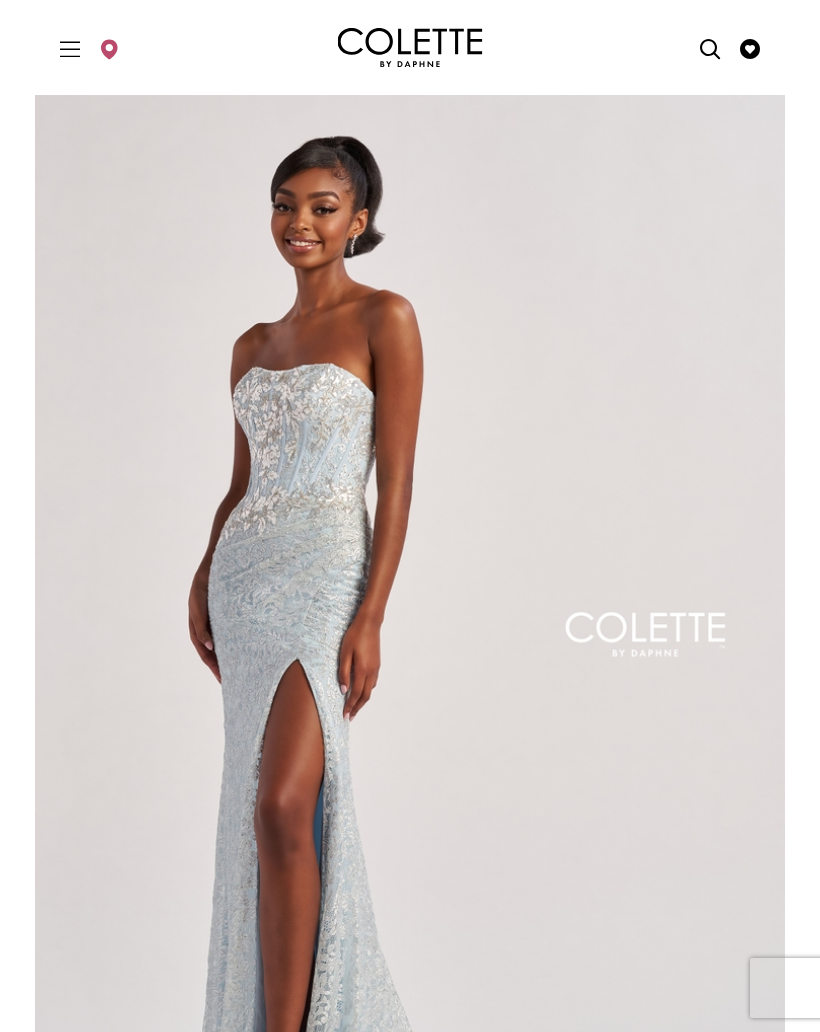 scroll, scrollTop: 0, scrollLeft: 0, axis: both 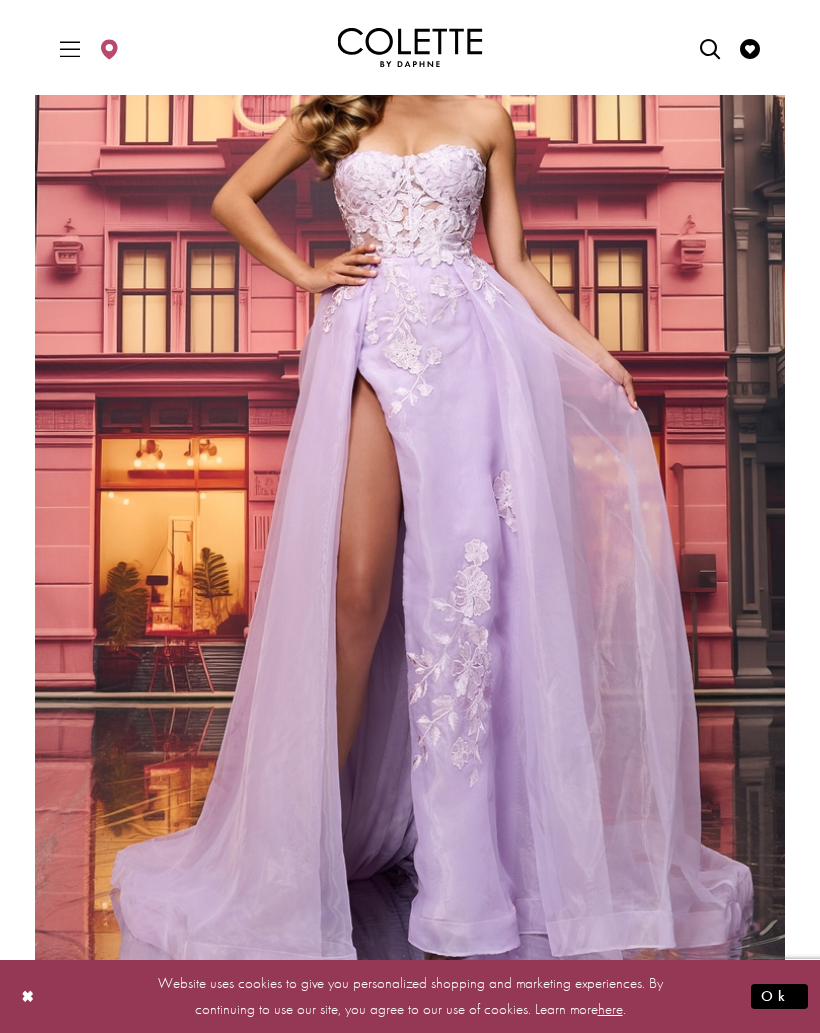click on "Website uses cookies to give you personalized shopping and marketing experiences. By continuing to use our site, you agree to our use of cookies. Learn more  here ." at bounding box center (410, 996) 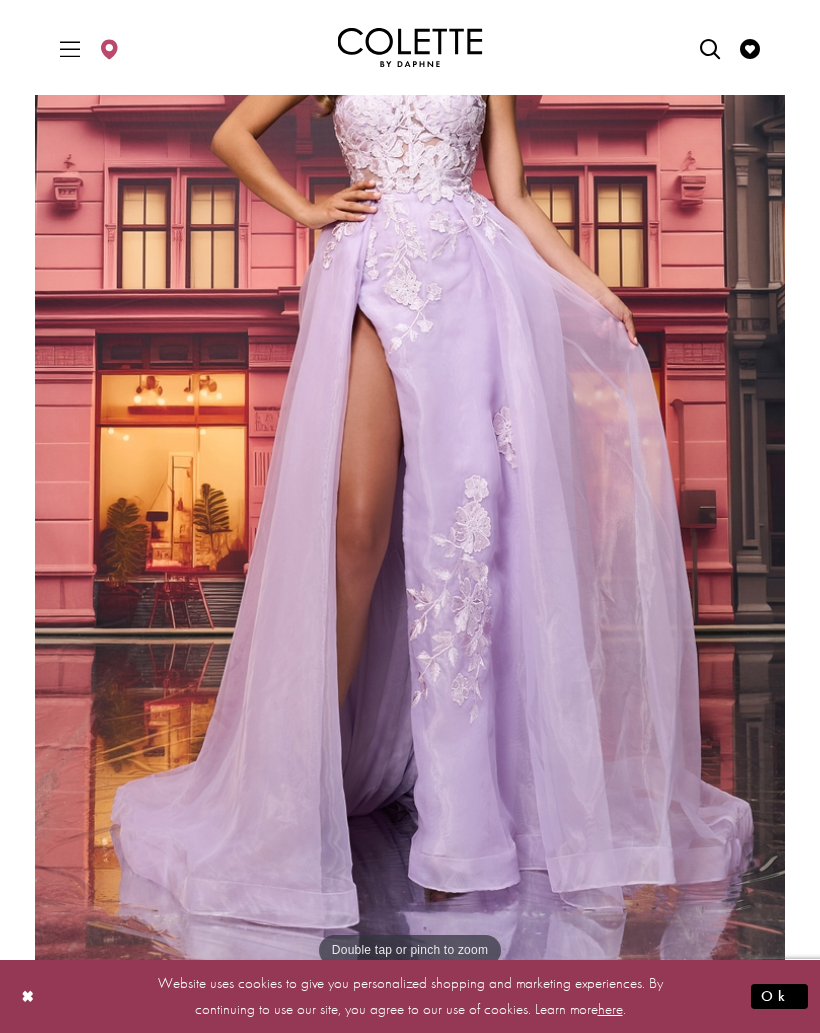scroll, scrollTop: 247, scrollLeft: 0, axis: vertical 